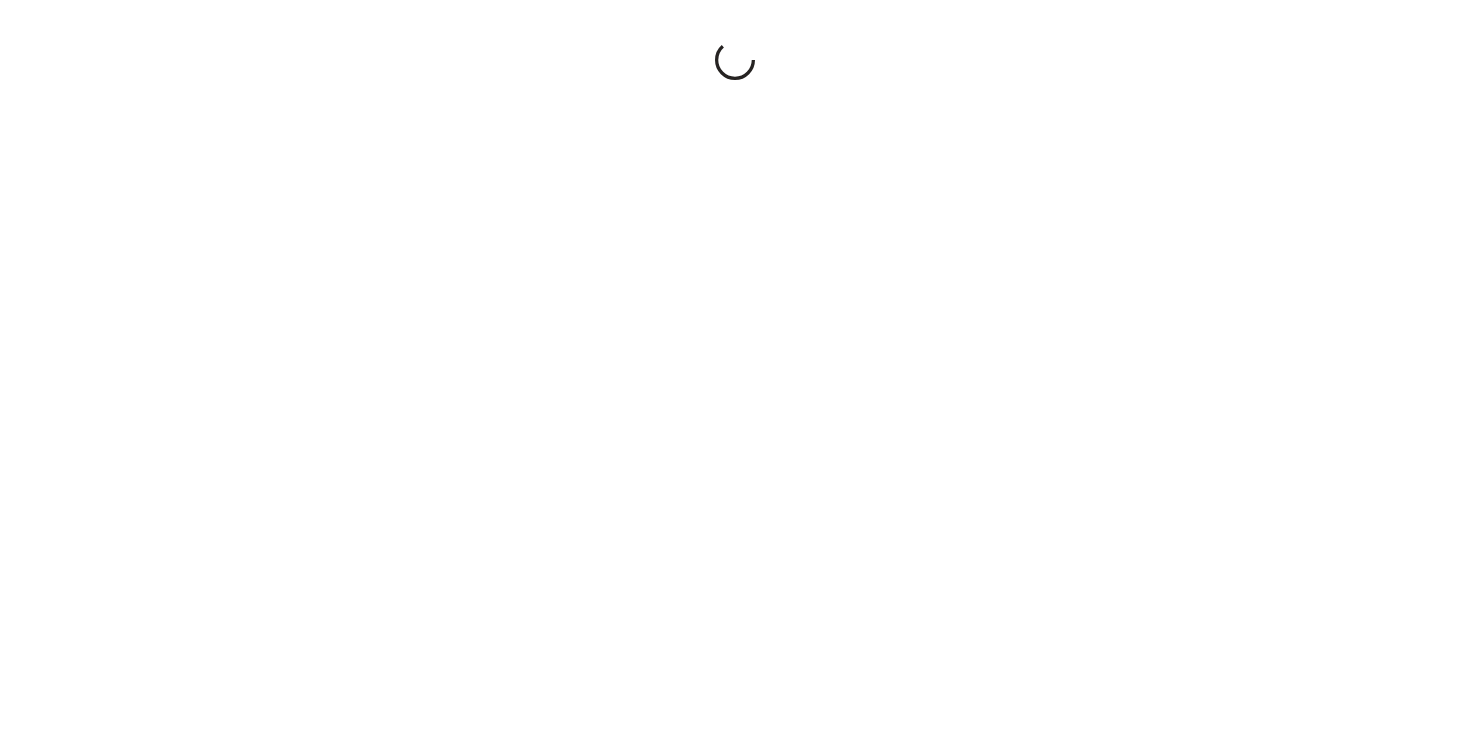 scroll, scrollTop: 0, scrollLeft: 0, axis: both 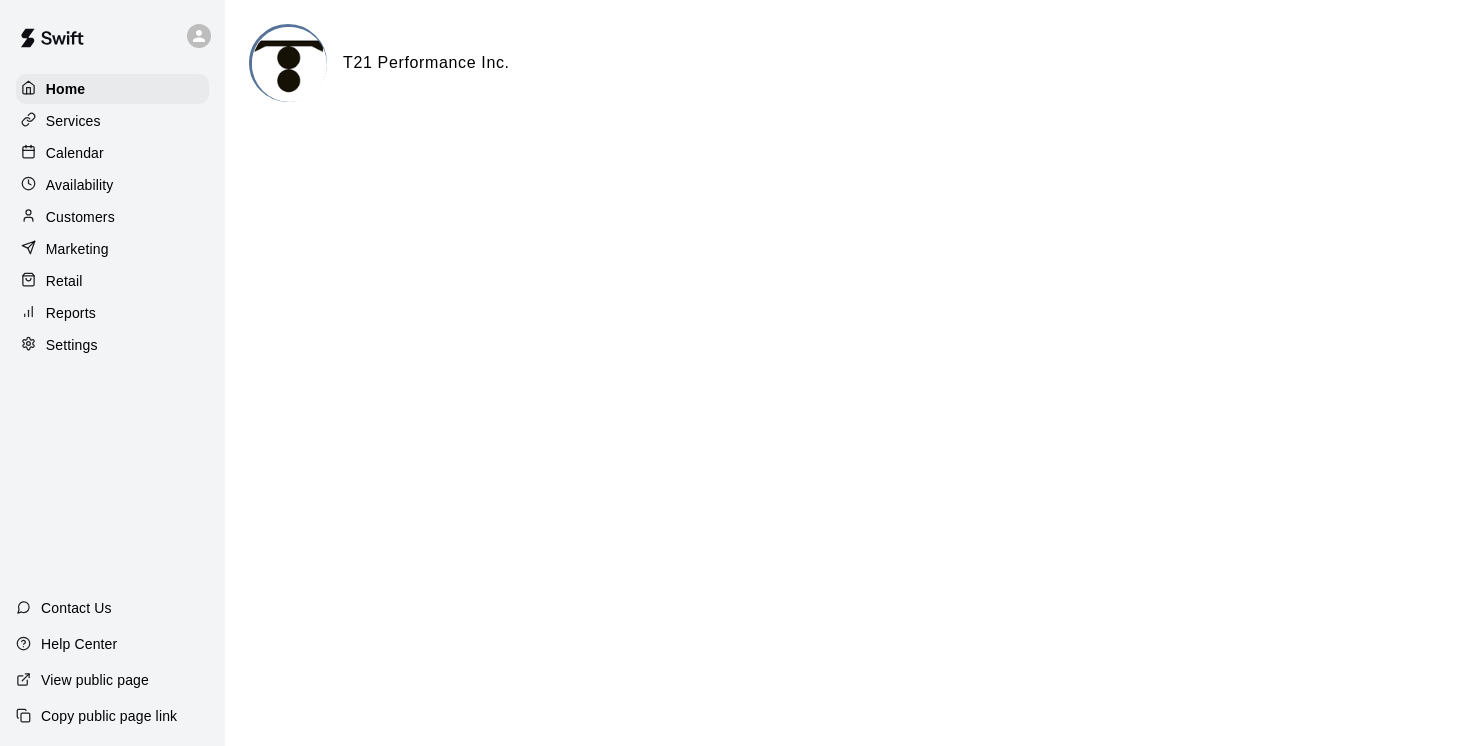 click on "Services" at bounding box center [73, 121] 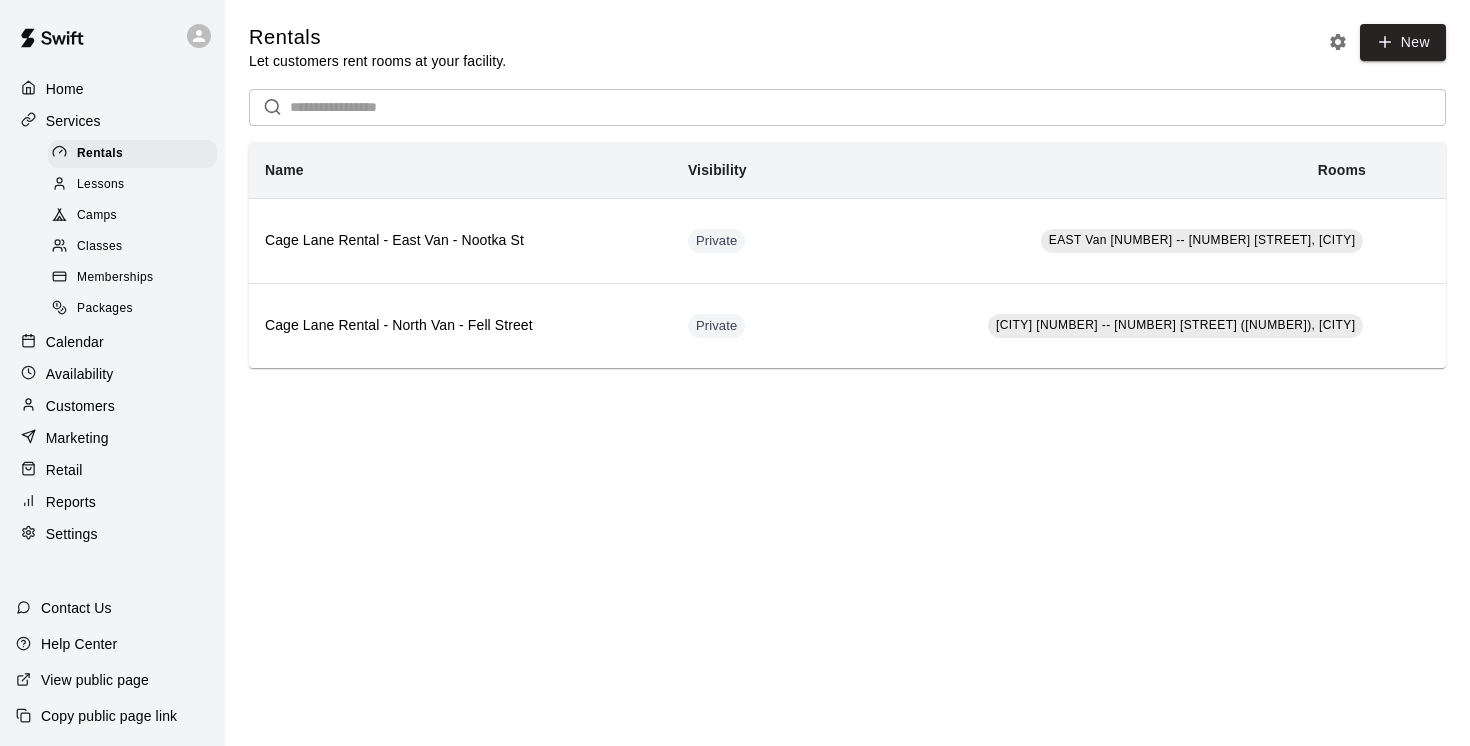 click on "Camps" at bounding box center (97, 216) 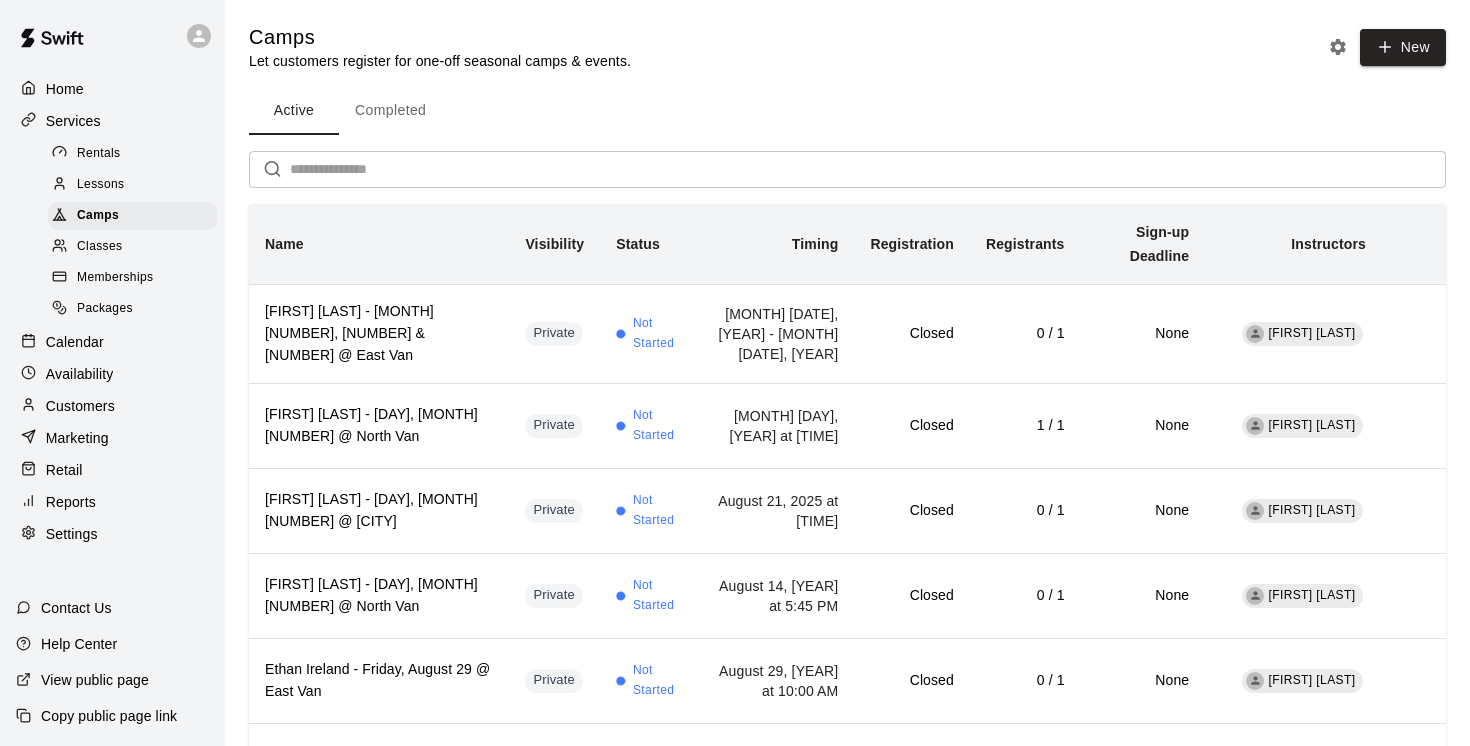 click on "View public page" at bounding box center [95, 680] 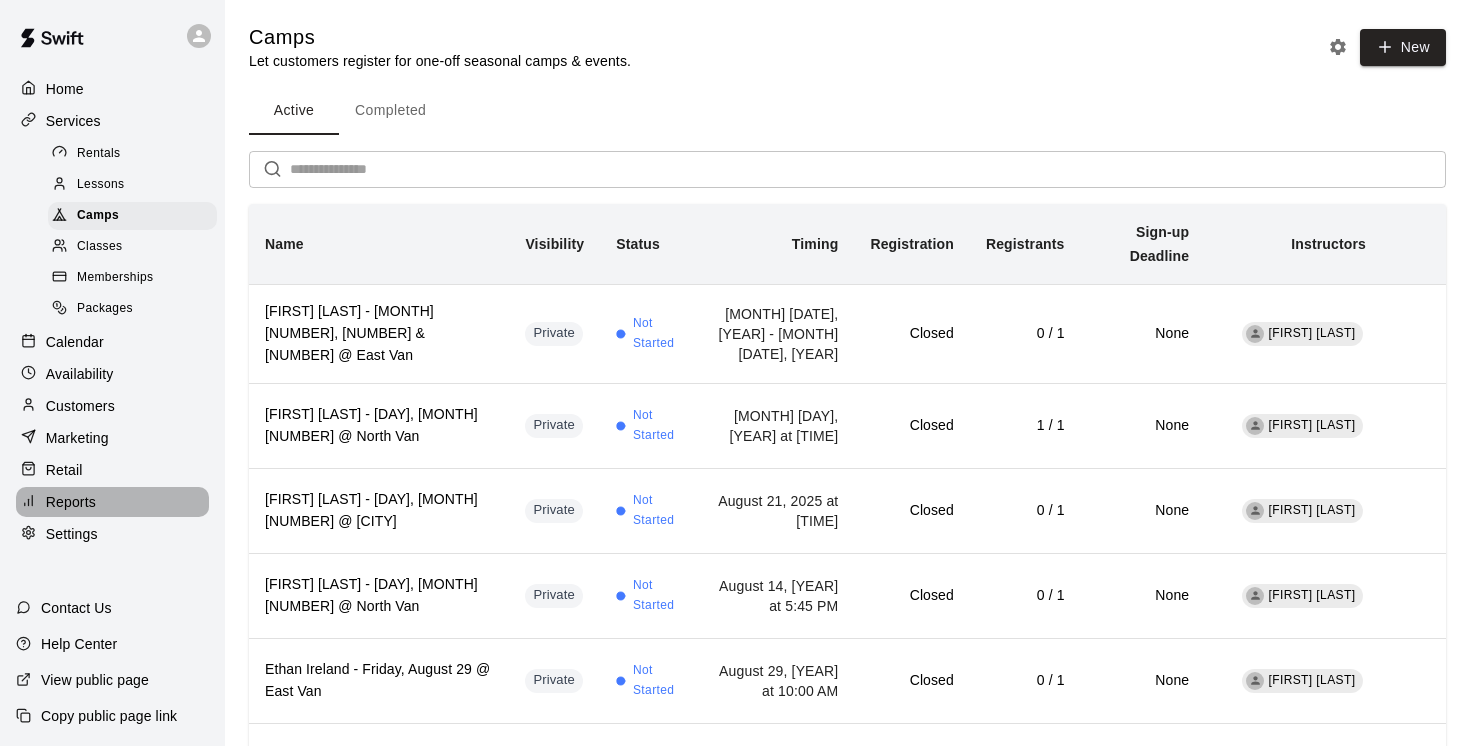 click on "Reports" at bounding box center (71, 502) 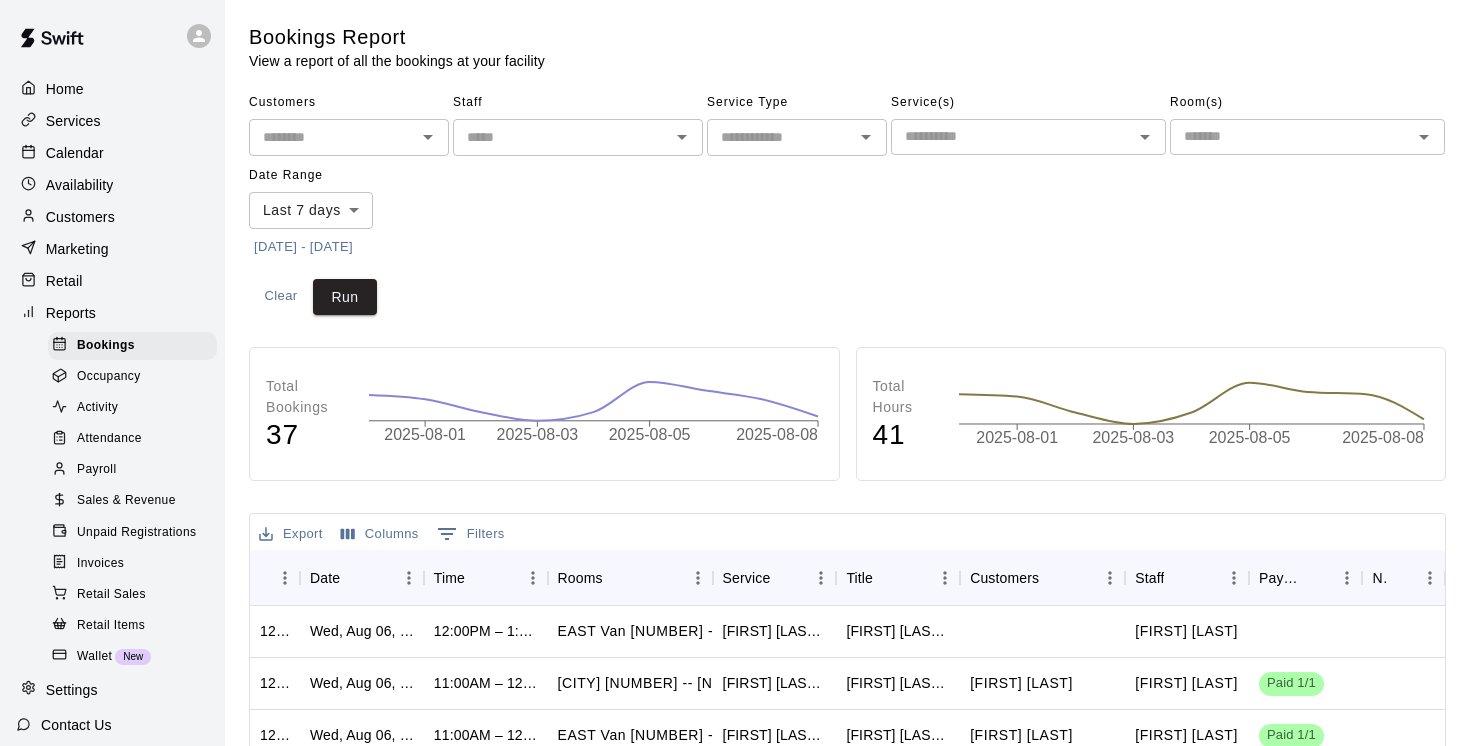 click on "Home Services Calendar Availability Customers Marketing Retail Reports Bookings Occupancy Activity Attendance Payroll Sales & Revenue Unpaid Registrations Invoices Retail Sales Retail Items Wallet New Settings Contact Us Help Center View public page Copy public page link Bookings Report View a report of all the bookings at your facility Customers ​ Staff ​ Service Type ​ Service(s) ​ Room(s) ​ Date Range Last 7 days **** ​ 7/31/2025 - 8/7/2025 Clear Run Total Bookings 37 2025-08-01 2025-08-03 2025-08-05 2025-08-08 Total Hours 41 2025-08-01 2025-08-03 2025-08-05 2025-08-08 Export Columns 0 Filters ID Date Time Rooms Service Title Customers Staff Payment Notes 1265545 Wed, Aug 06, 2025 12:00PM – 1:00PM EAST Van 1 -- 2696 Nootka St, [CITY], [PROVINCE] Savan Ghataurah - Wed, Aug 6 @ East Van Savan Ghataurah - Wed, Aug 6 @ East Van Davis Mabone 1264483 Wed, Aug 06, 2025 11:00AM – 12:00PM EAST Van 2 -- 2696 Nootka St, [CITY], [PROVINCE] Gaby Nakada - Wed, August 6 @ East Van Gaby Nakada - Wed, August 6 @ East Van 100" at bounding box center (735, 610) 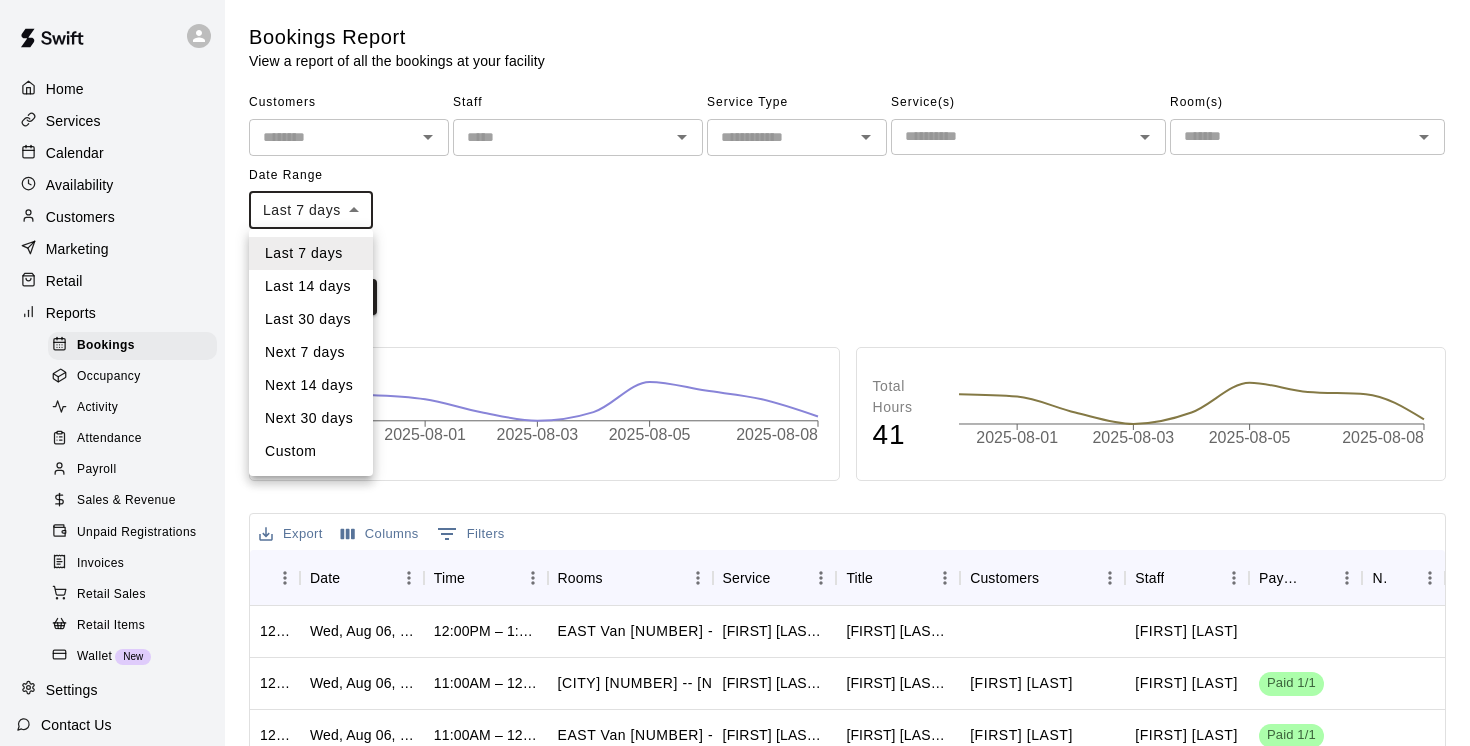 click on "Custom" at bounding box center [311, 451] 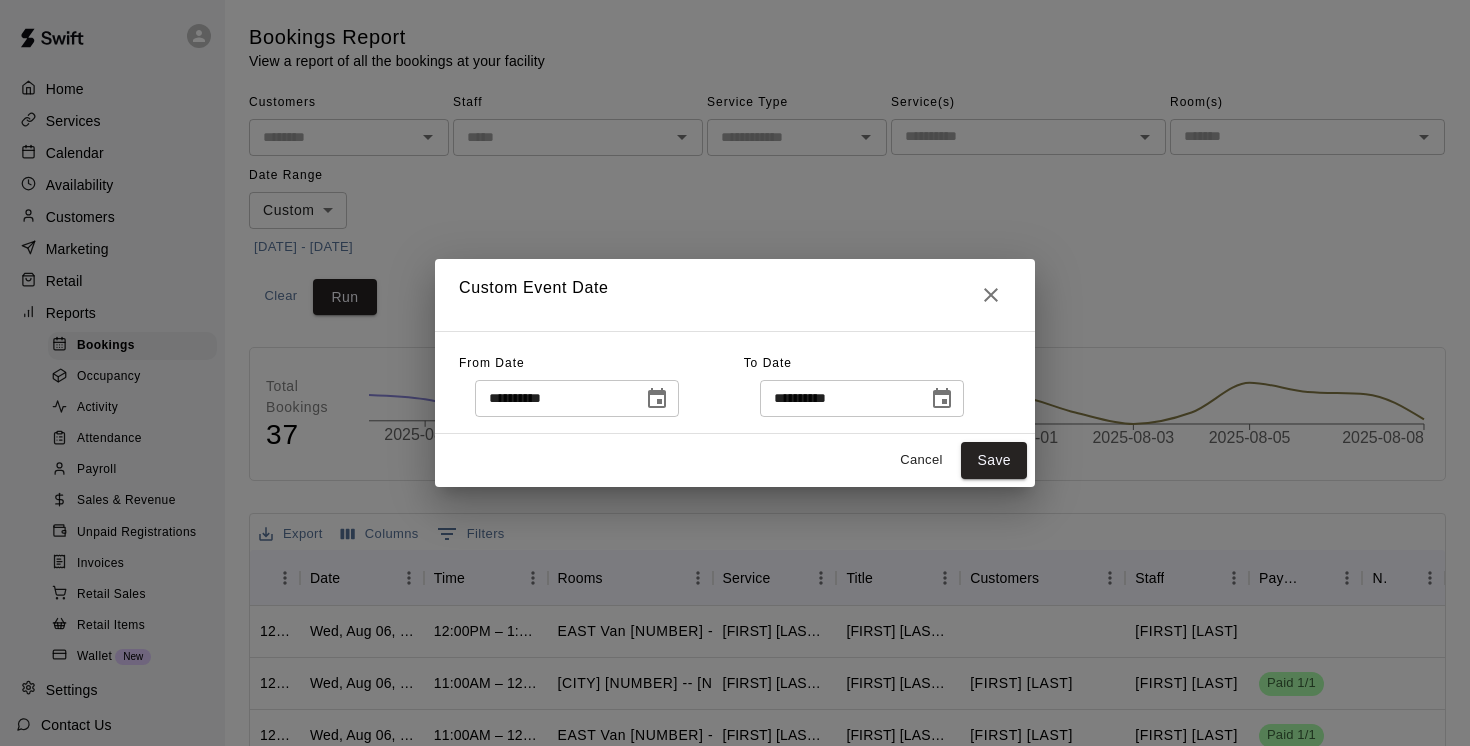 click 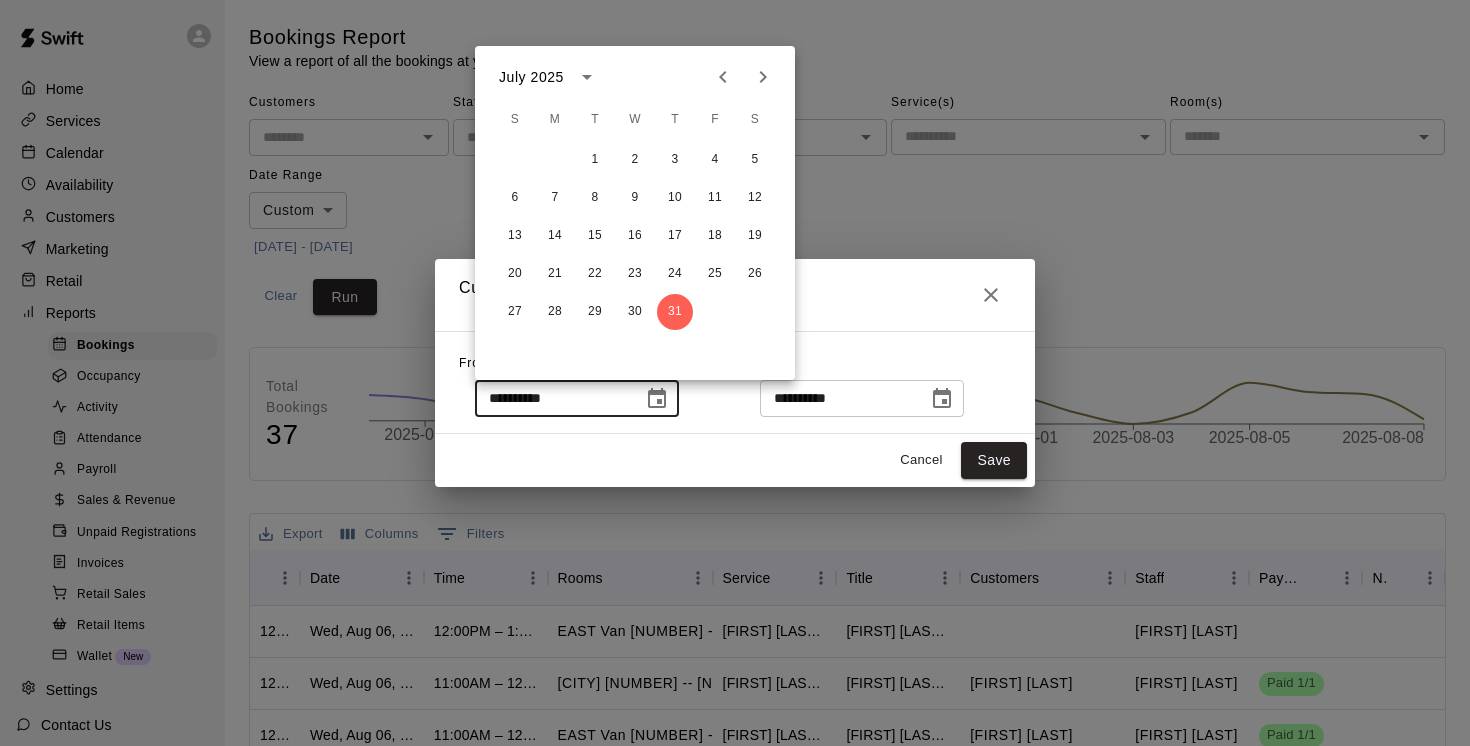 click 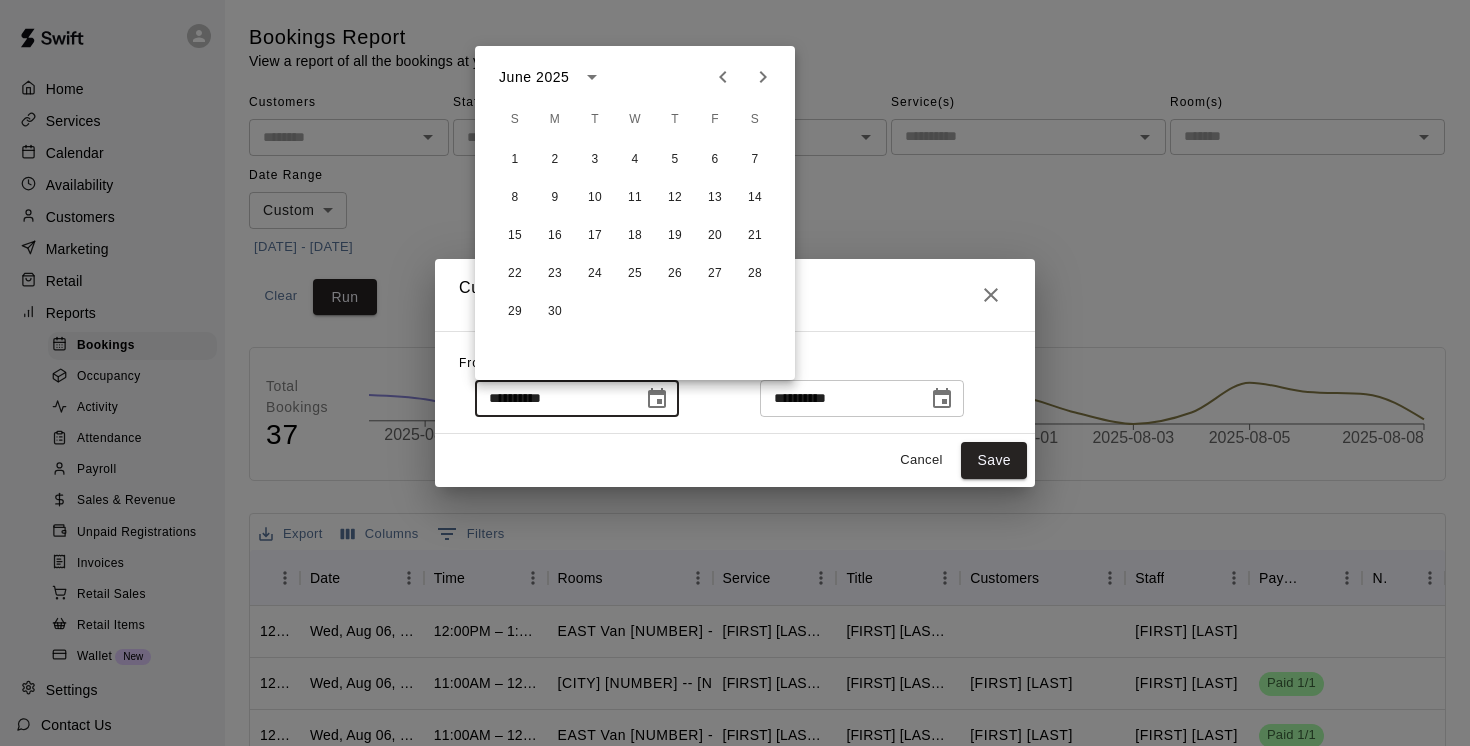 click 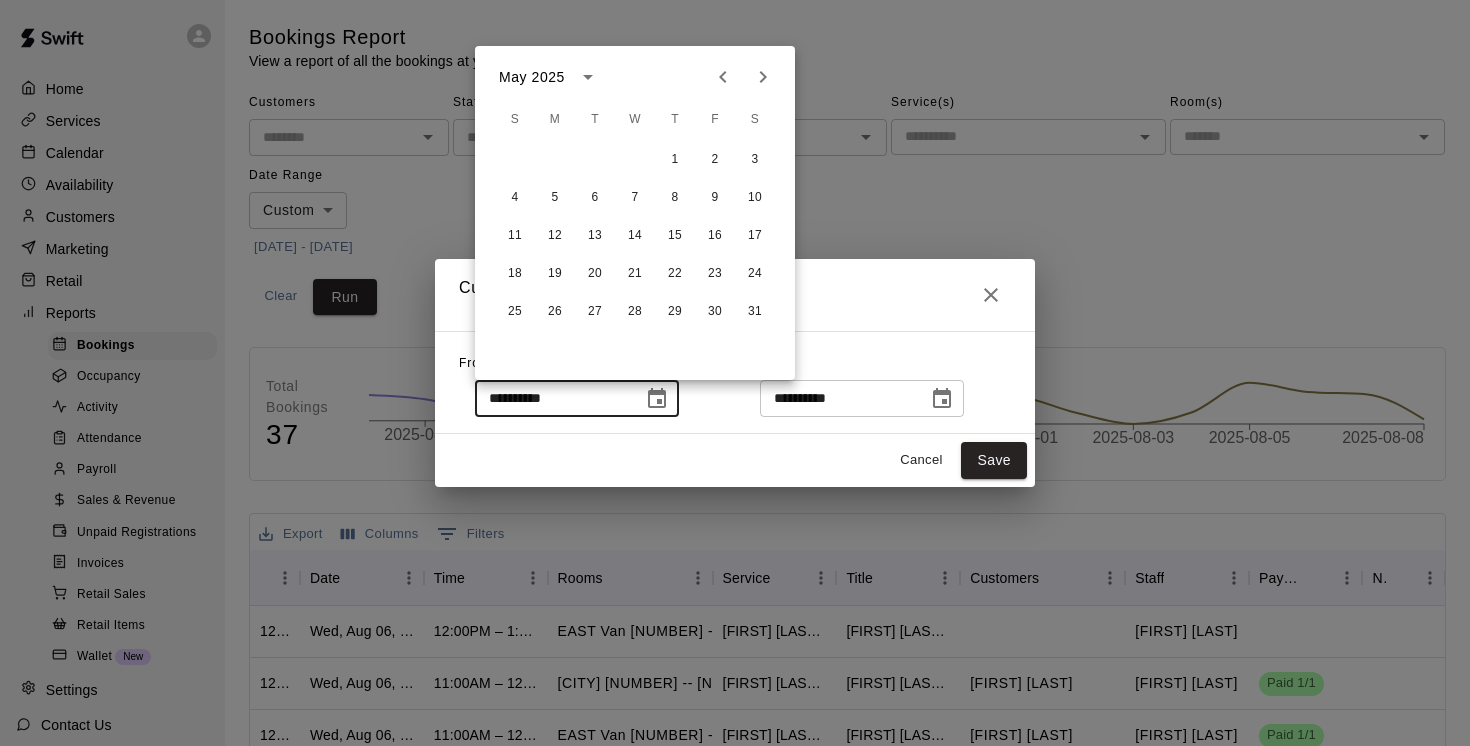 click 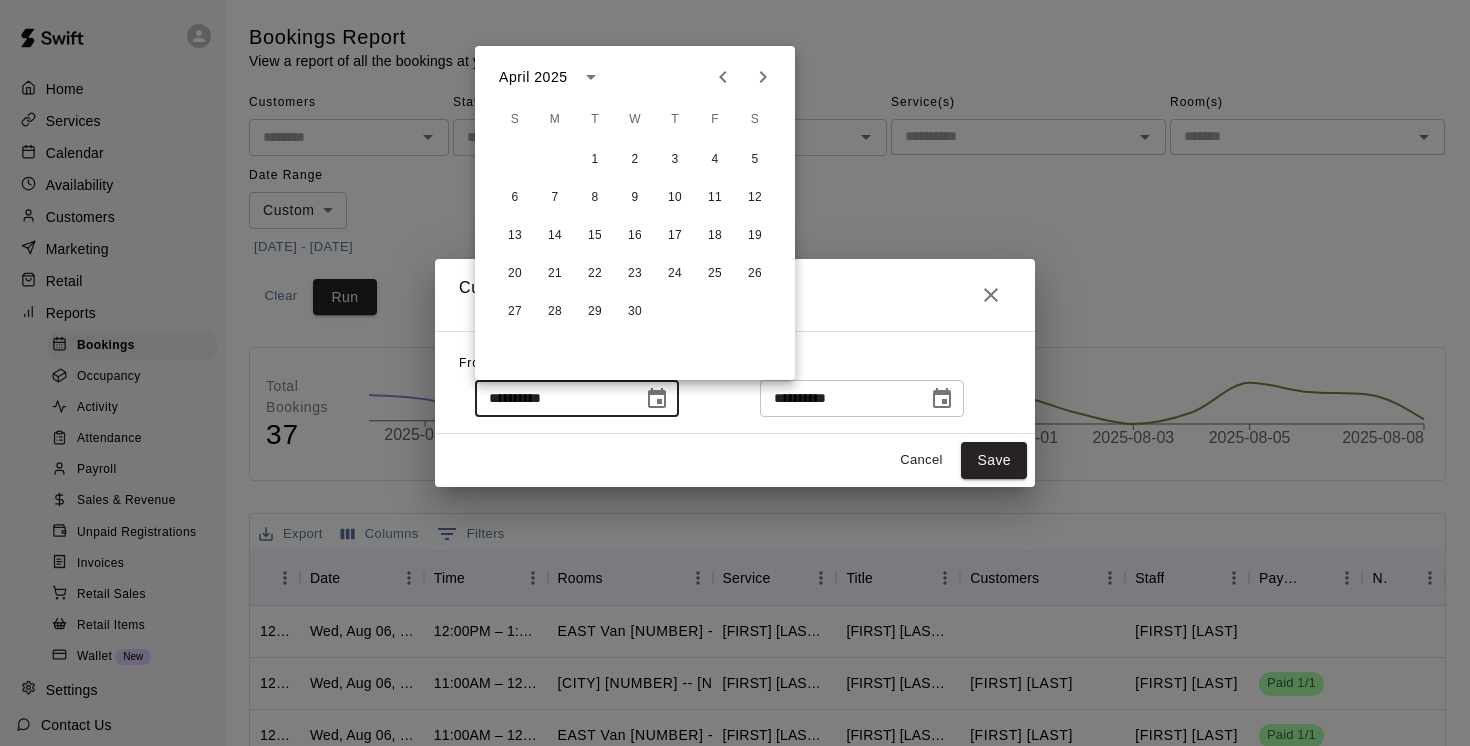click 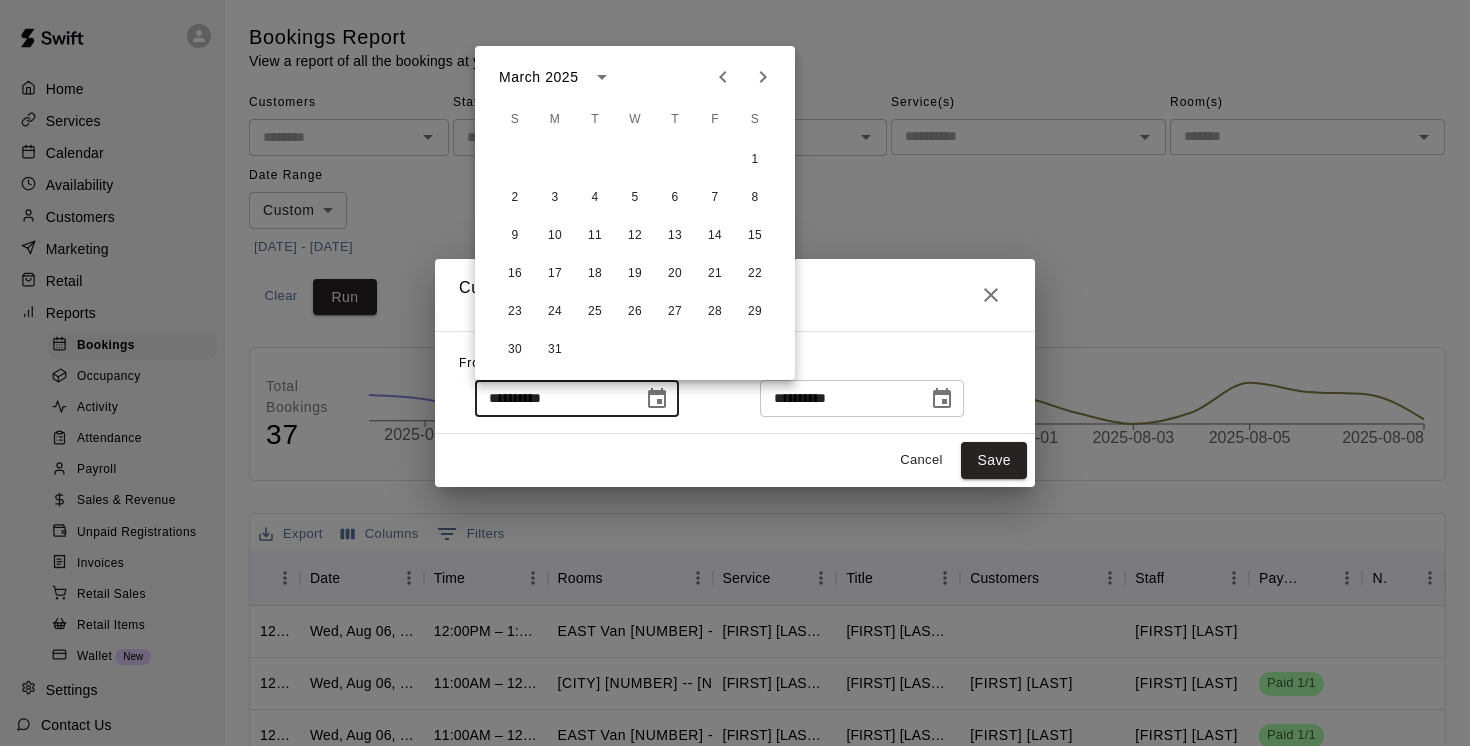 click 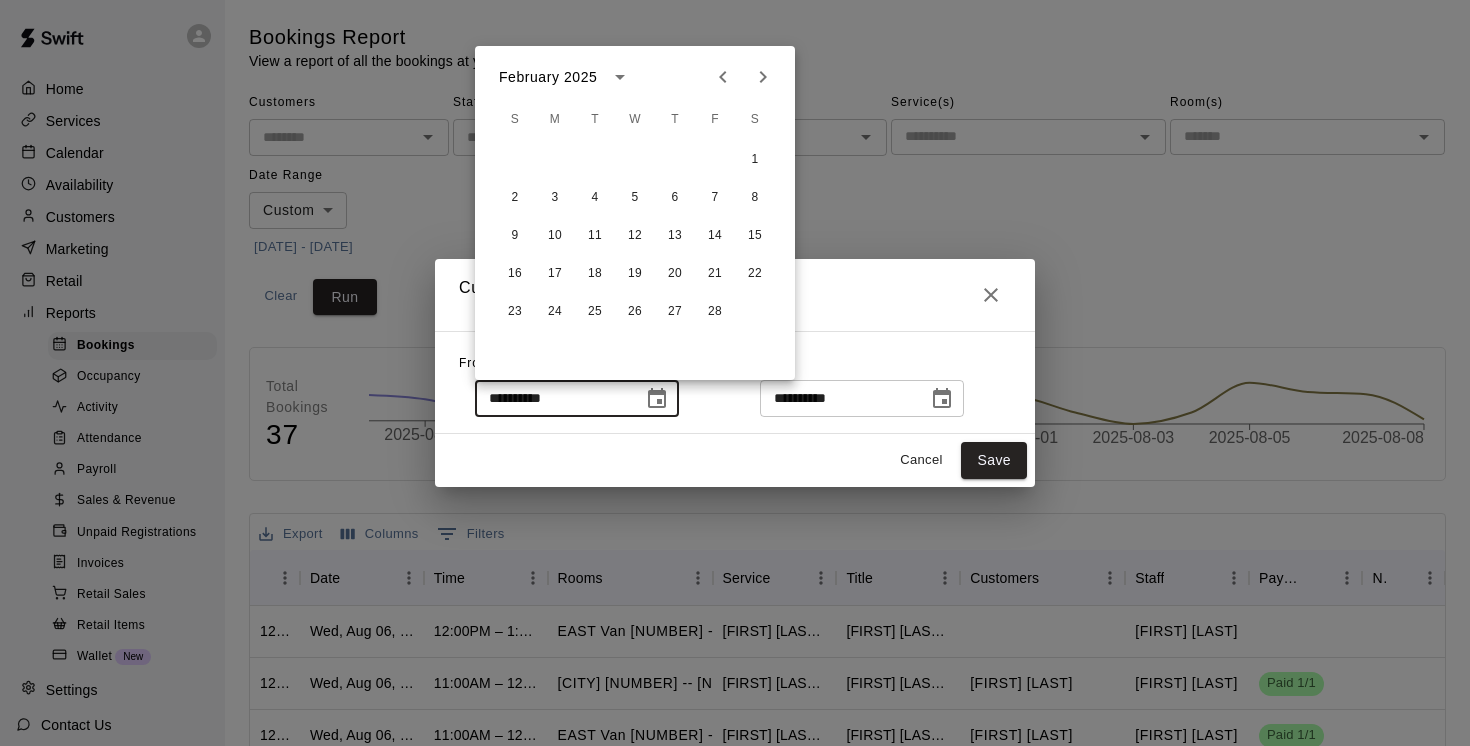 click 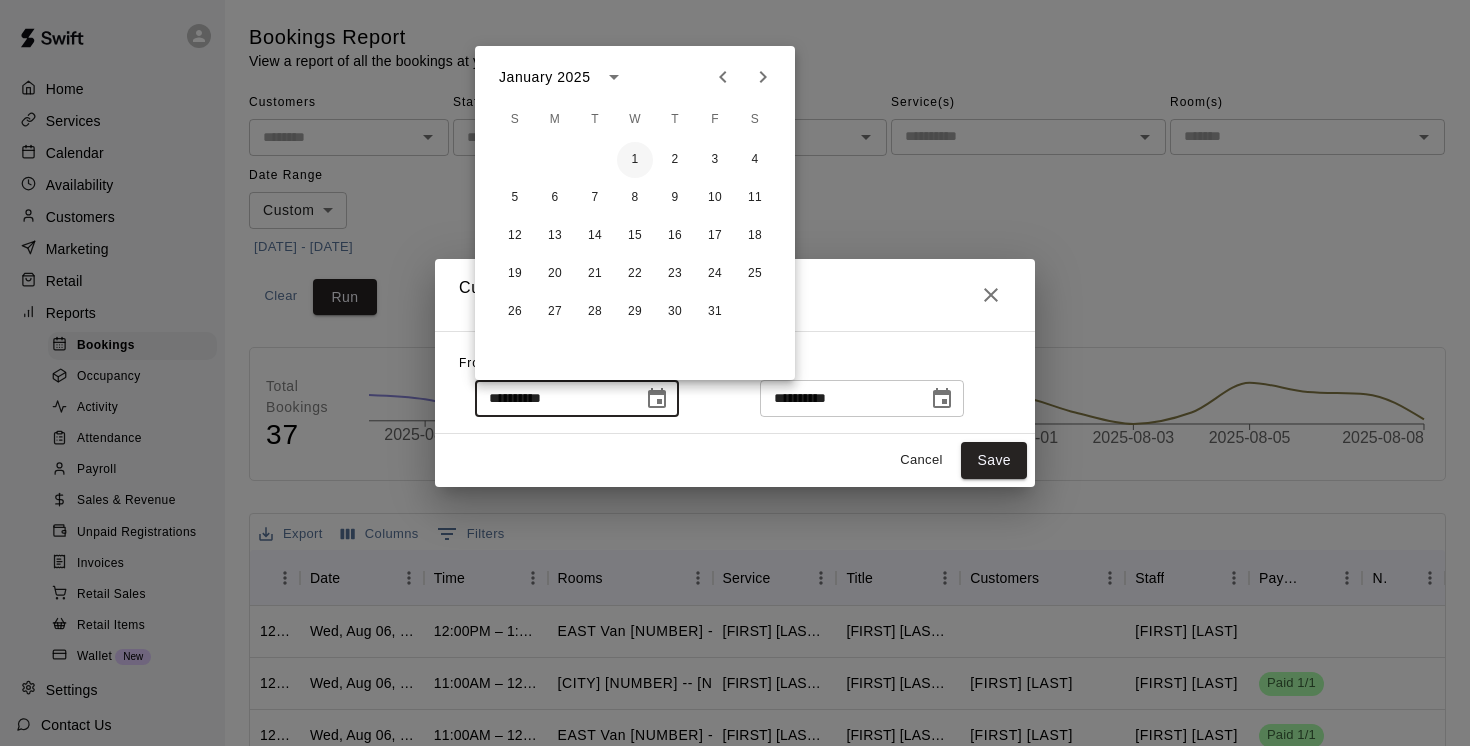 click on "1" at bounding box center (635, 160) 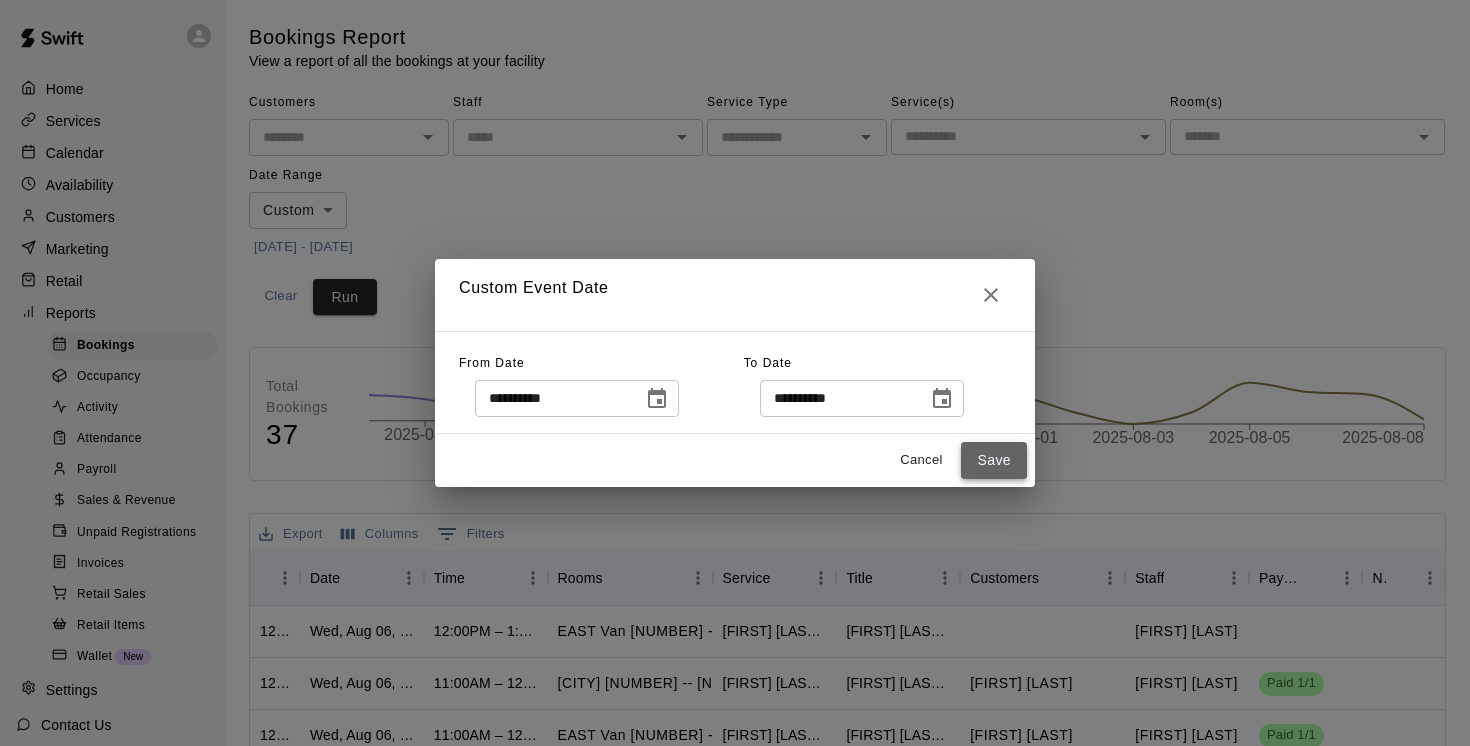 click on "Save" at bounding box center (994, 460) 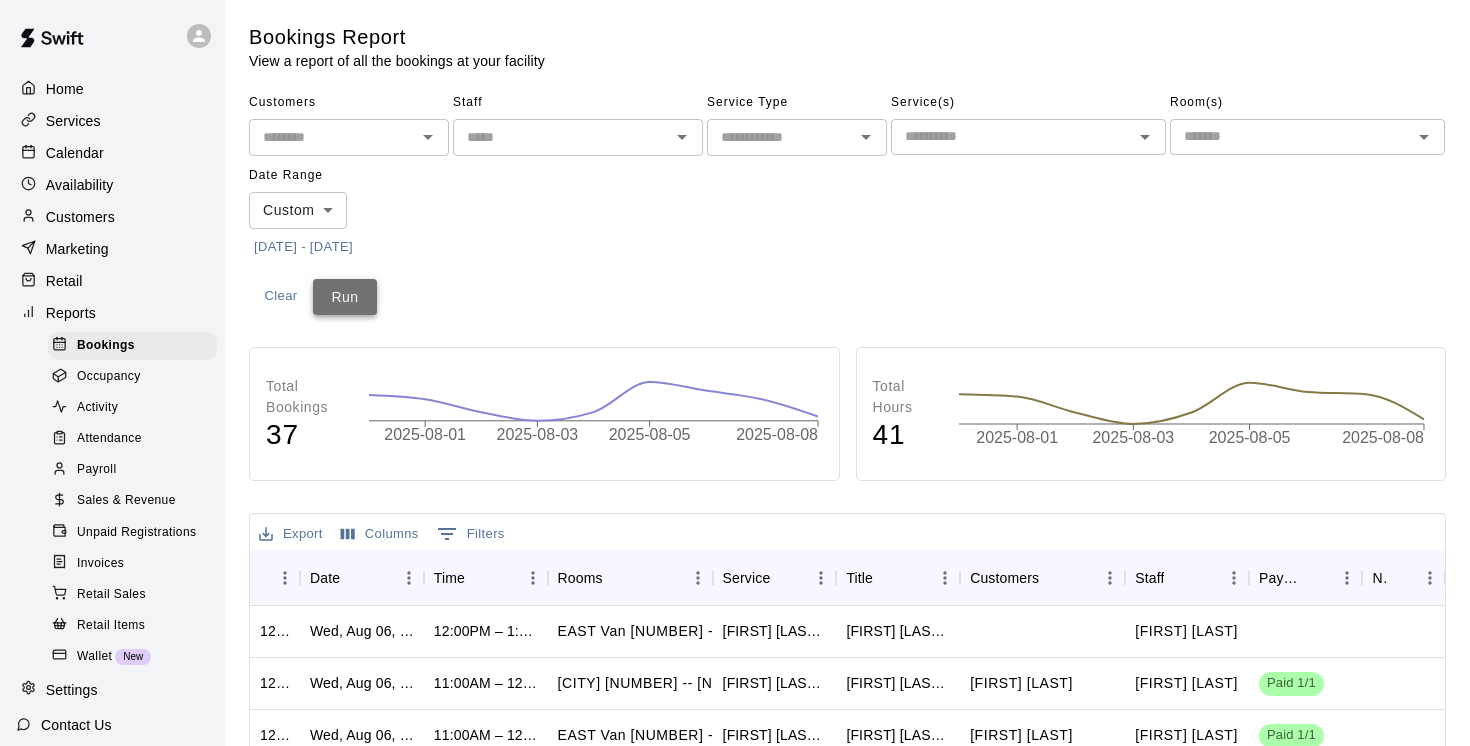 click on "Run" at bounding box center [345, 297] 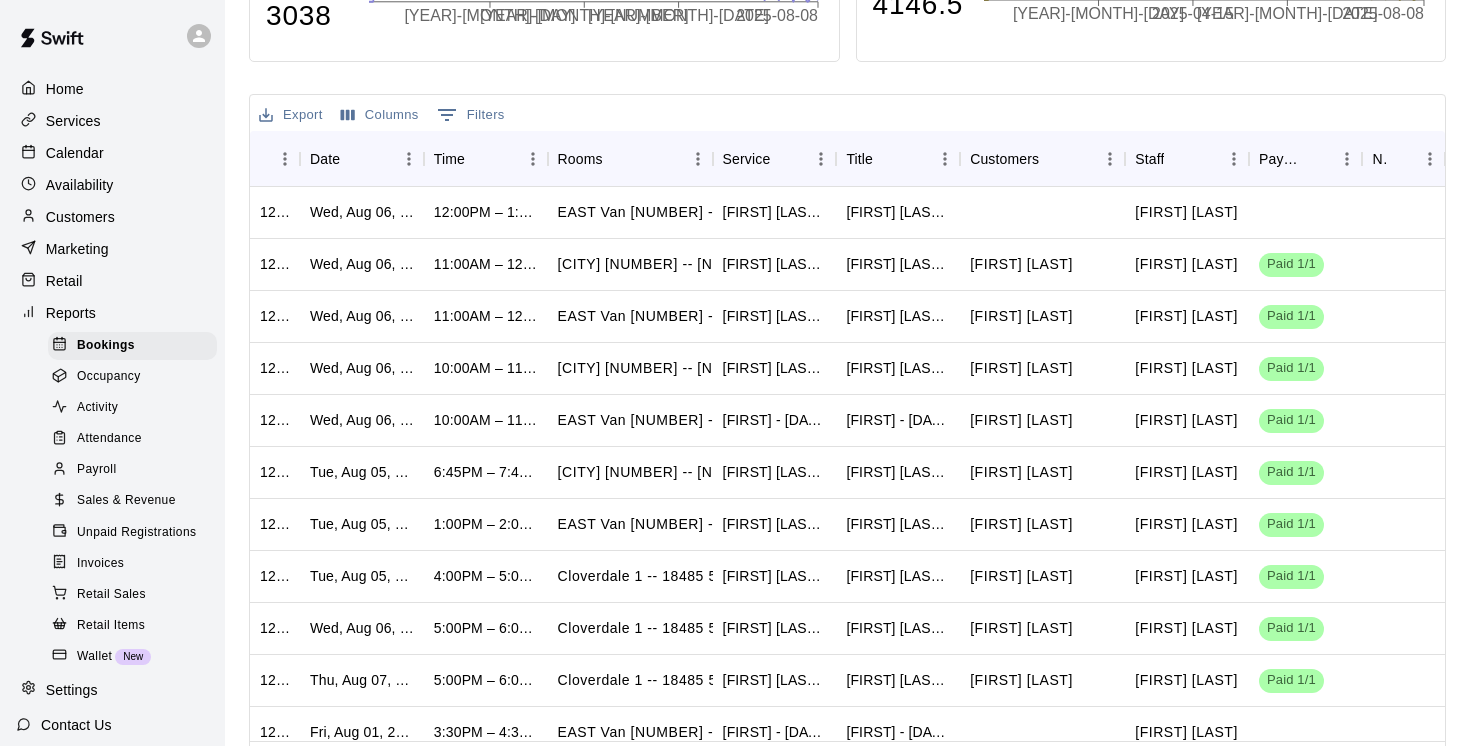 scroll, scrollTop: 475, scrollLeft: 0, axis: vertical 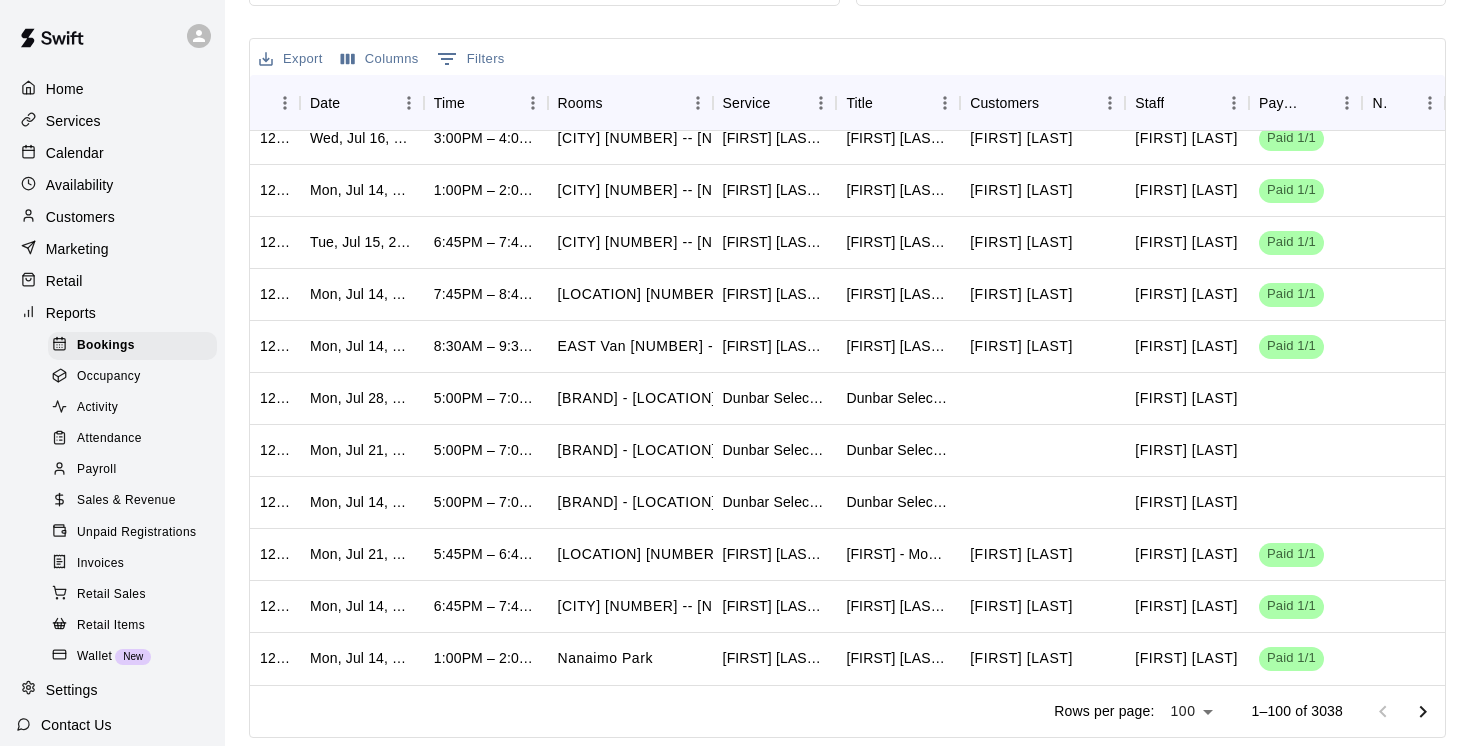 click 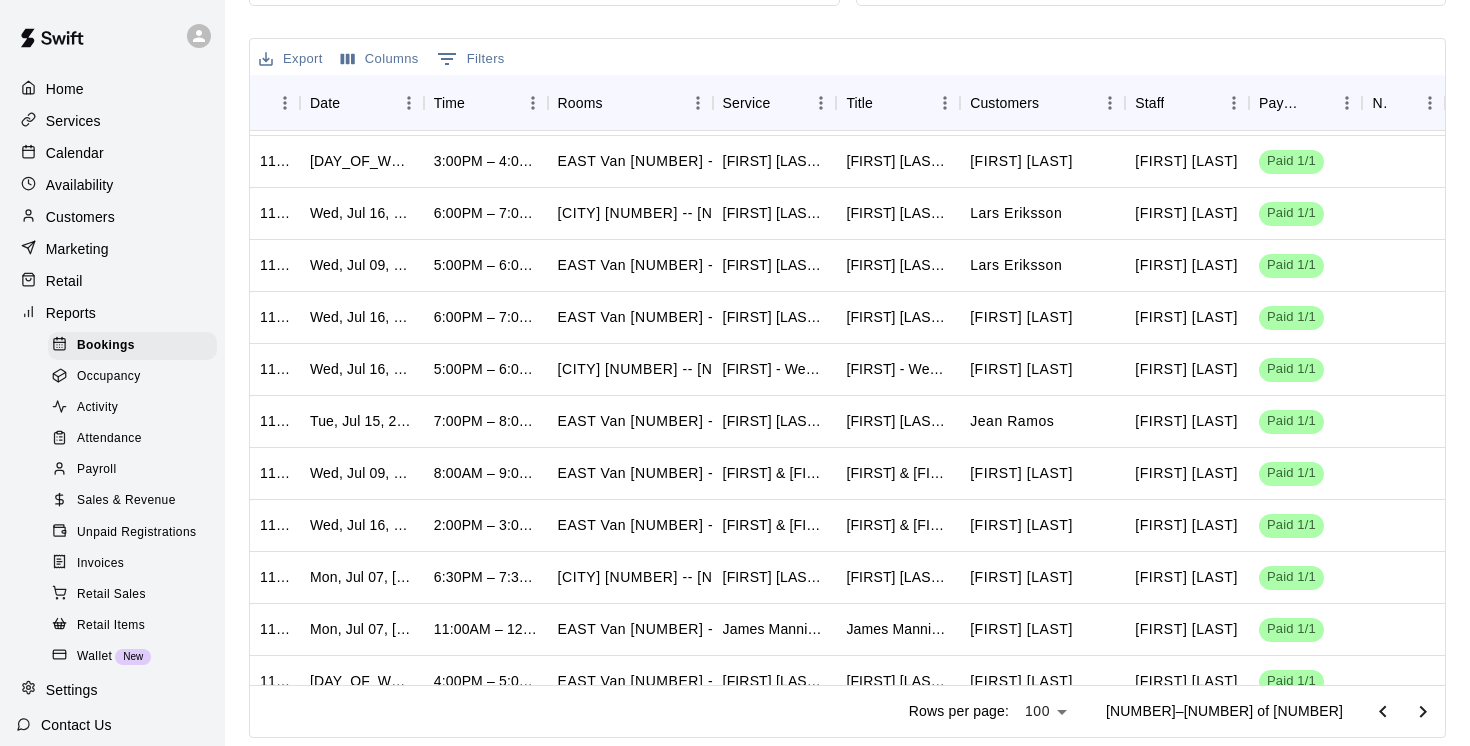 scroll, scrollTop: 4646, scrollLeft: 0, axis: vertical 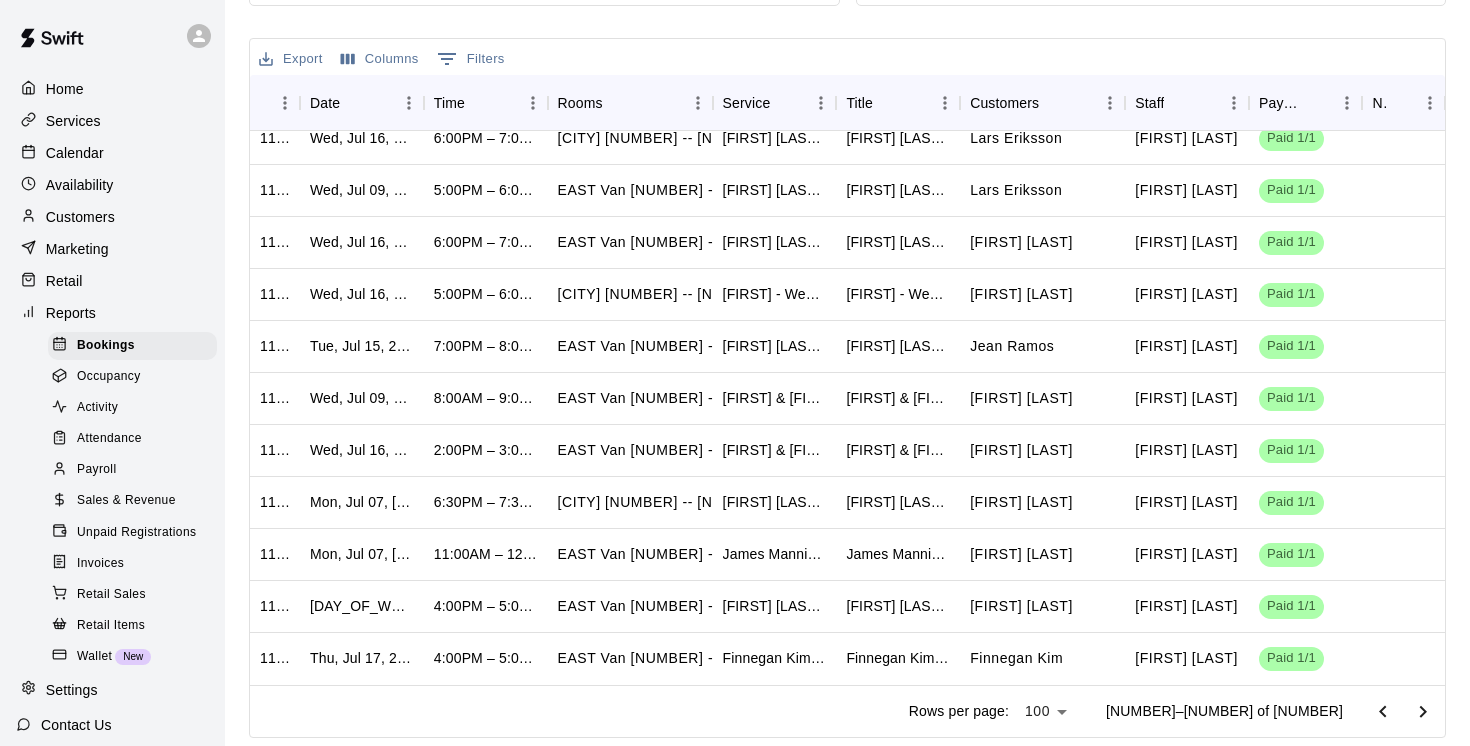 click 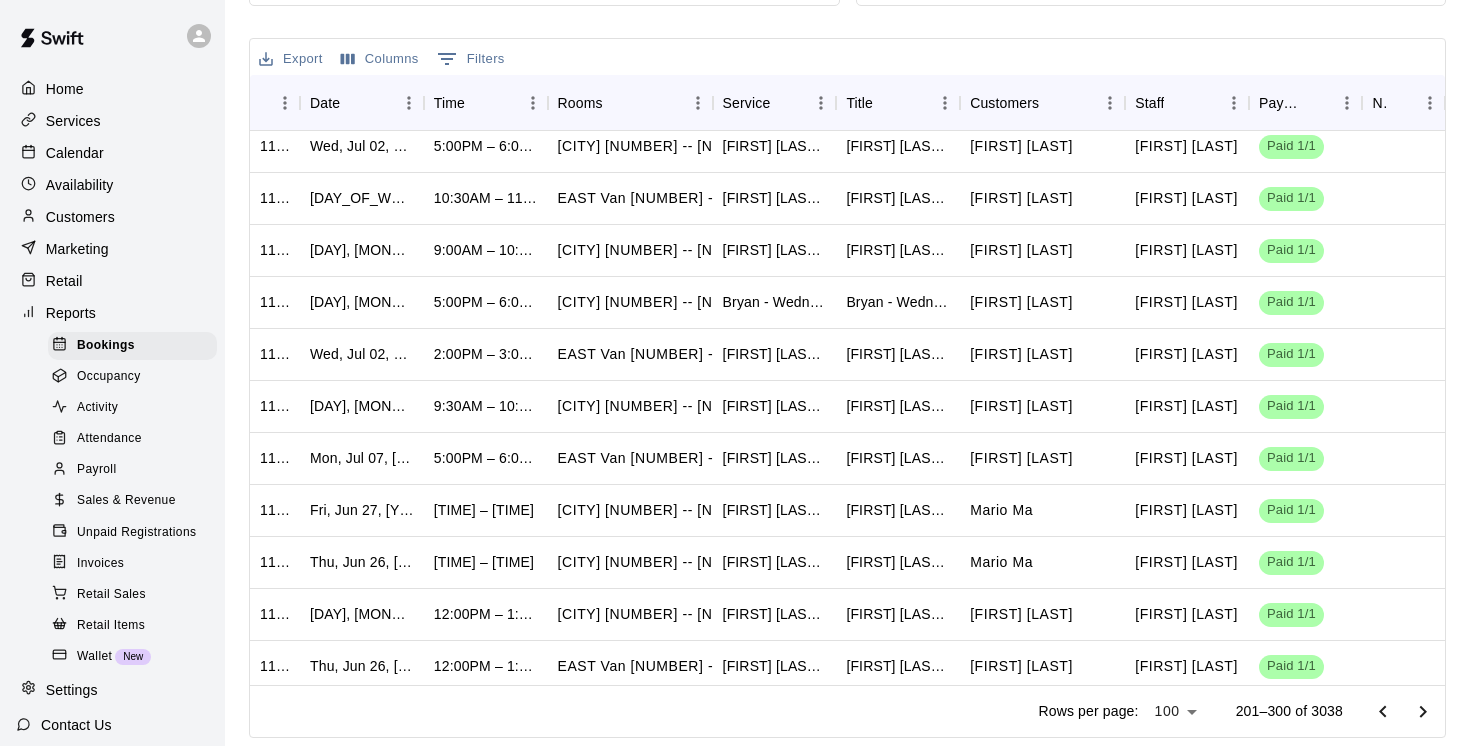 scroll, scrollTop: 4646, scrollLeft: 0, axis: vertical 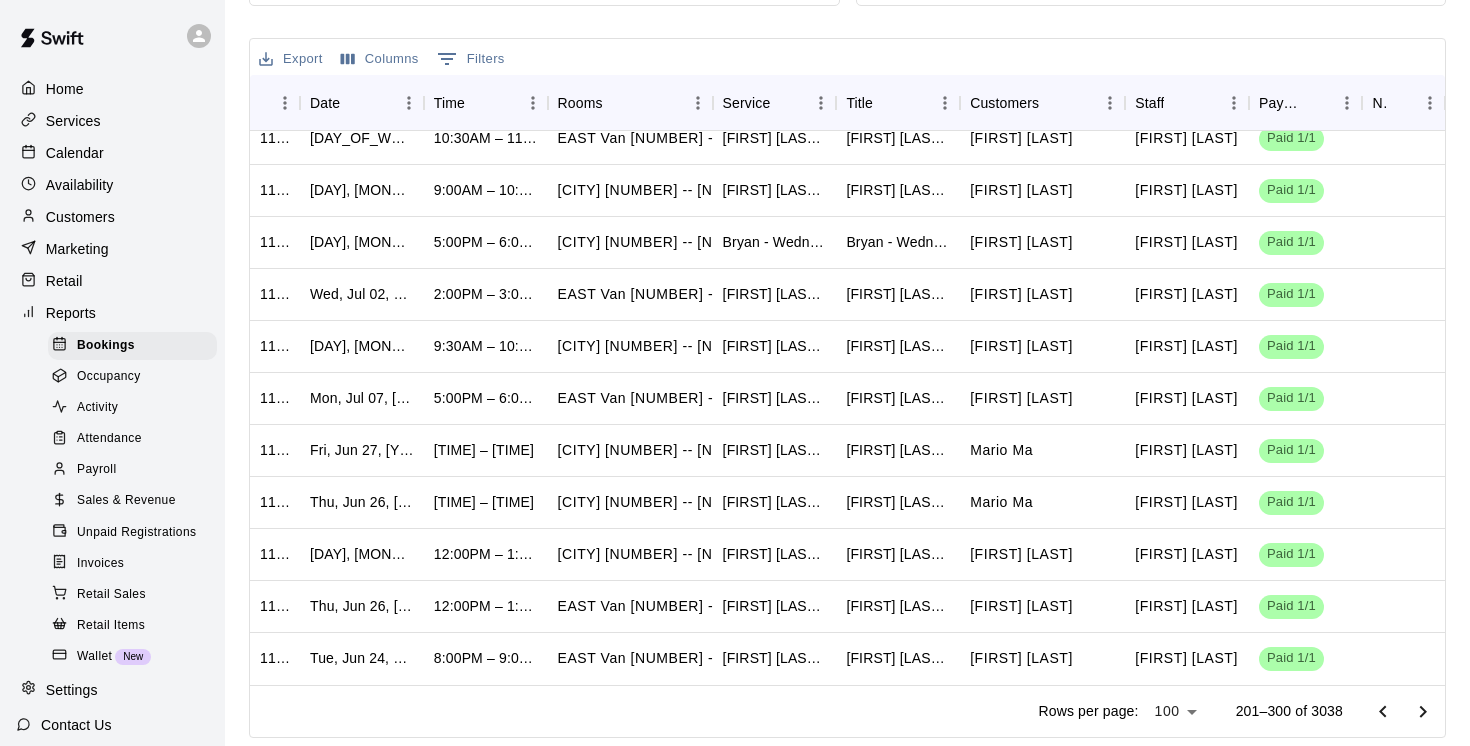 click 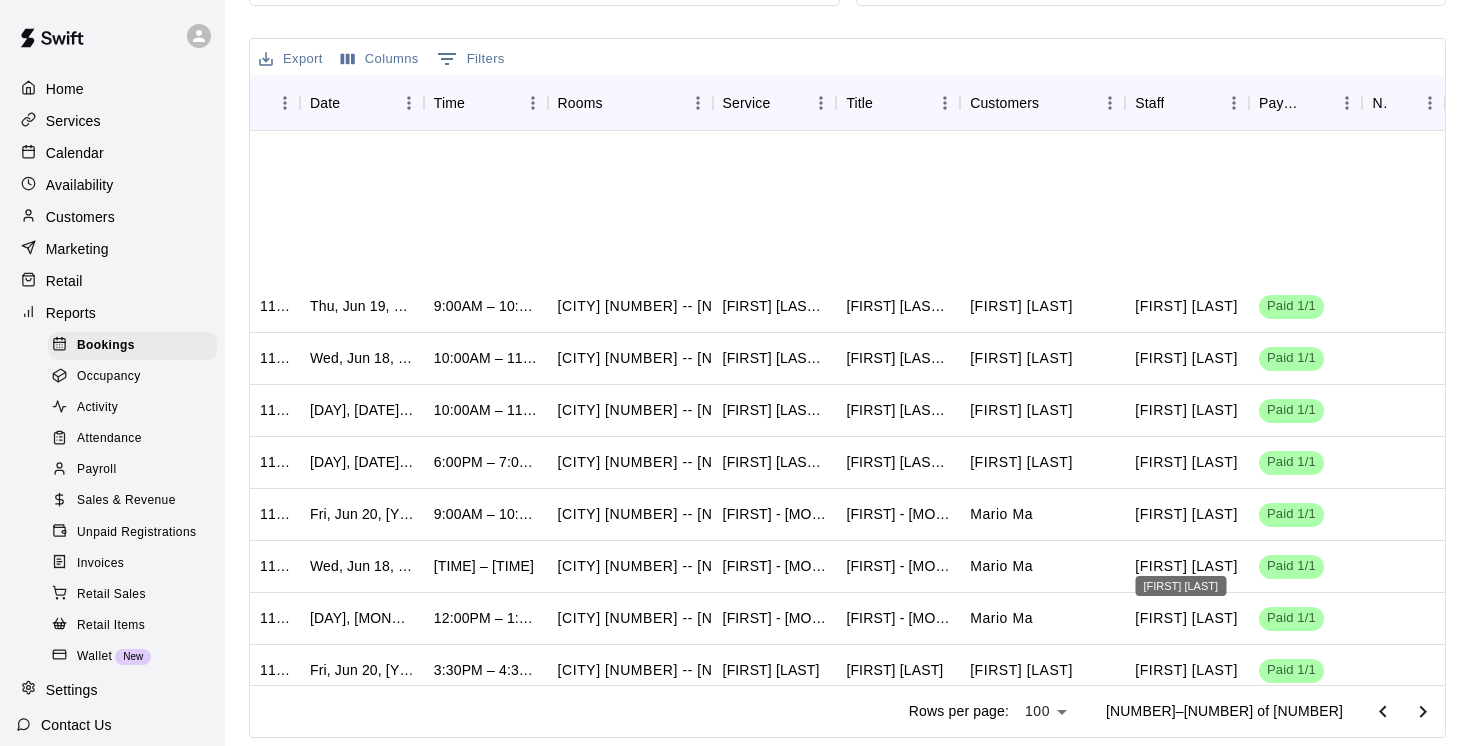 scroll, scrollTop: 4646, scrollLeft: 0, axis: vertical 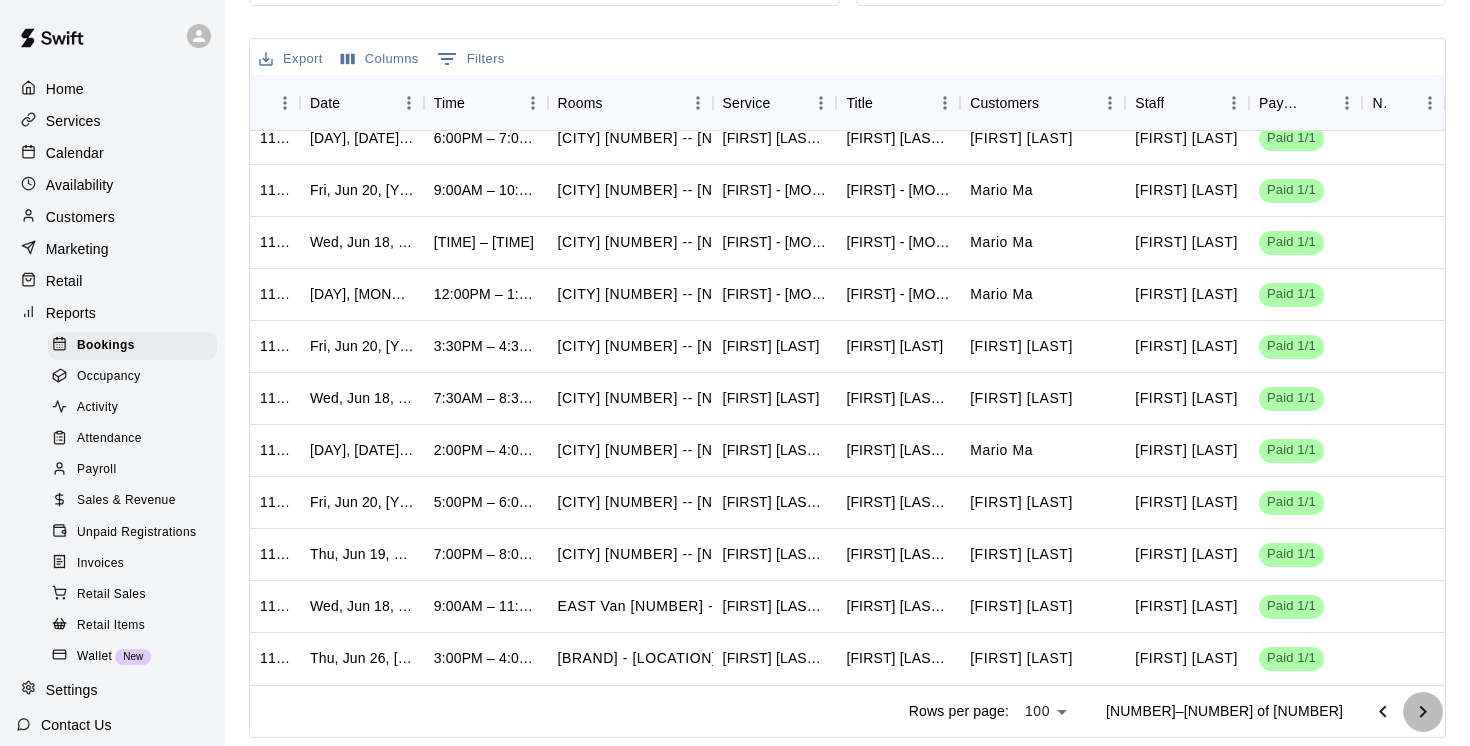 click 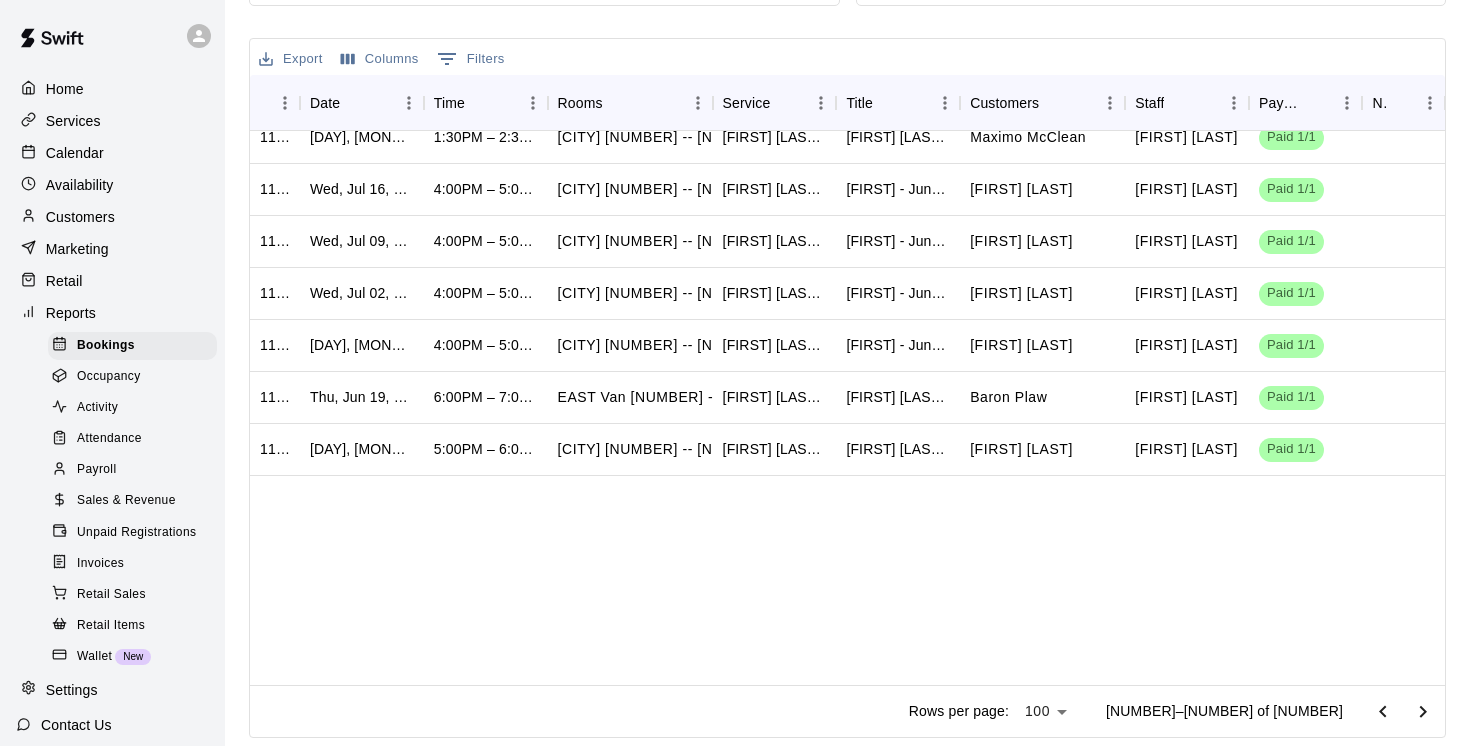 scroll, scrollTop: 4646, scrollLeft: 0, axis: vertical 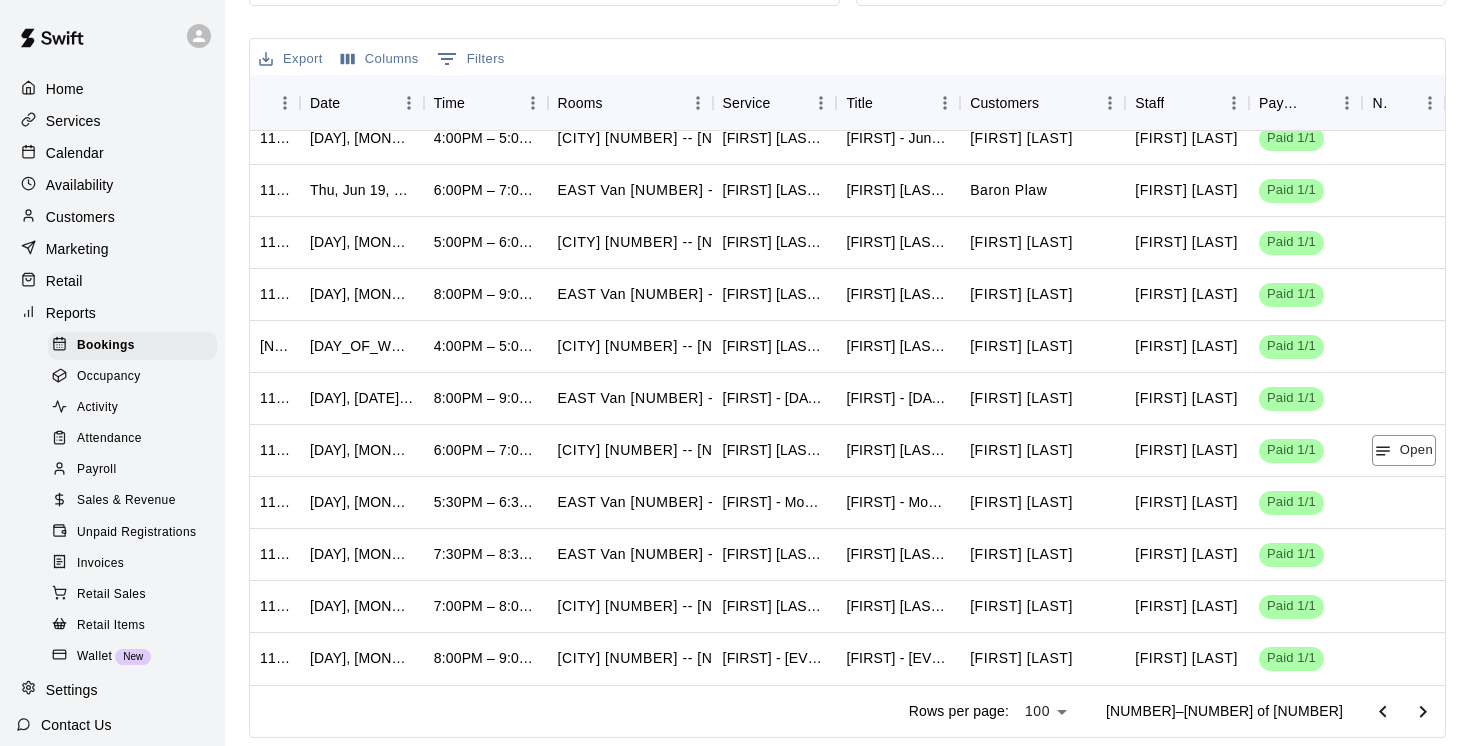 click 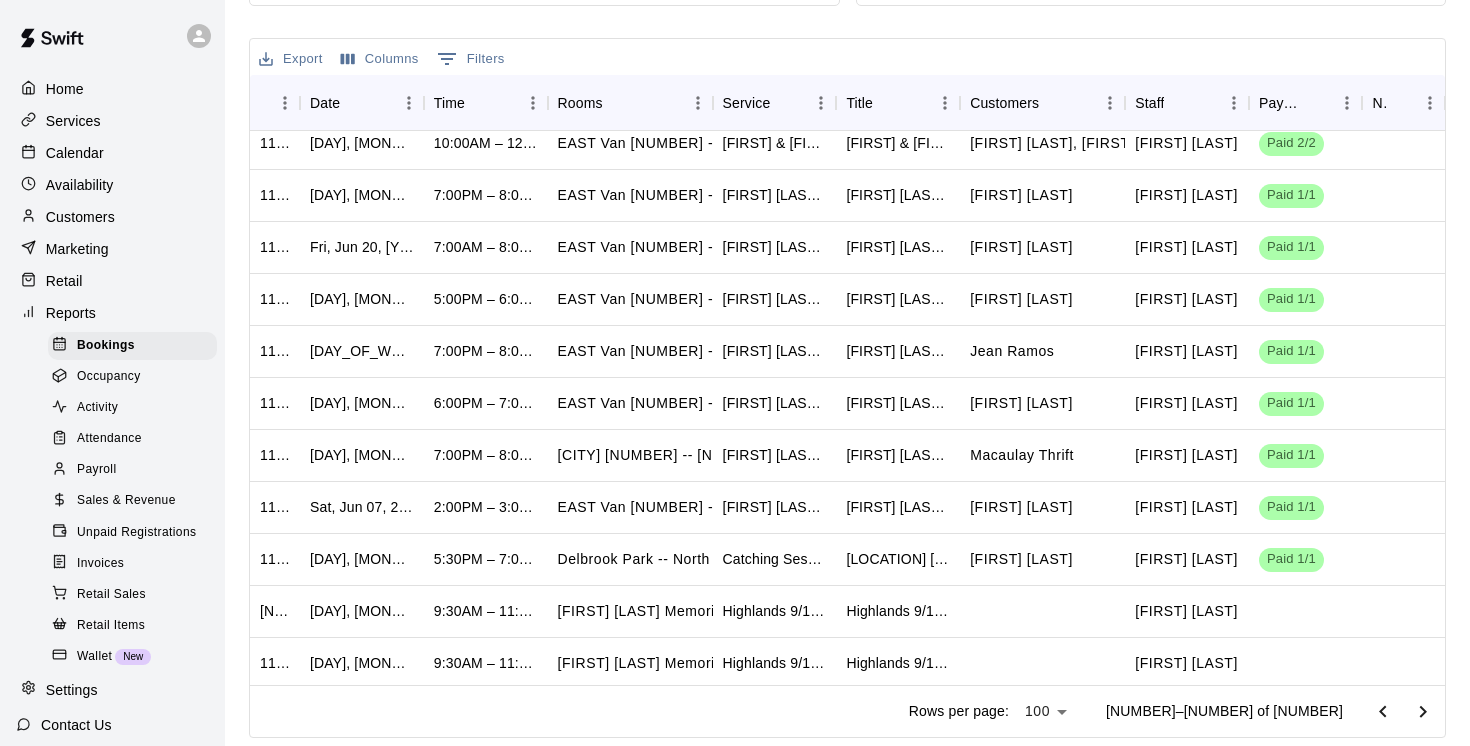 scroll, scrollTop: 0, scrollLeft: 0, axis: both 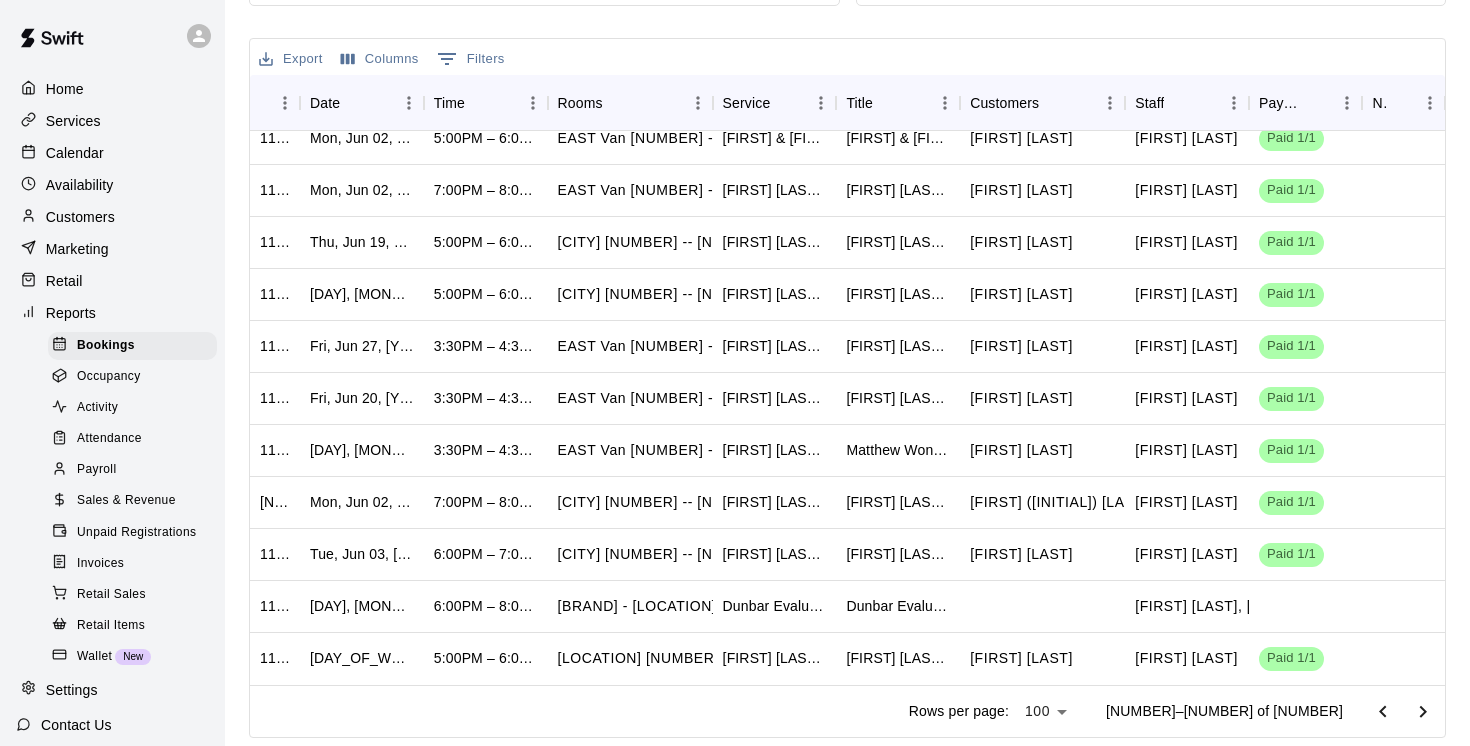click 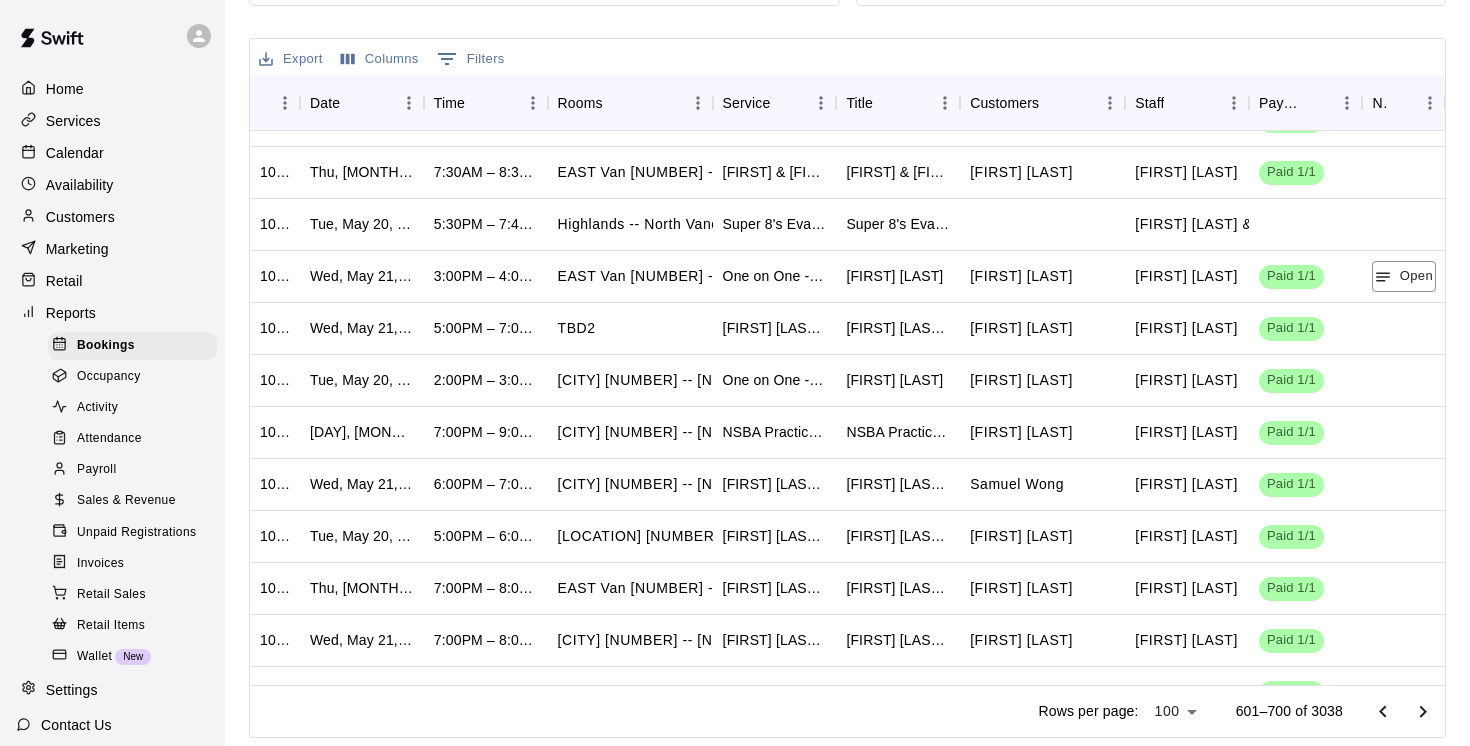 scroll, scrollTop: 4646, scrollLeft: 0, axis: vertical 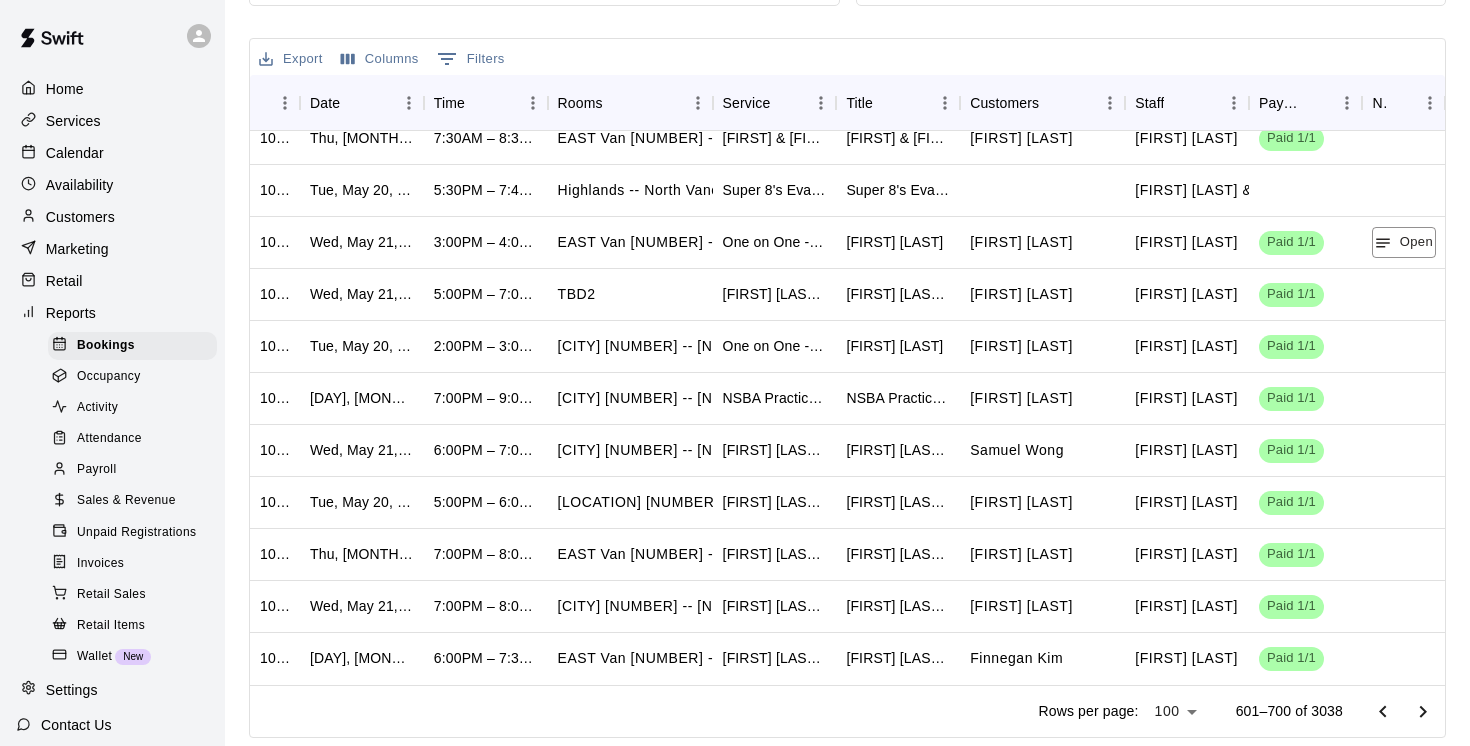 click 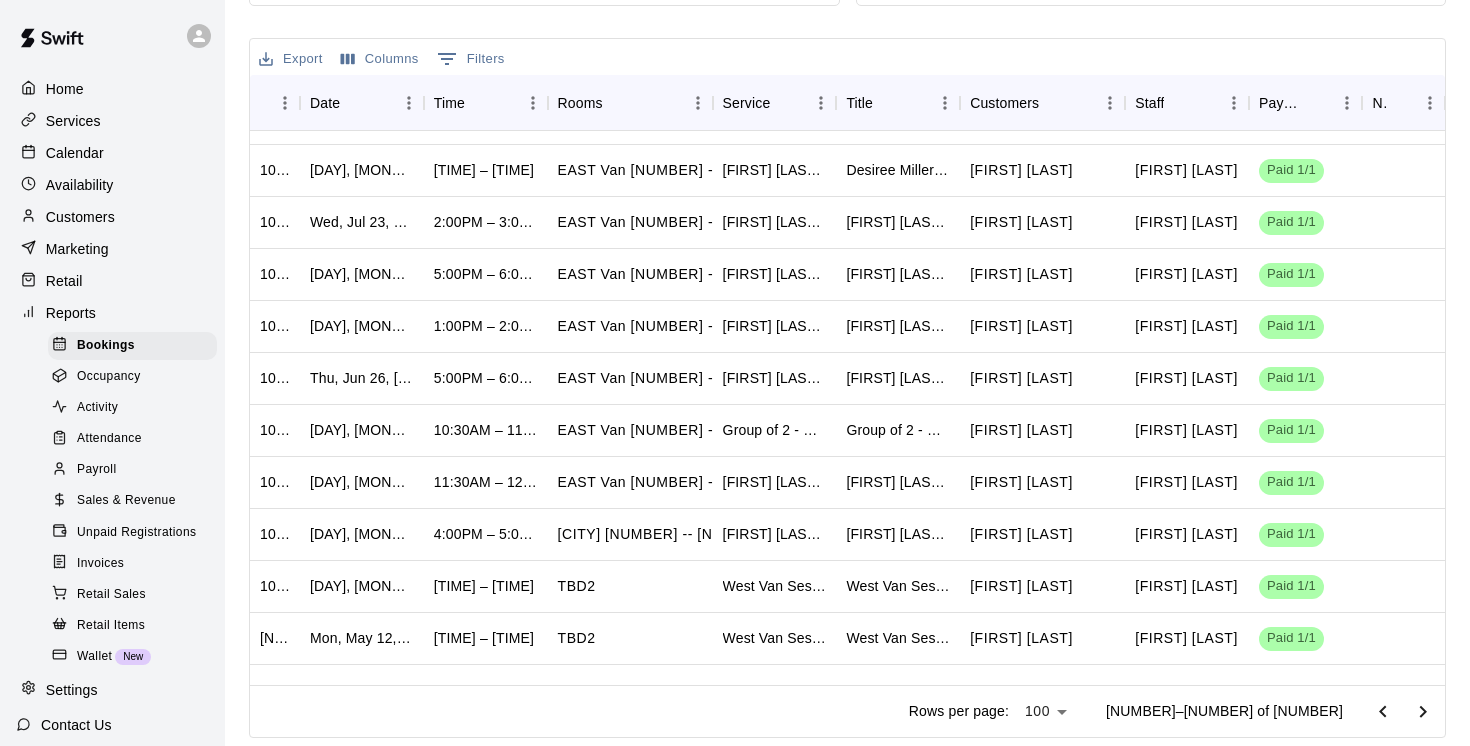scroll, scrollTop: 4646, scrollLeft: 0, axis: vertical 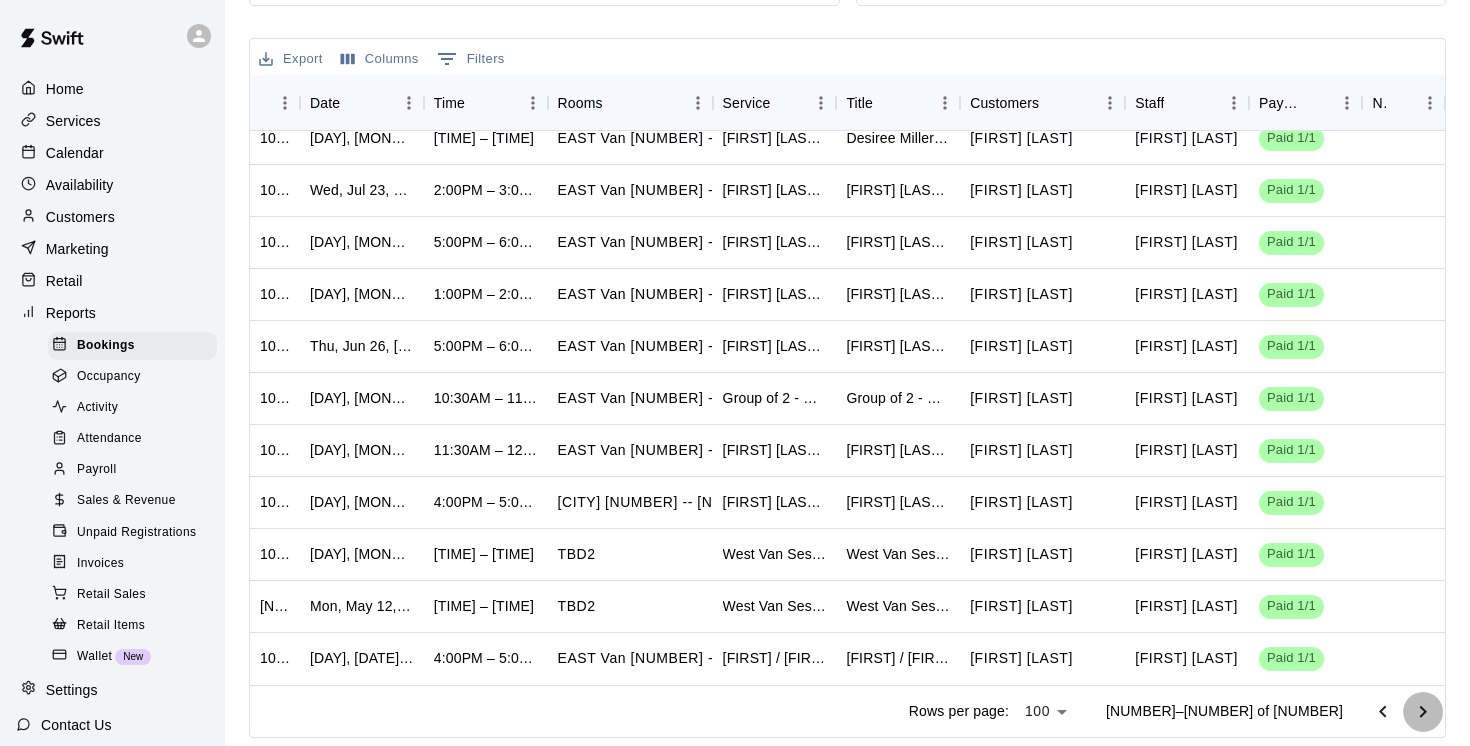click 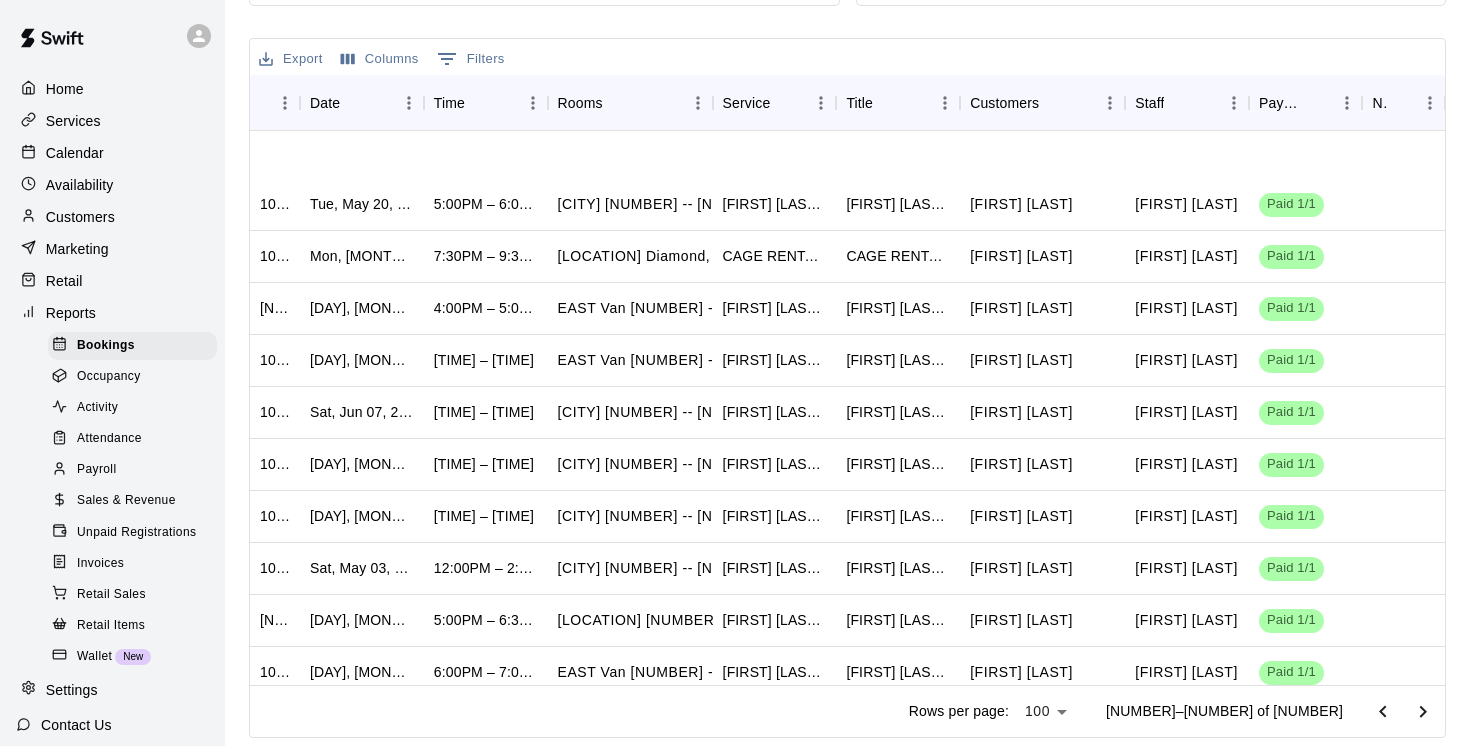 scroll, scrollTop: 4646, scrollLeft: 0, axis: vertical 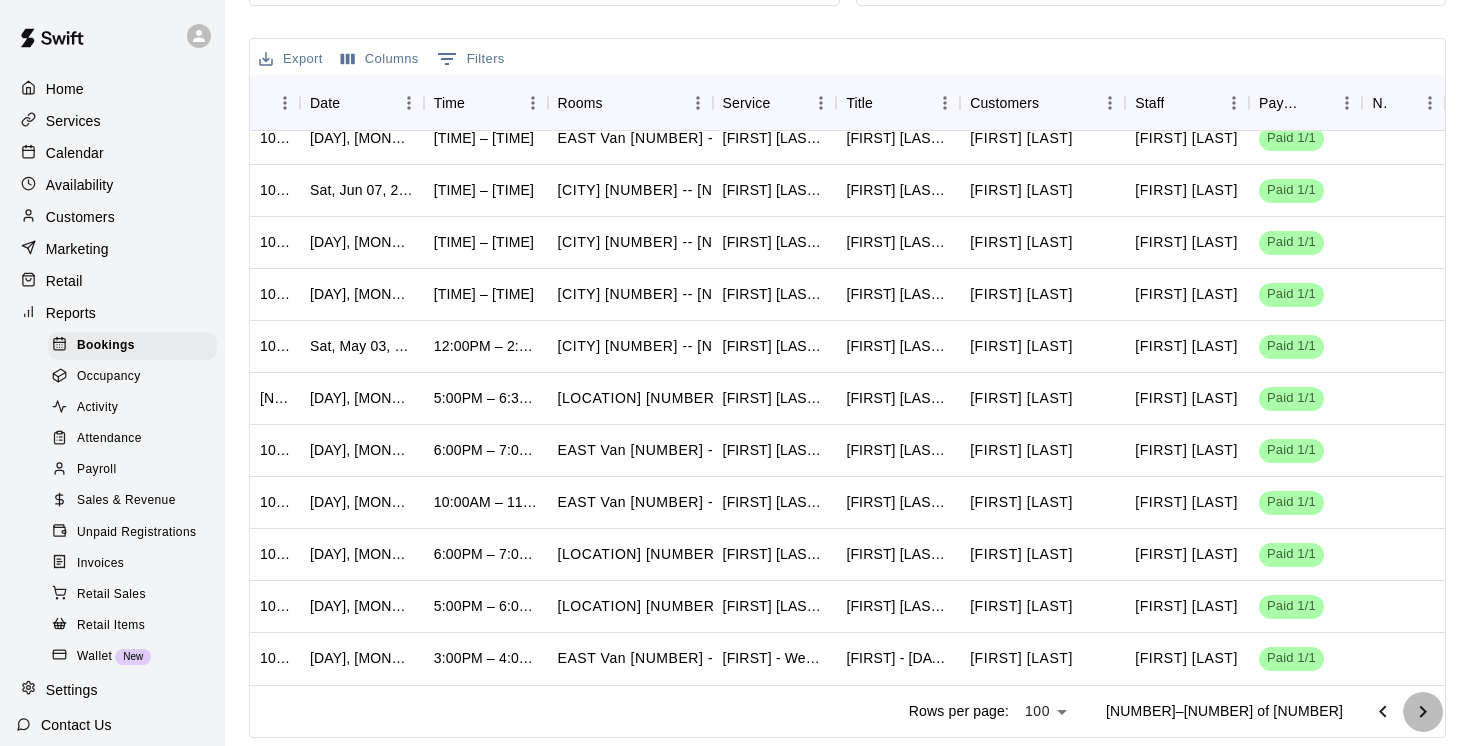 click 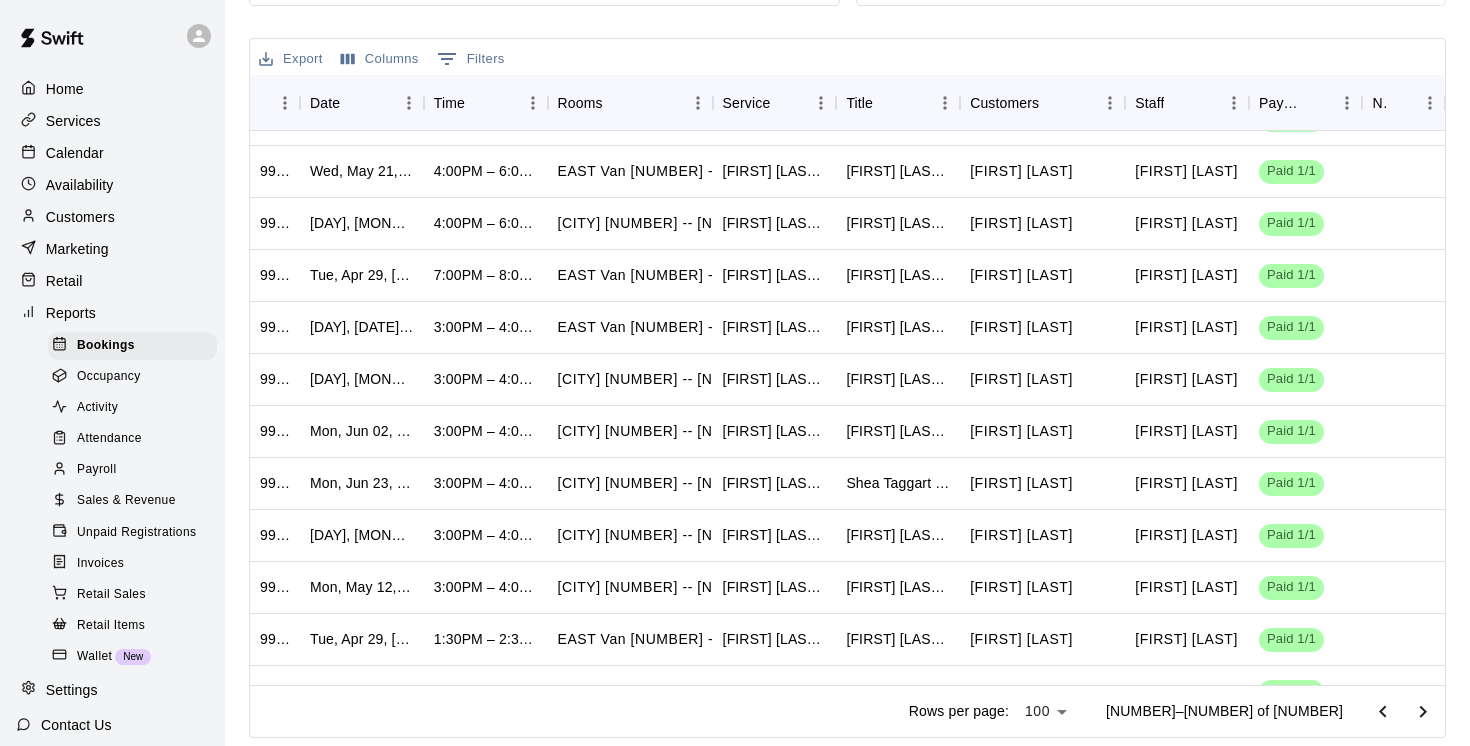 scroll, scrollTop: 4646, scrollLeft: 0, axis: vertical 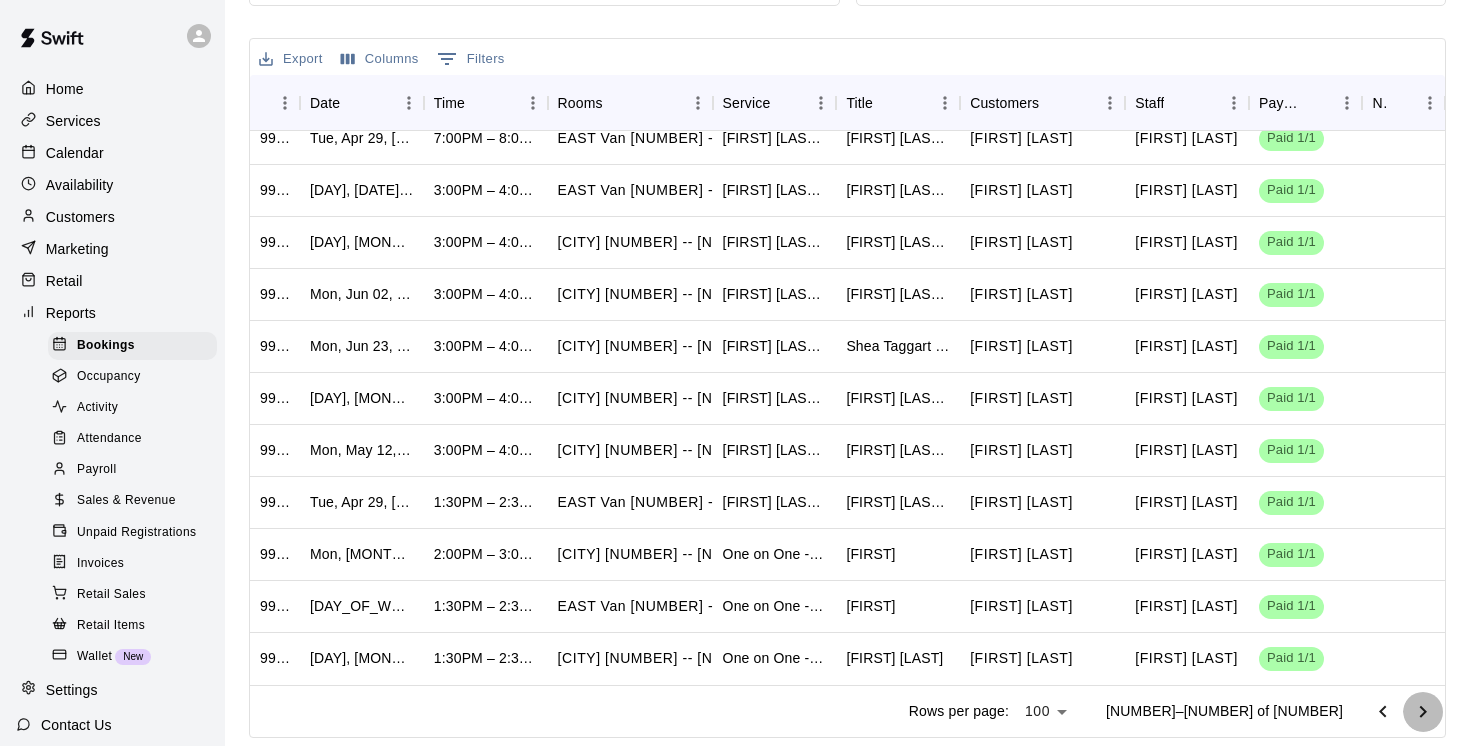 click 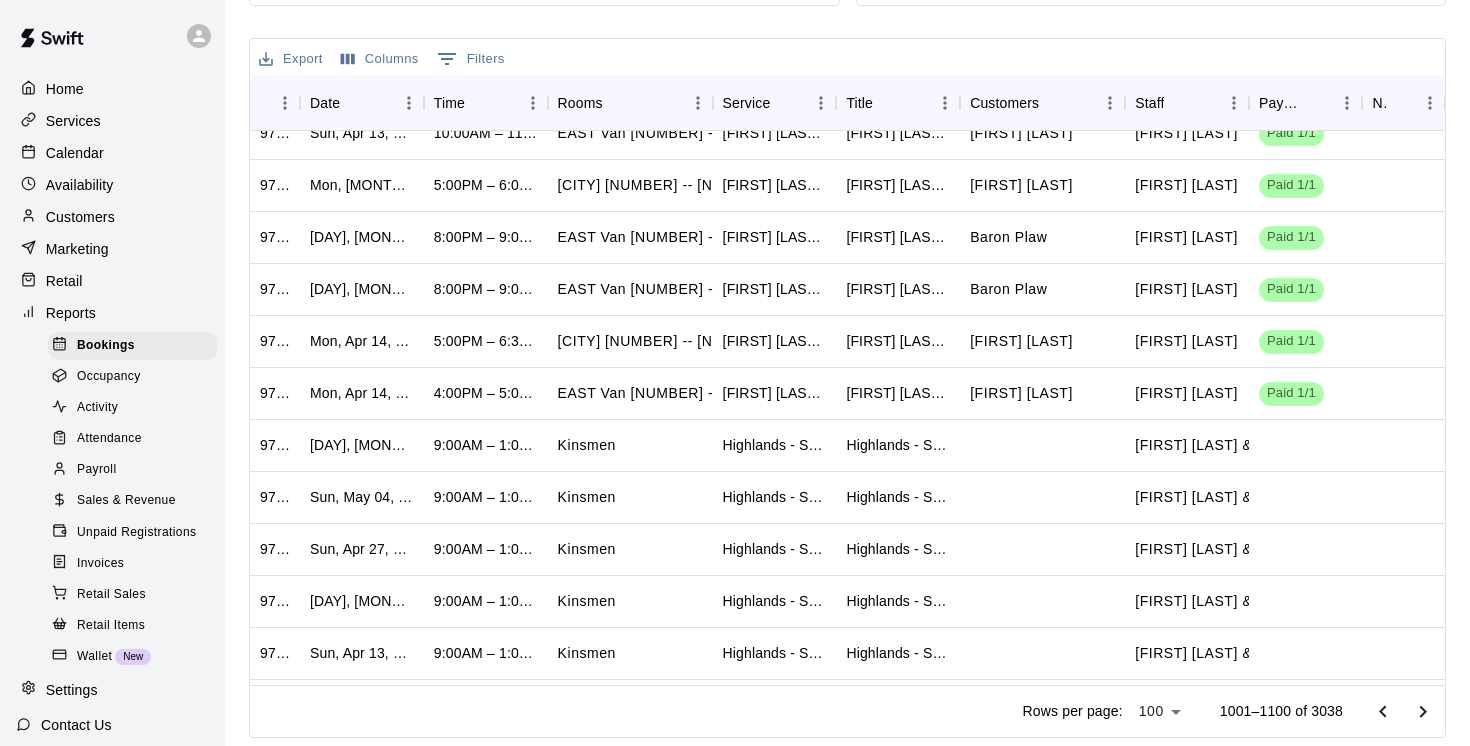 scroll, scrollTop: 4646, scrollLeft: 0, axis: vertical 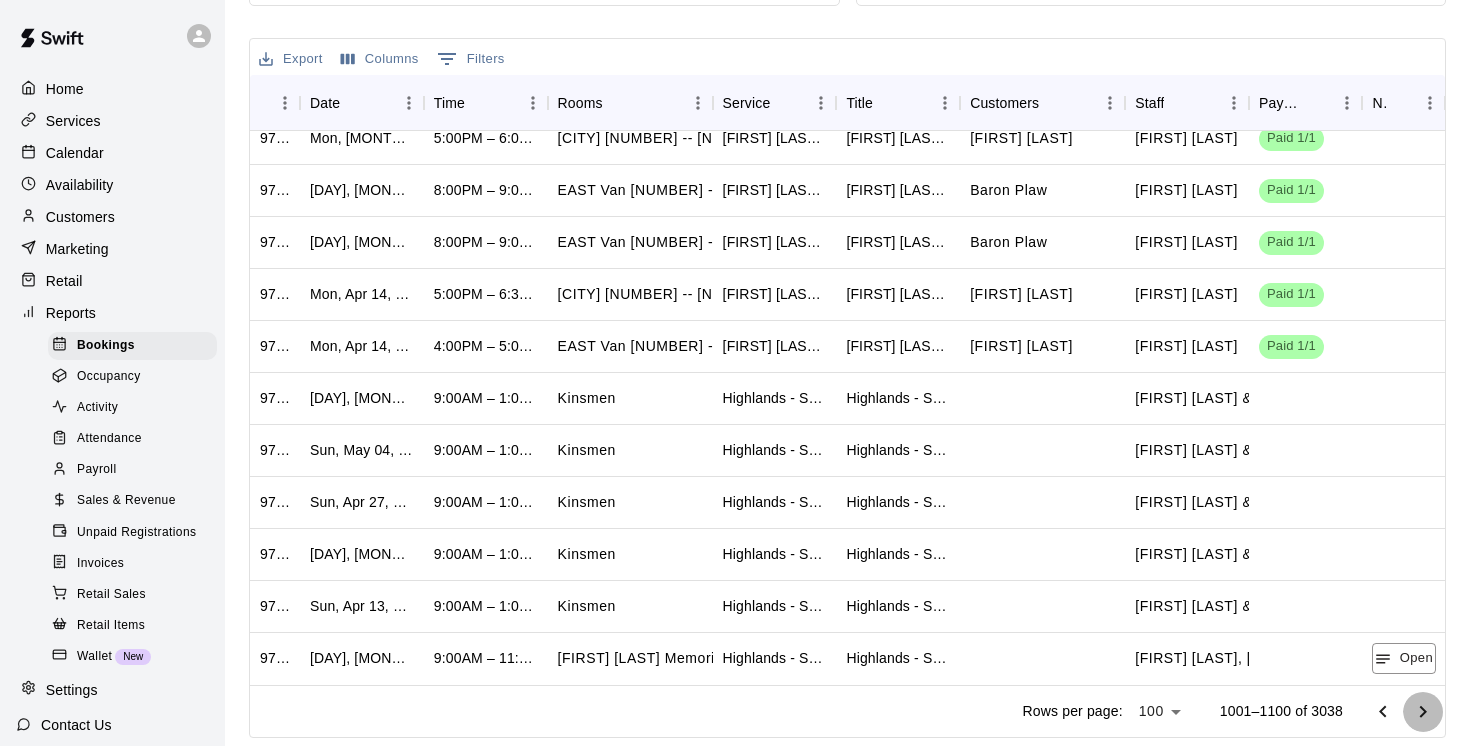 click 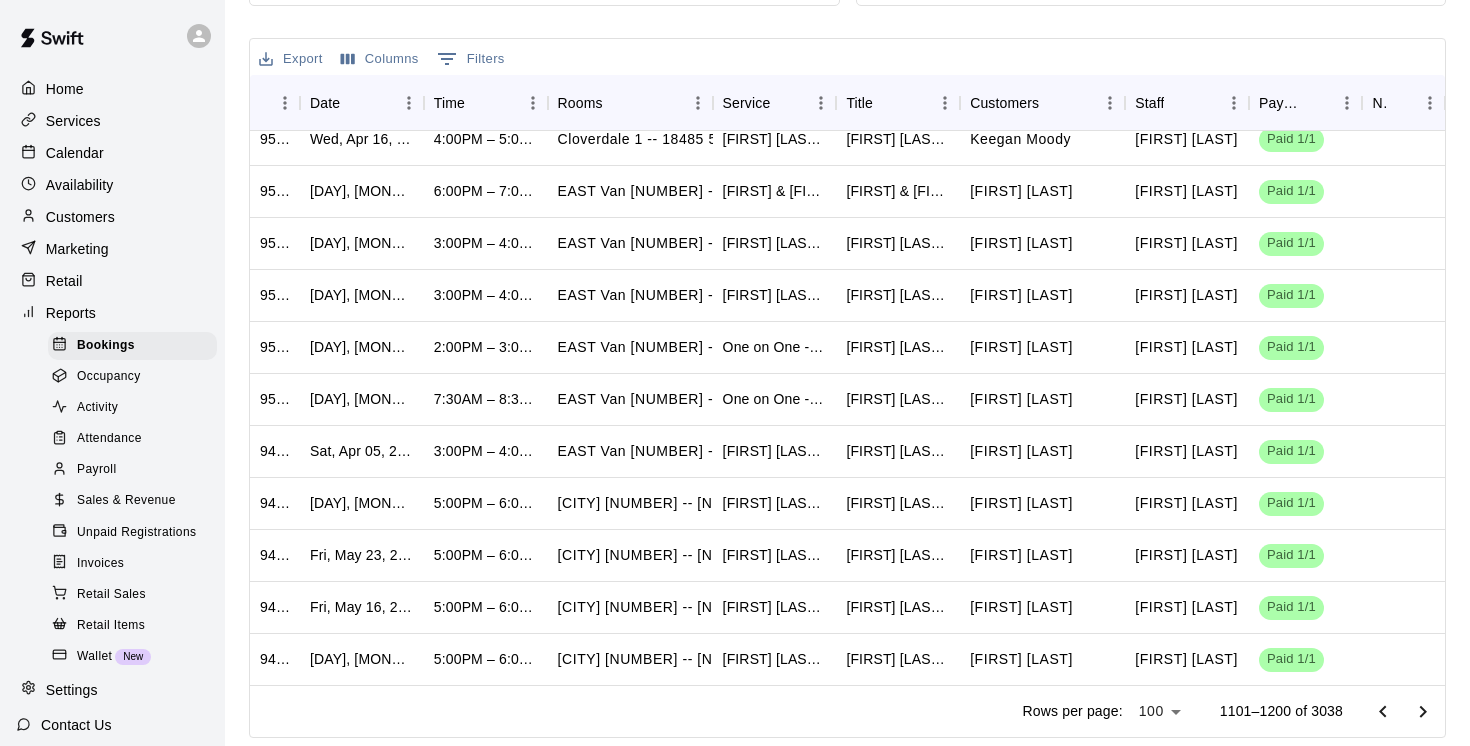 scroll, scrollTop: 4646, scrollLeft: 0, axis: vertical 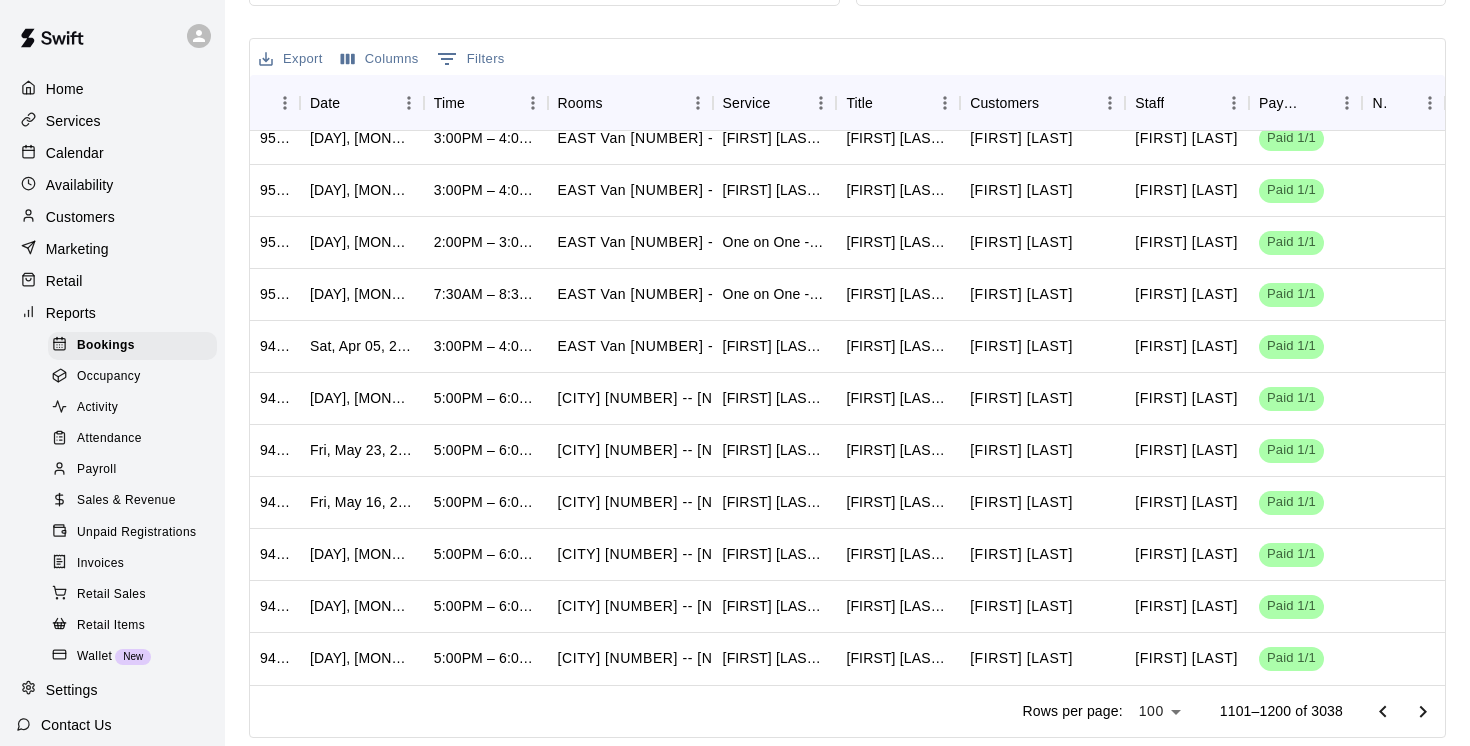 click 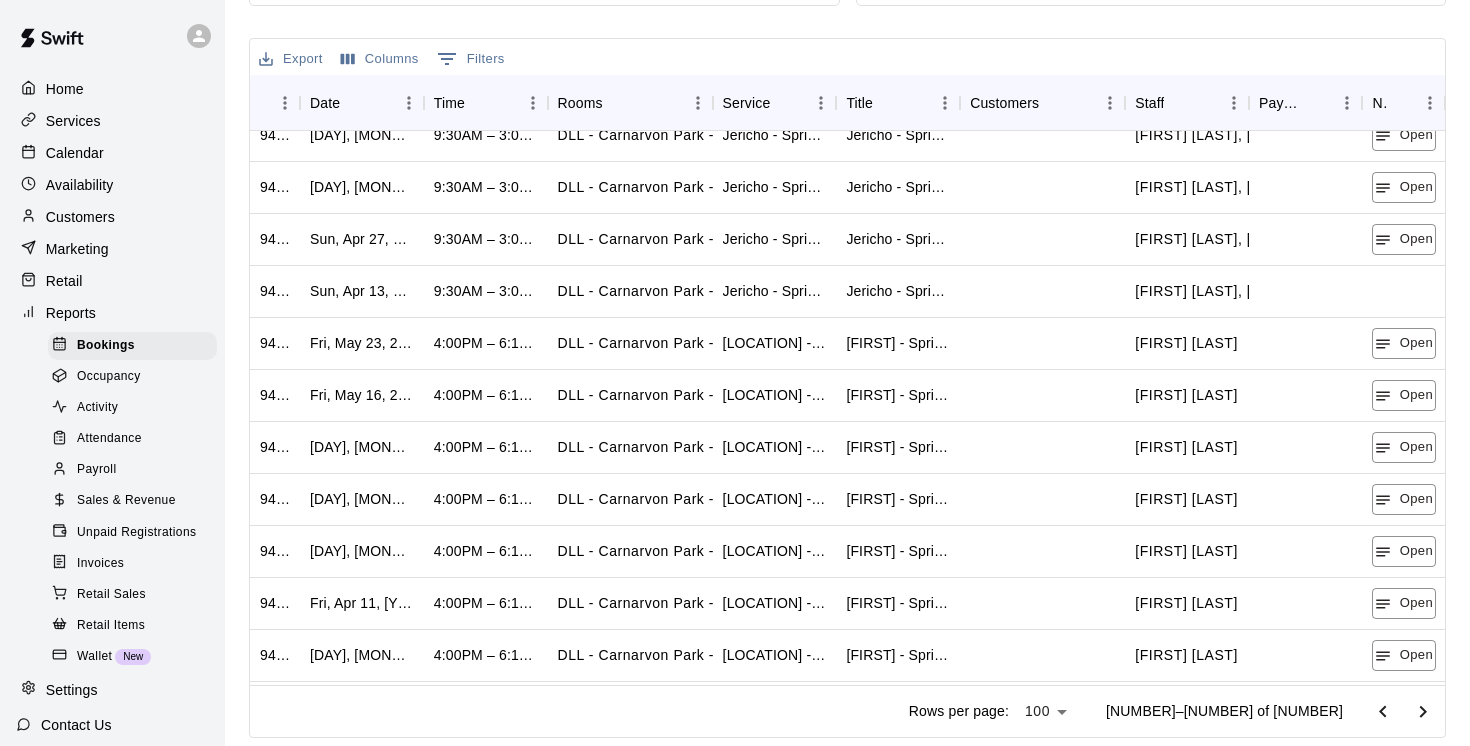 scroll, scrollTop: 4646, scrollLeft: 0, axis: vertical 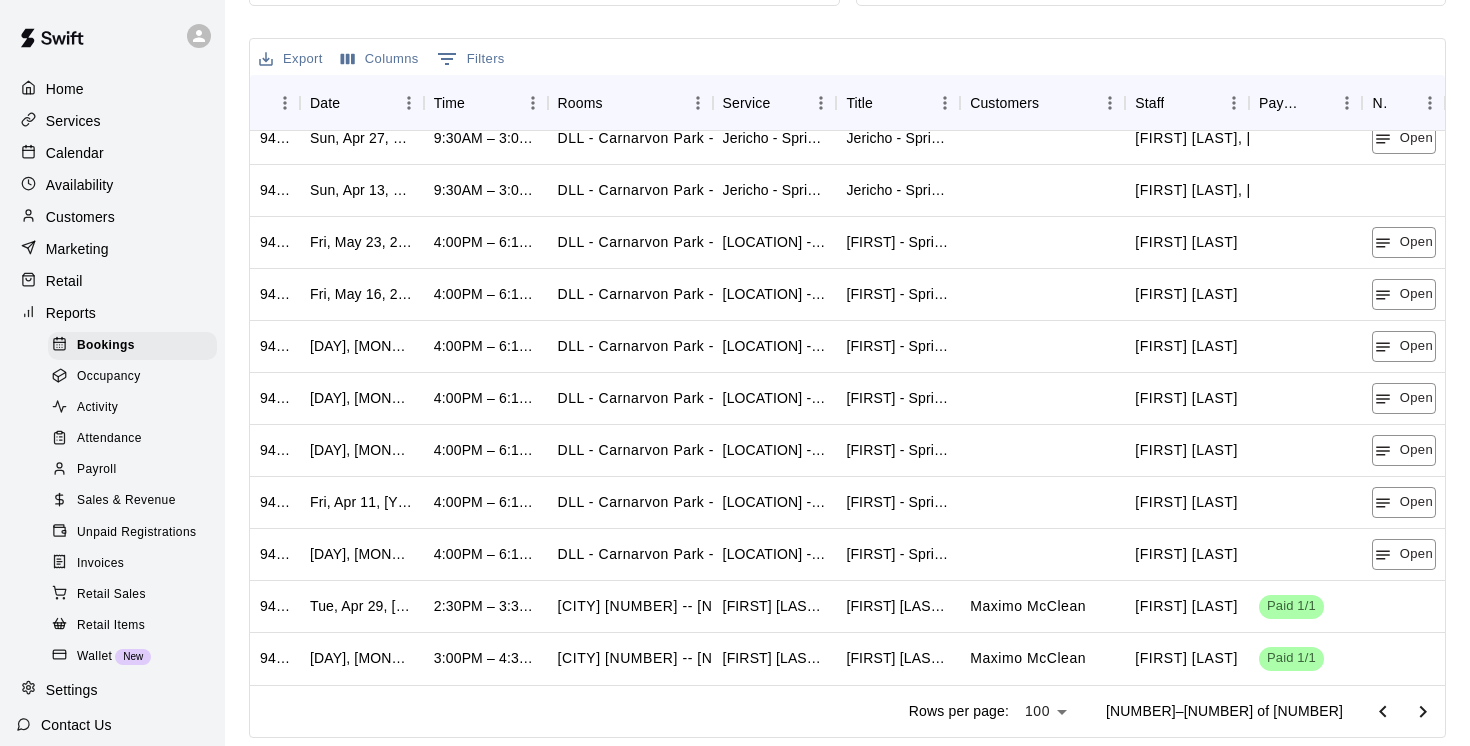 click 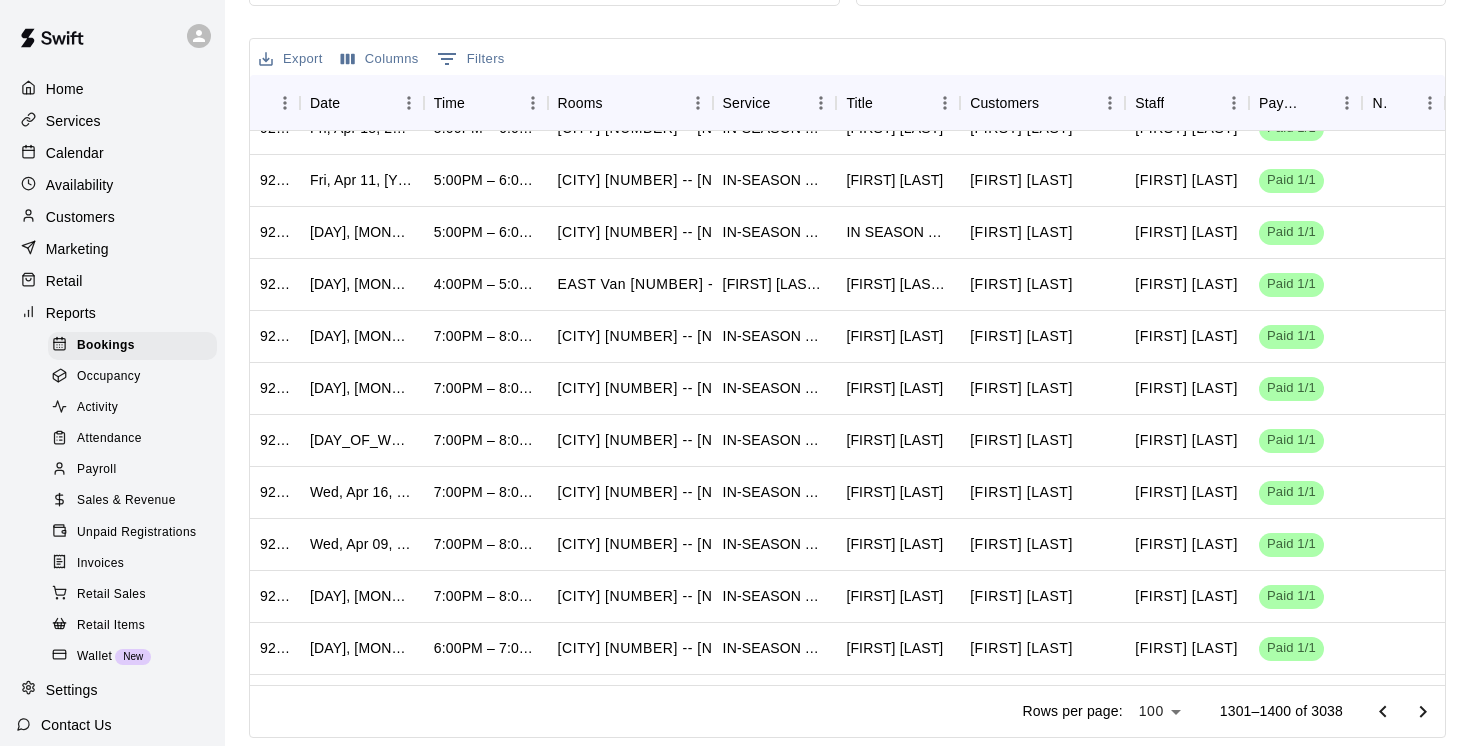 scroll, scrollTop: 4646, scrollLeft: 0, axis: vertical 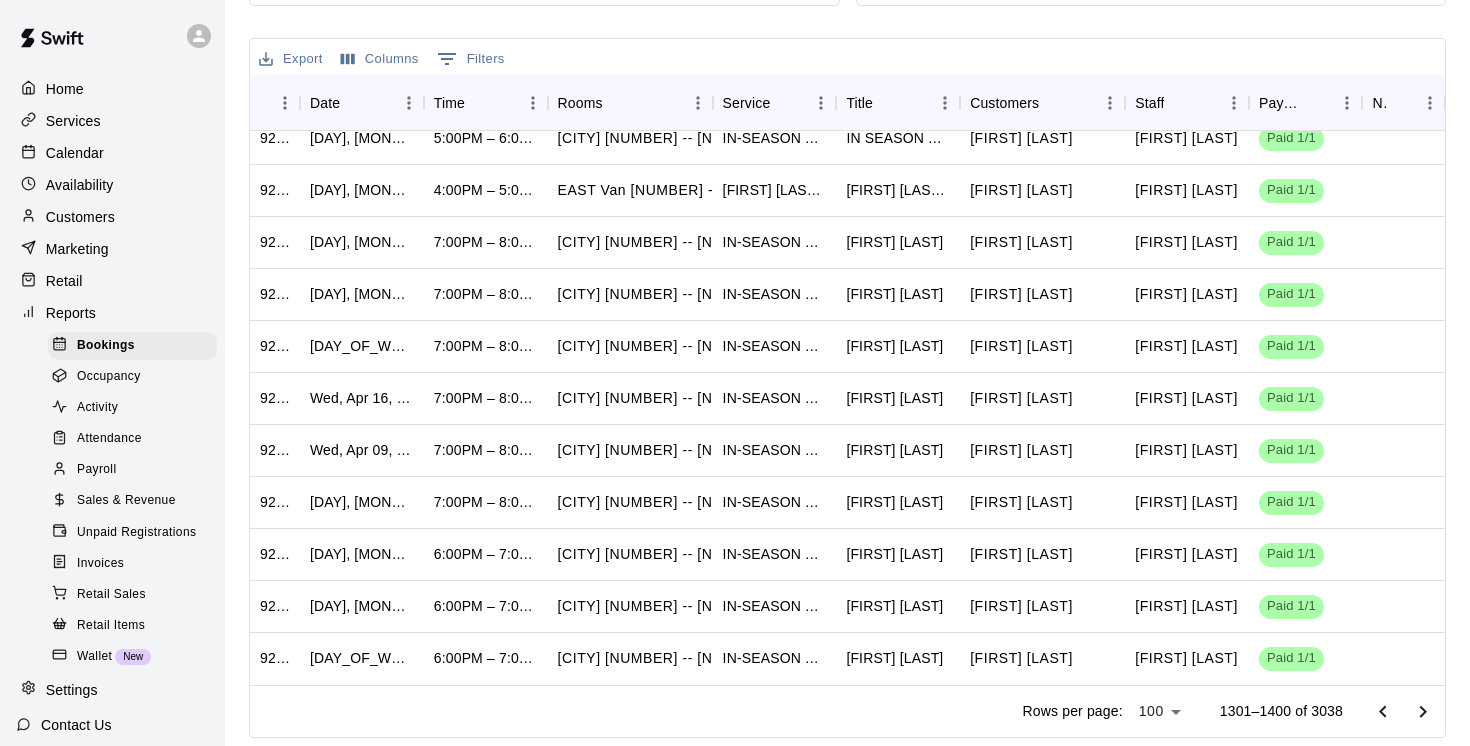 click 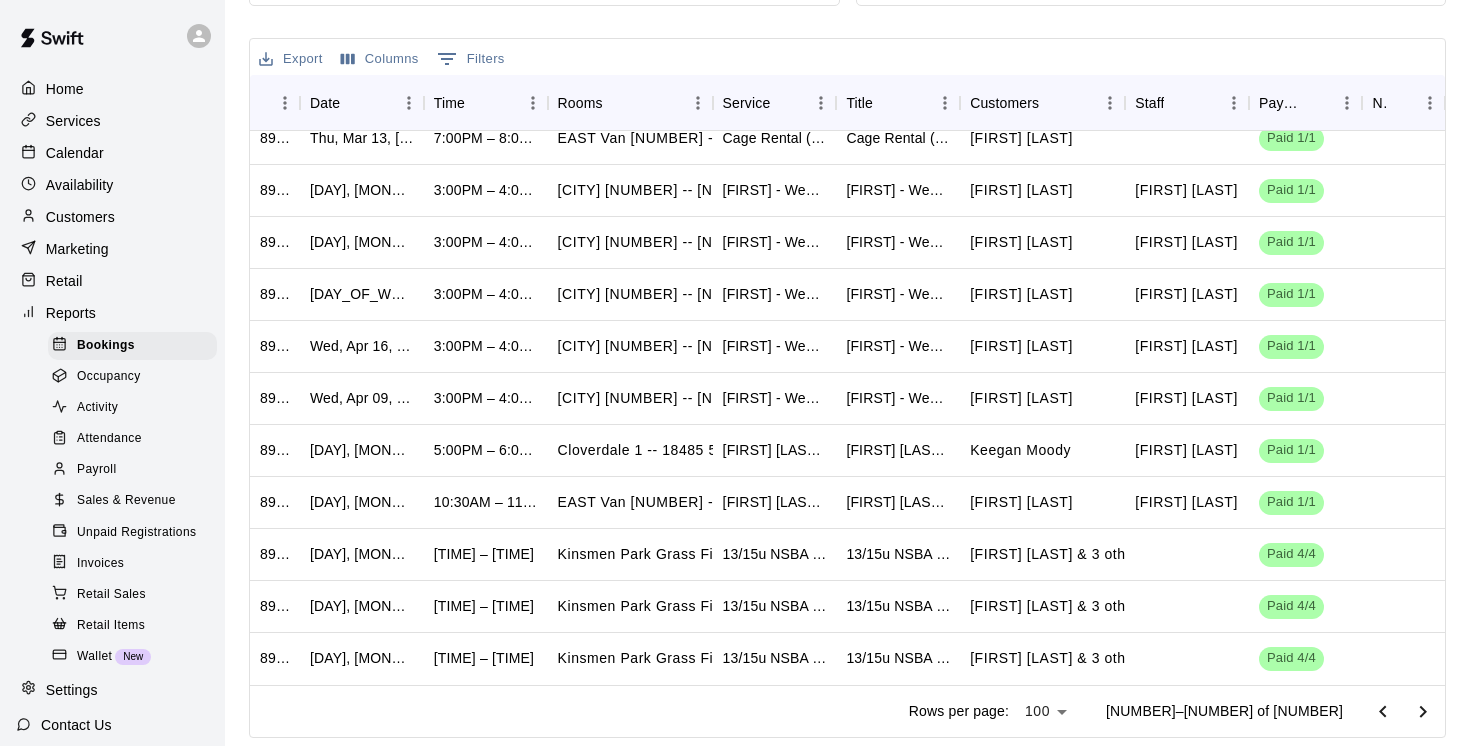 scroll, scrollTop: 4646, scrollLeft: 0, axis: vertical 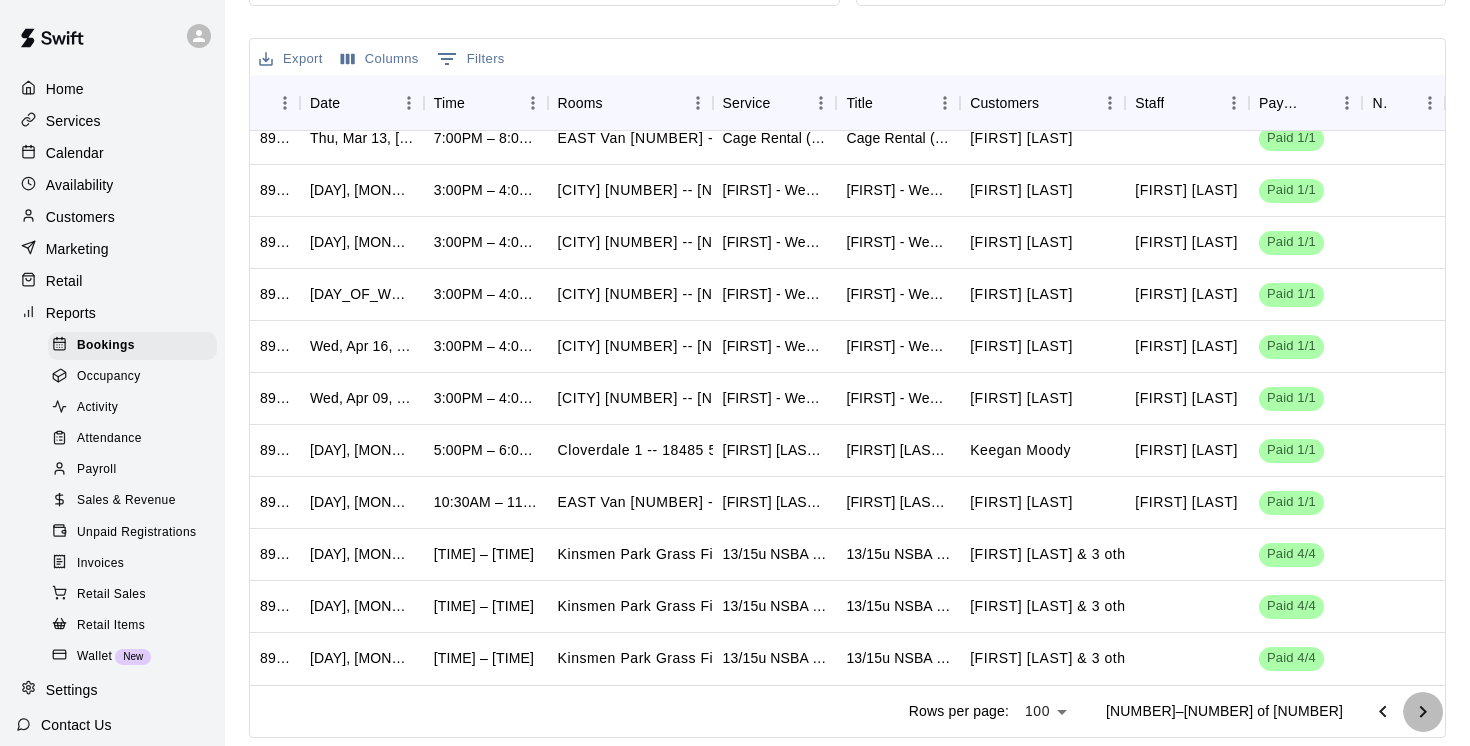 click 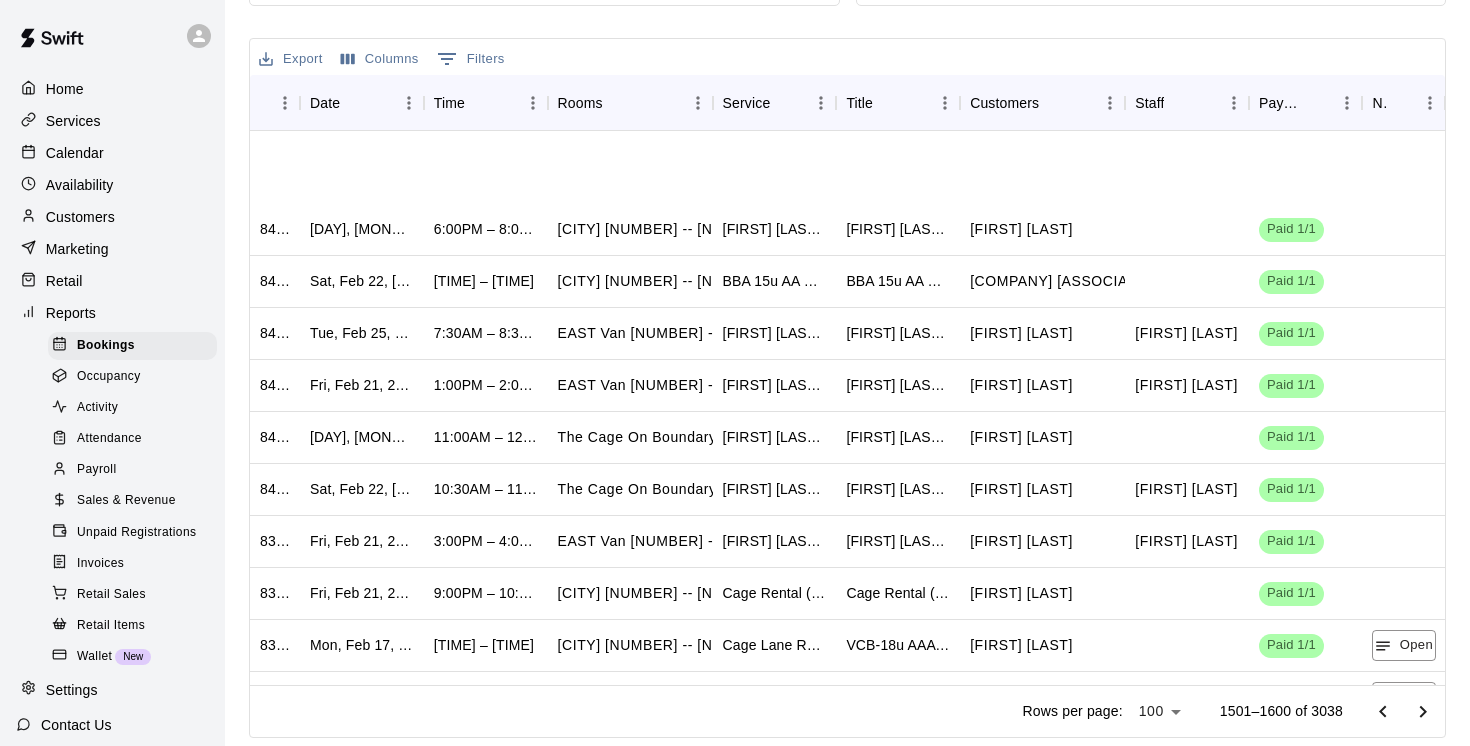 scroll, scrollTop: 4646, scrollLeft: 0, axis: vertical 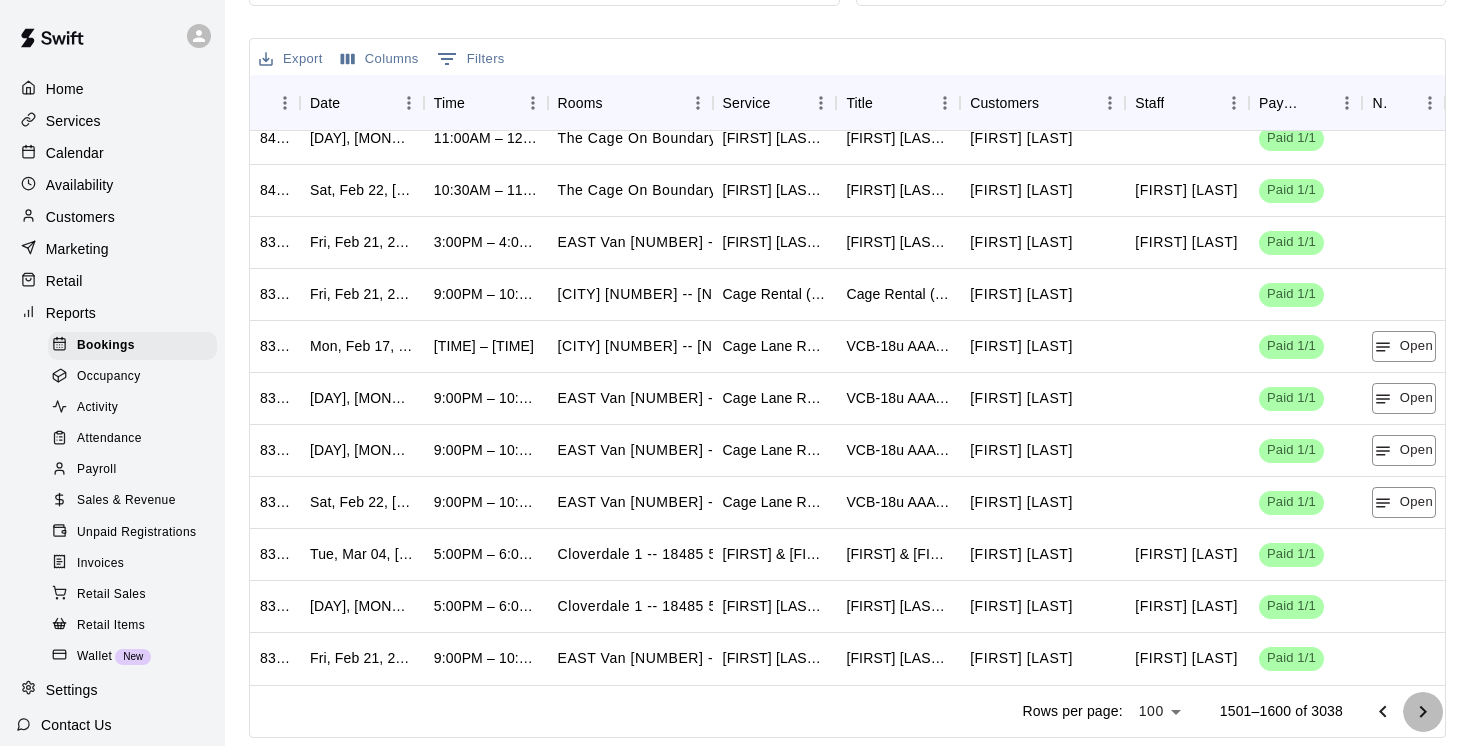 click 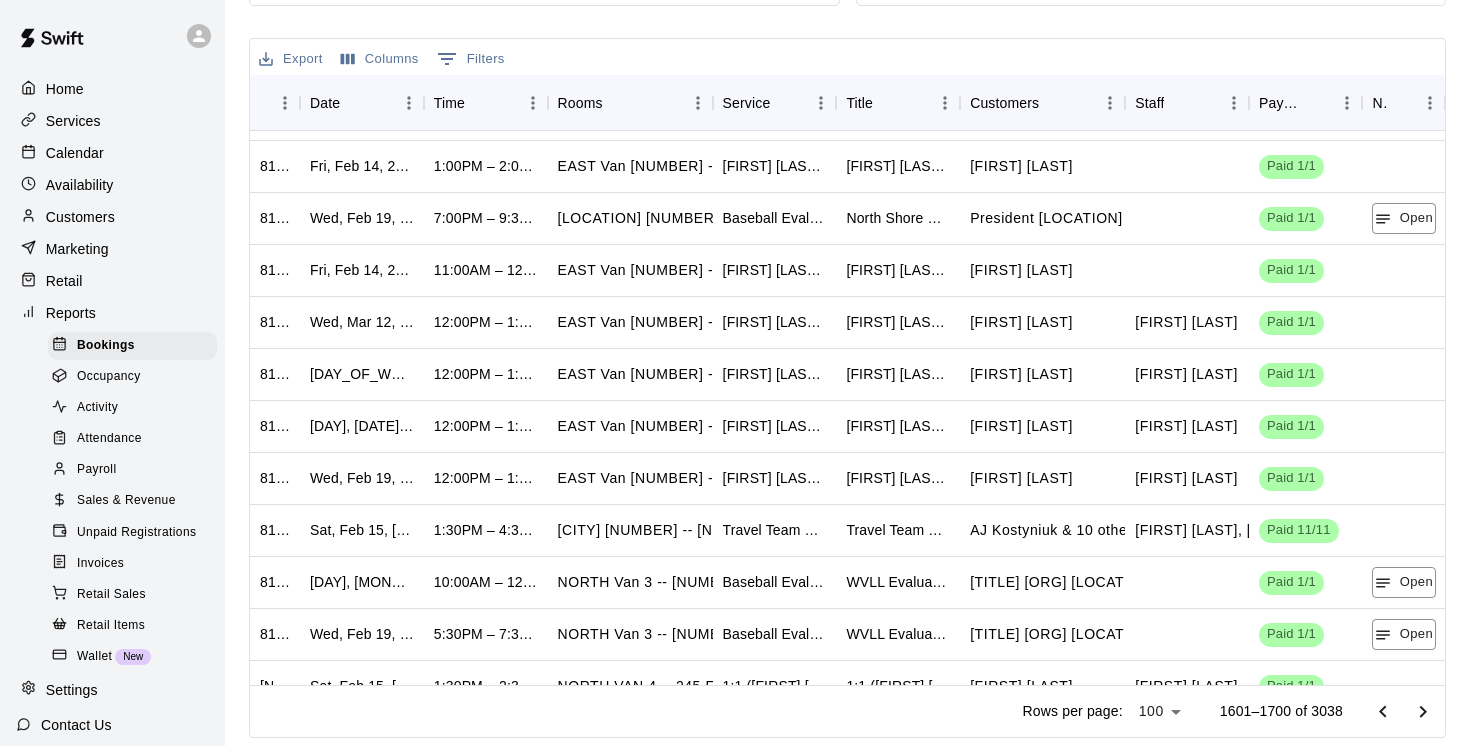 scroll, scrollTop: 4646, scrollLeft: 0, axis: vertical 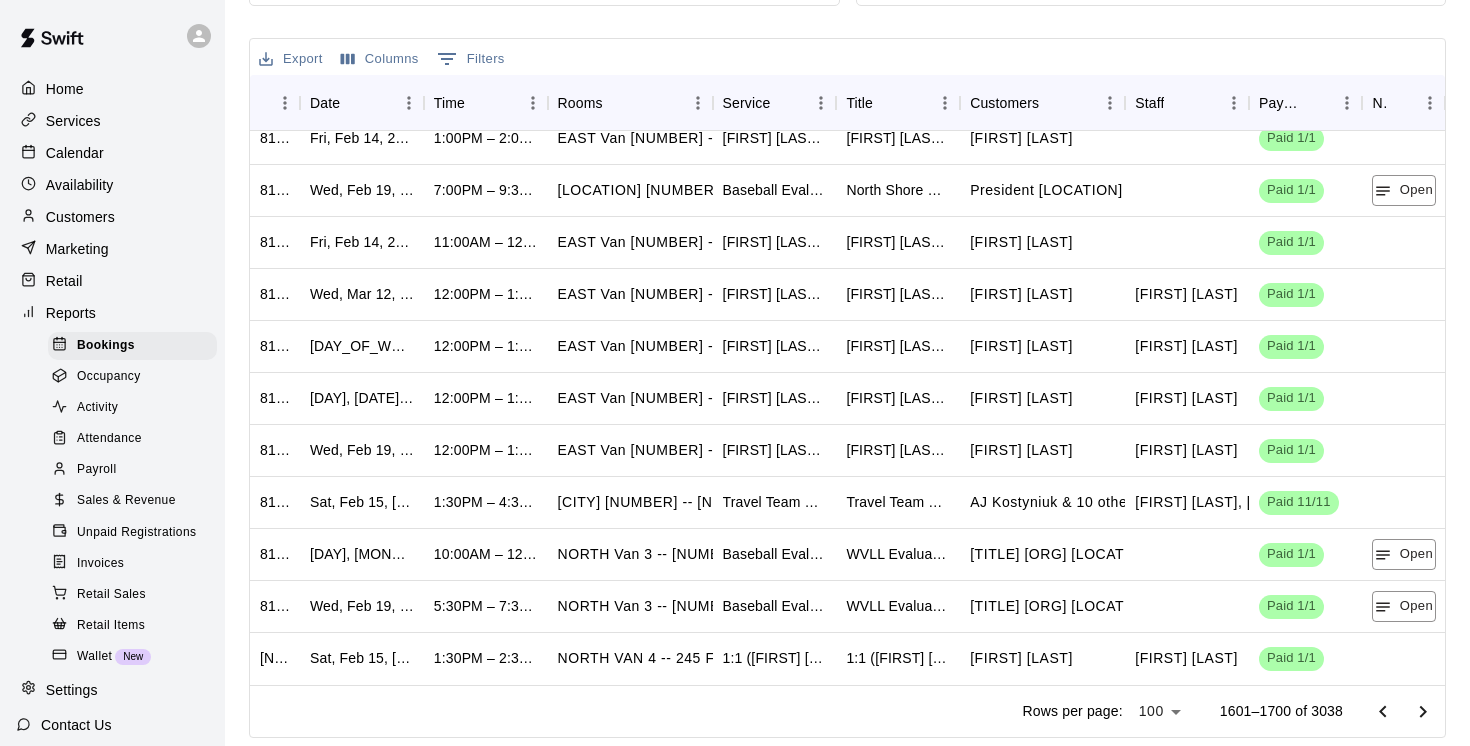 click 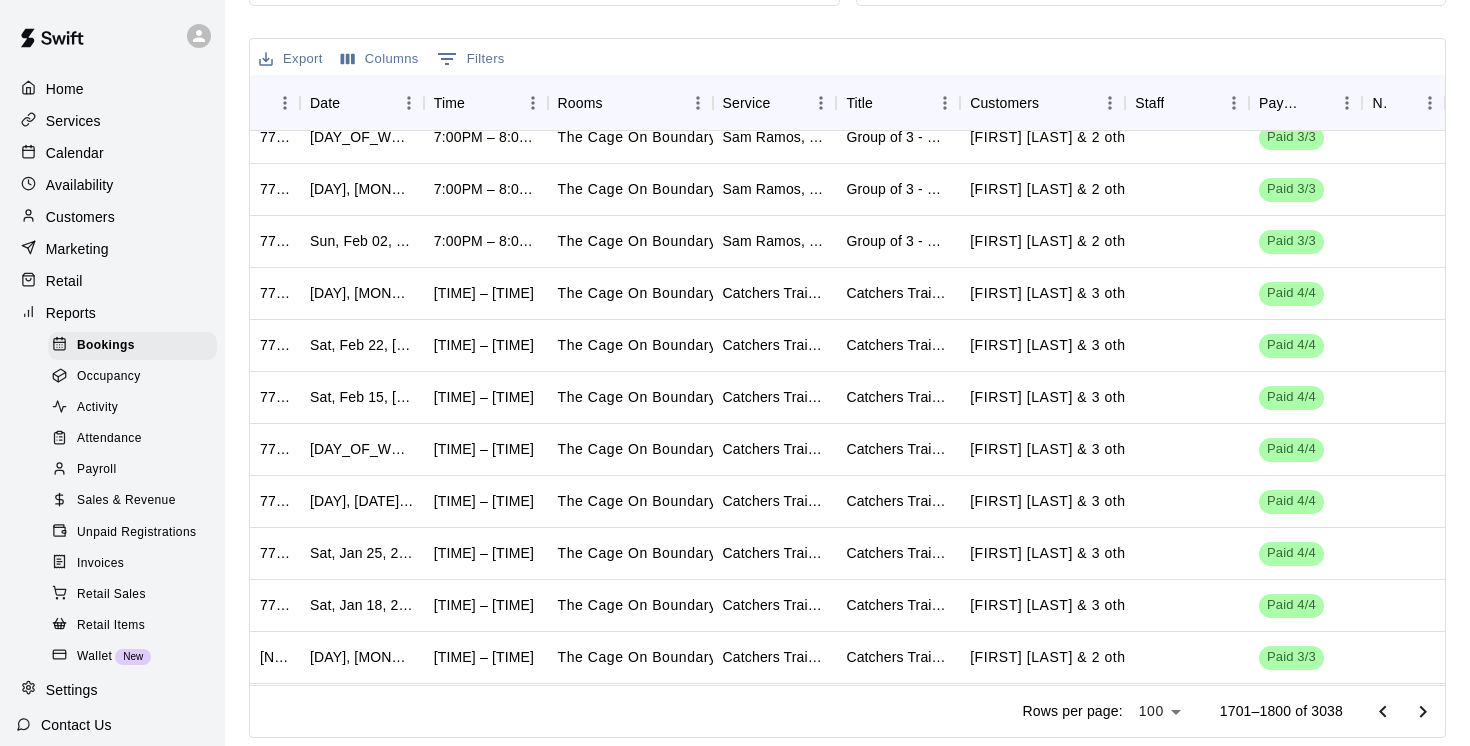 scroll, scrollTop: 4646, scrollLeft: 0, axis: vertical 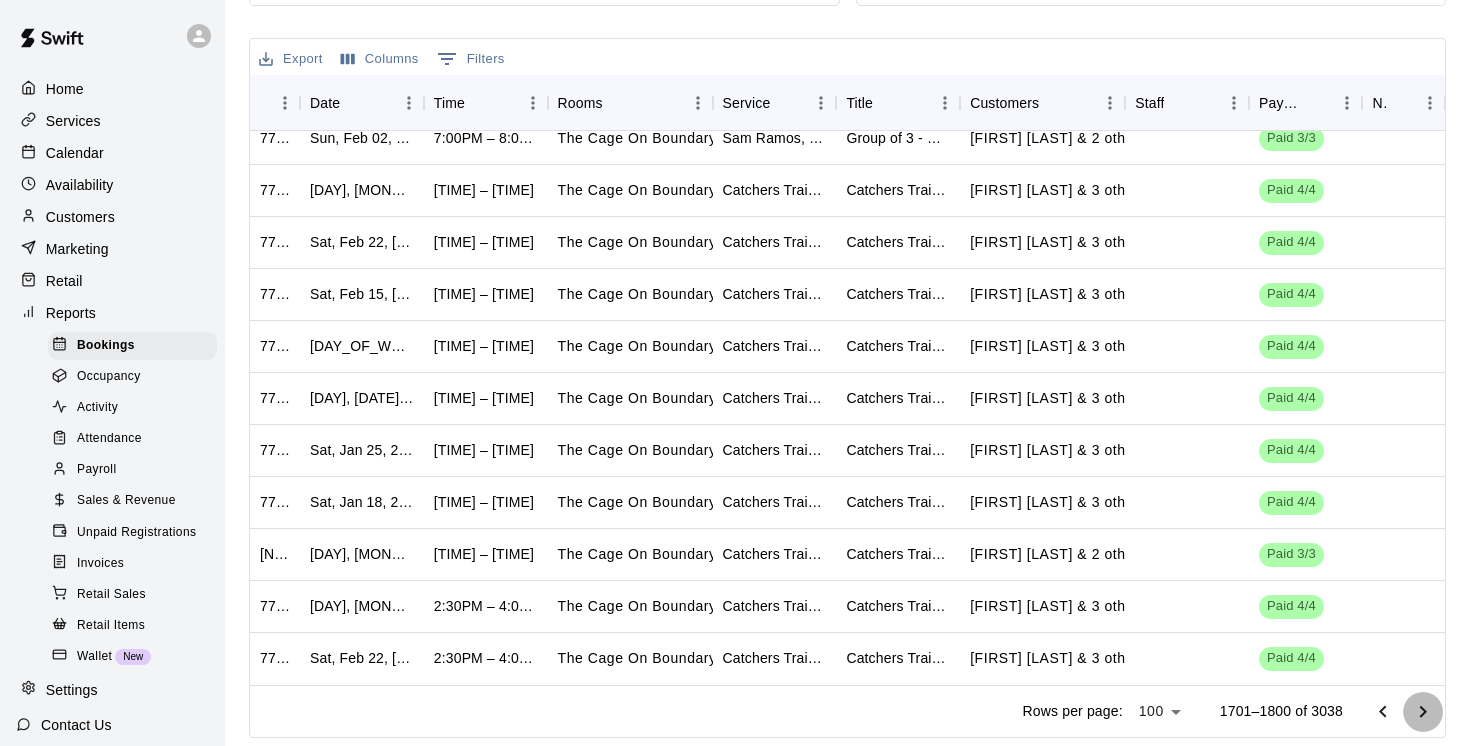 click 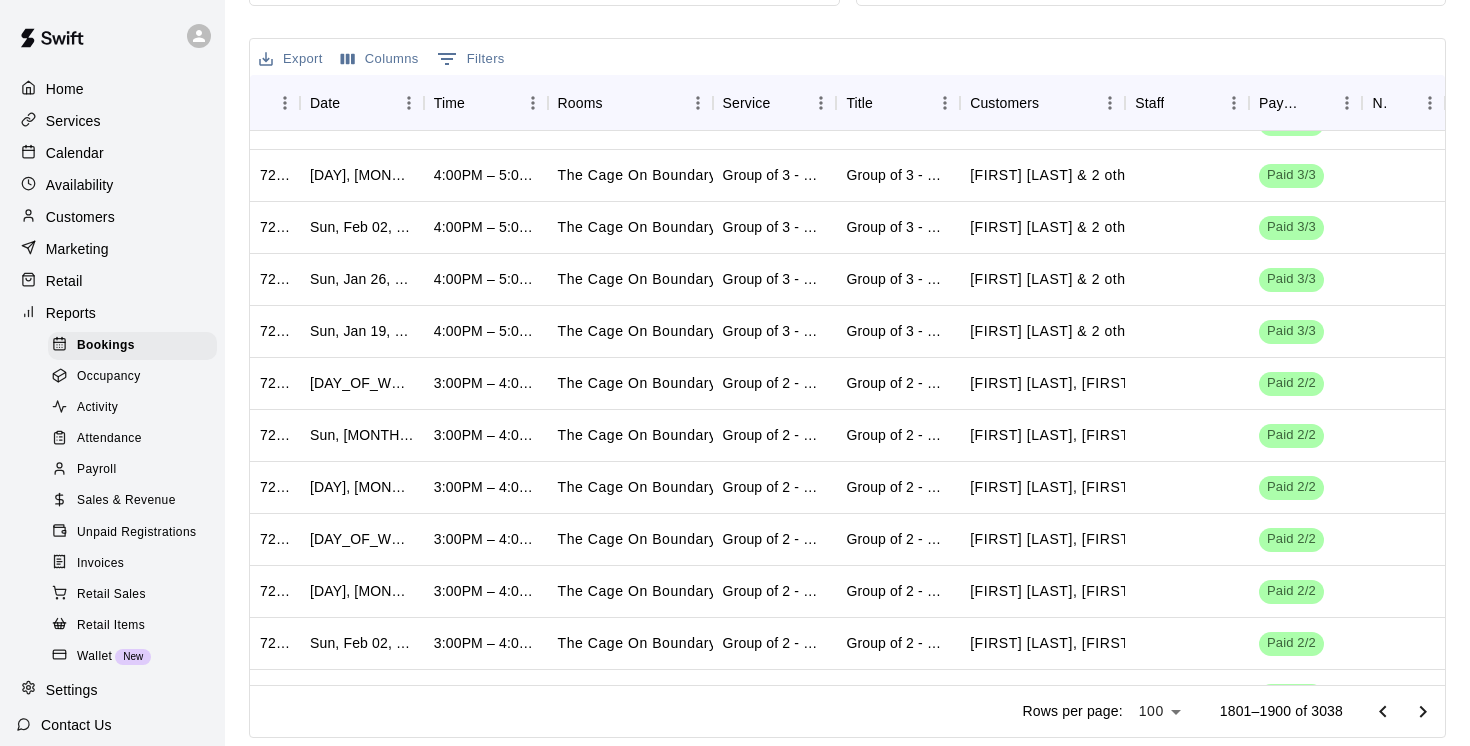 scroll, scrollTop: 4646, scrollLeft: 0, axis: vertical 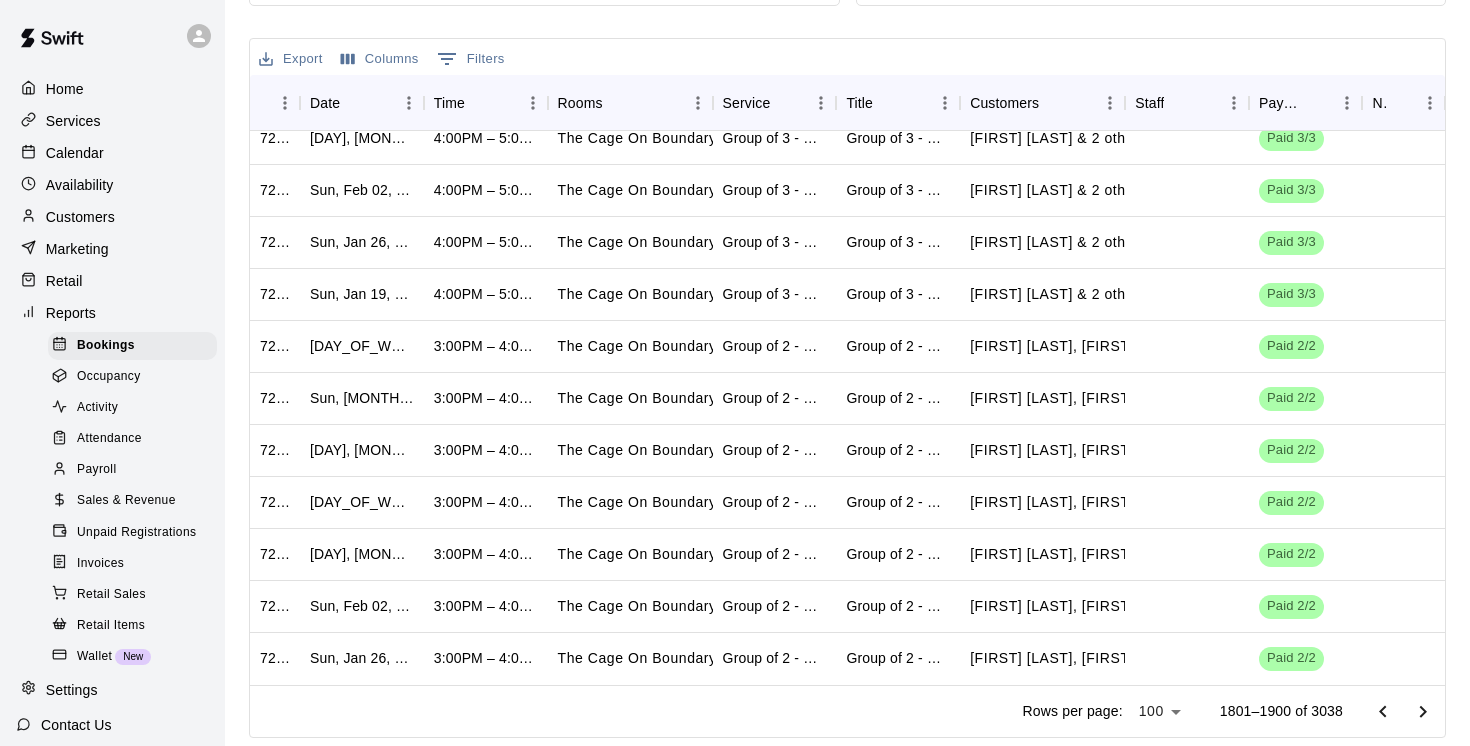 click 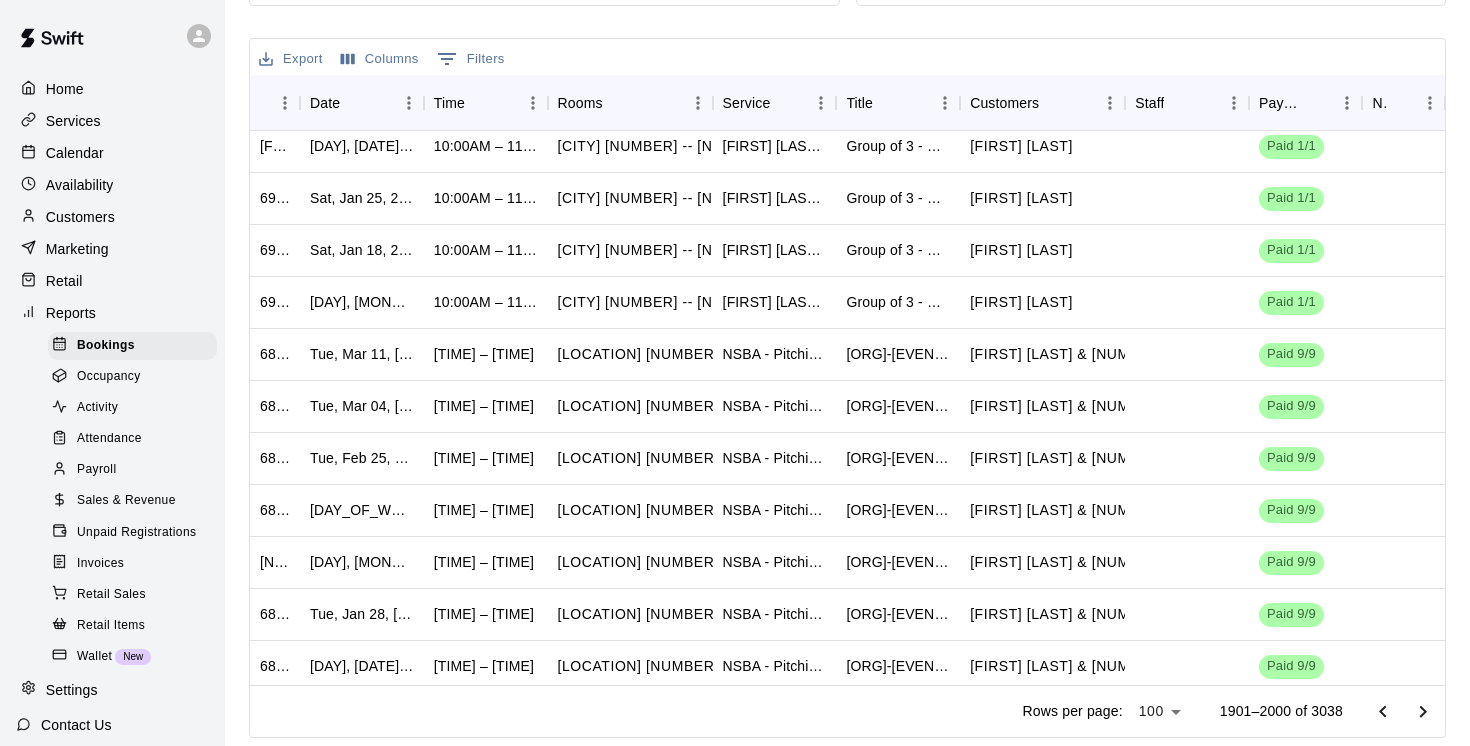 scroll, scrollTop: 4646, scrollLeft: 0, axis: vertical 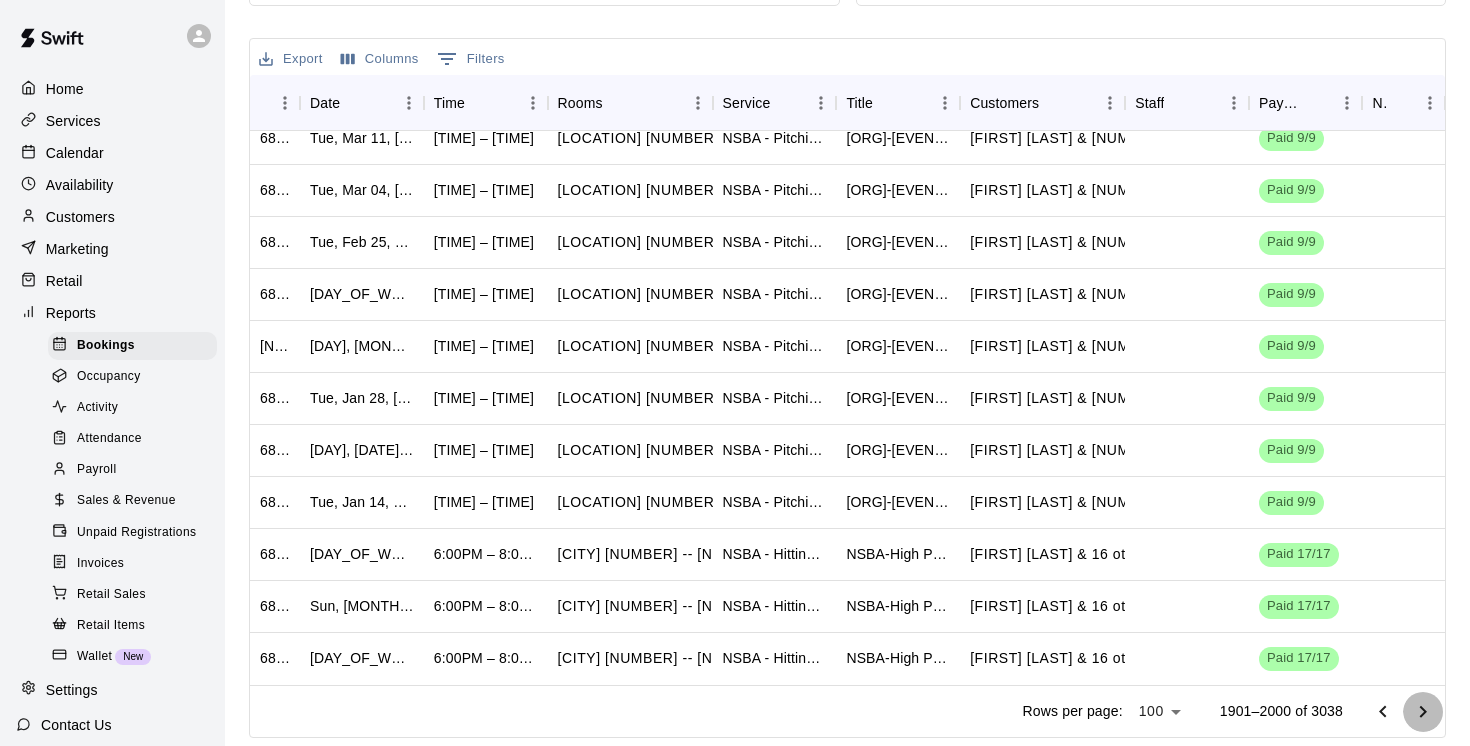 click 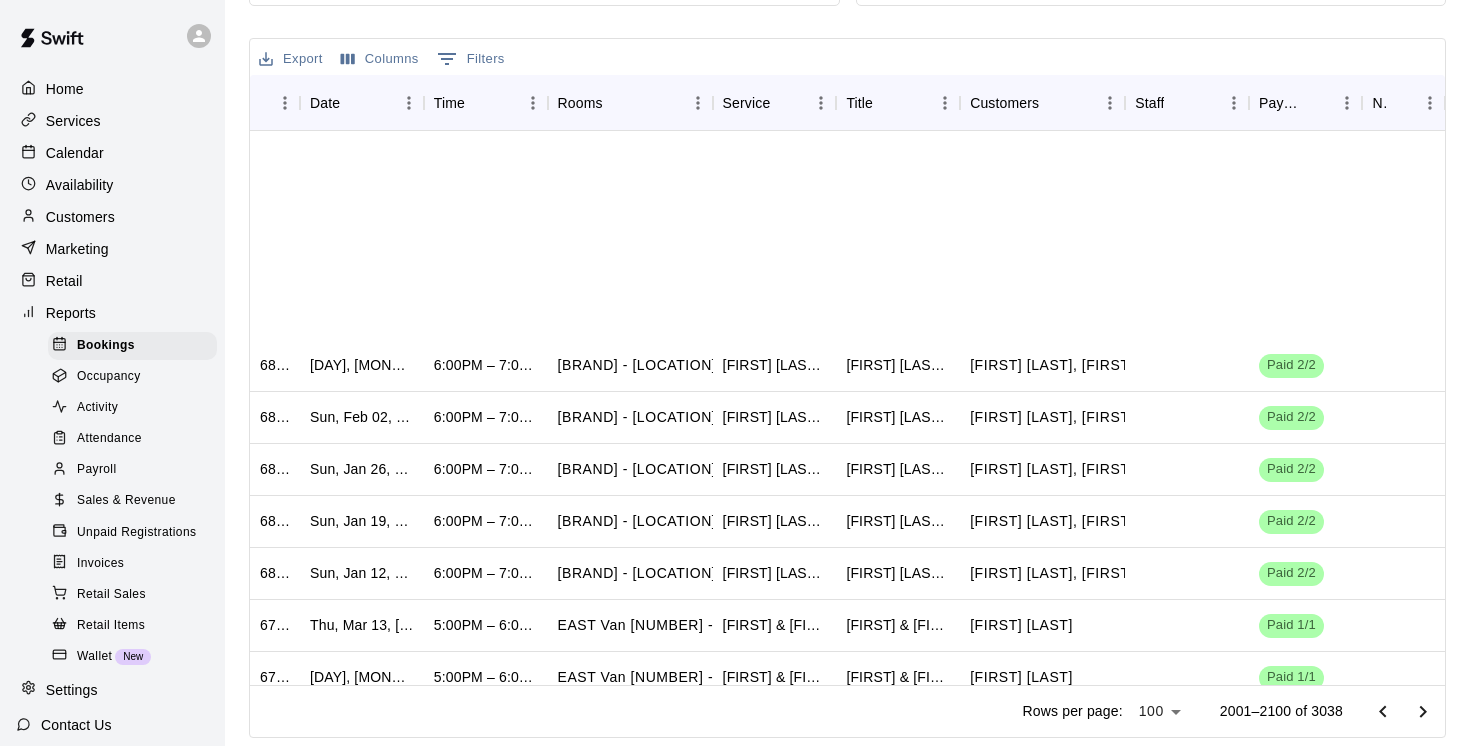 scroll, scrollTop: 4646, scrollLeft: 0, axis: vertical 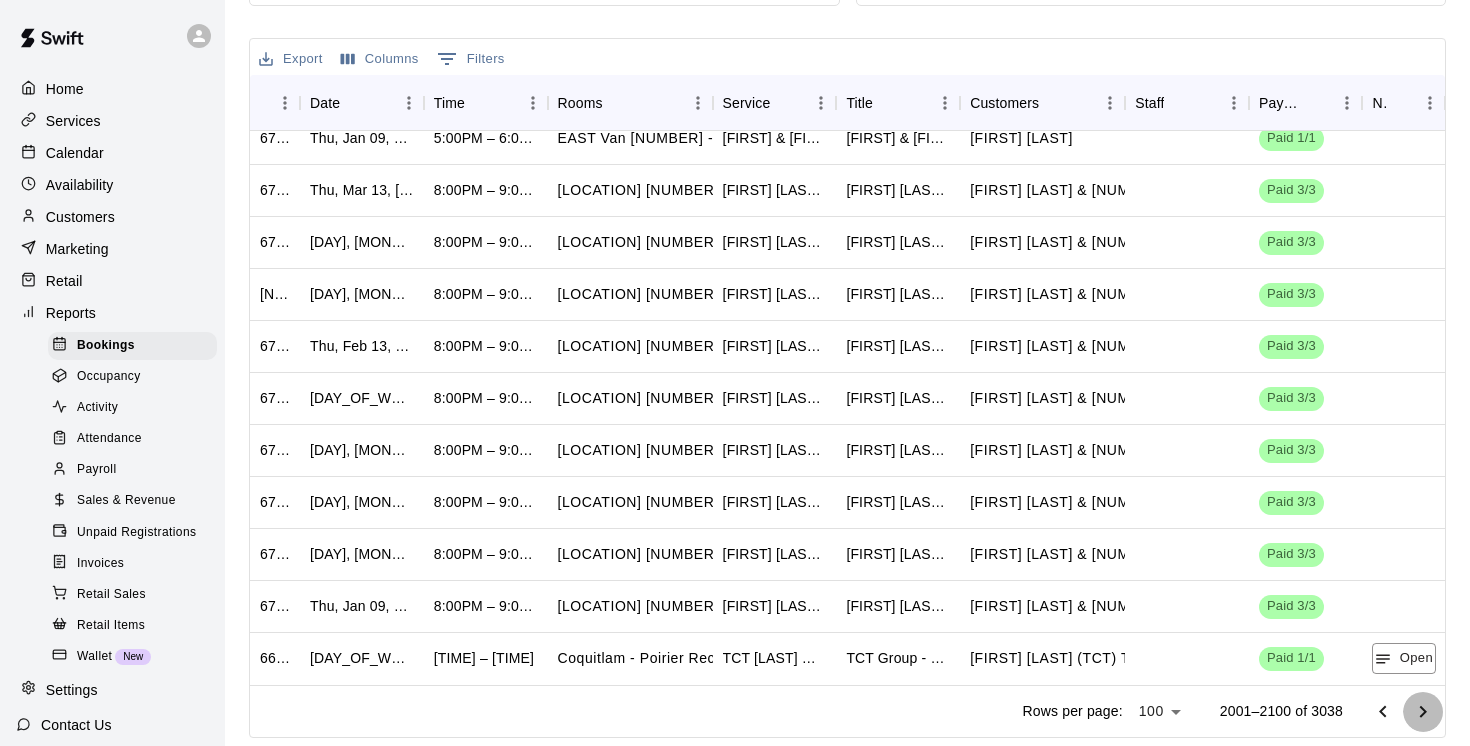 click 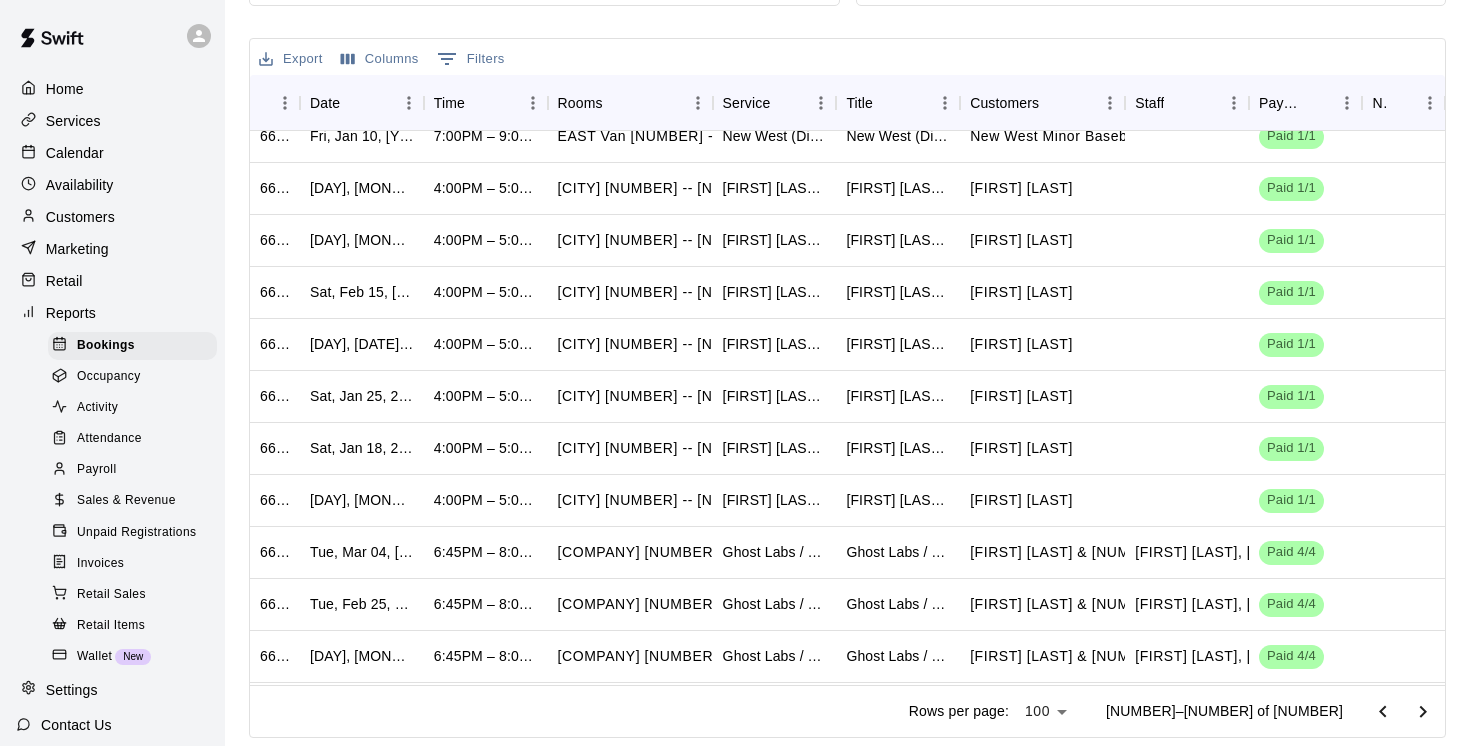 scroll, scrollTop: 4646, scrollLeft: 0, axis: vertical 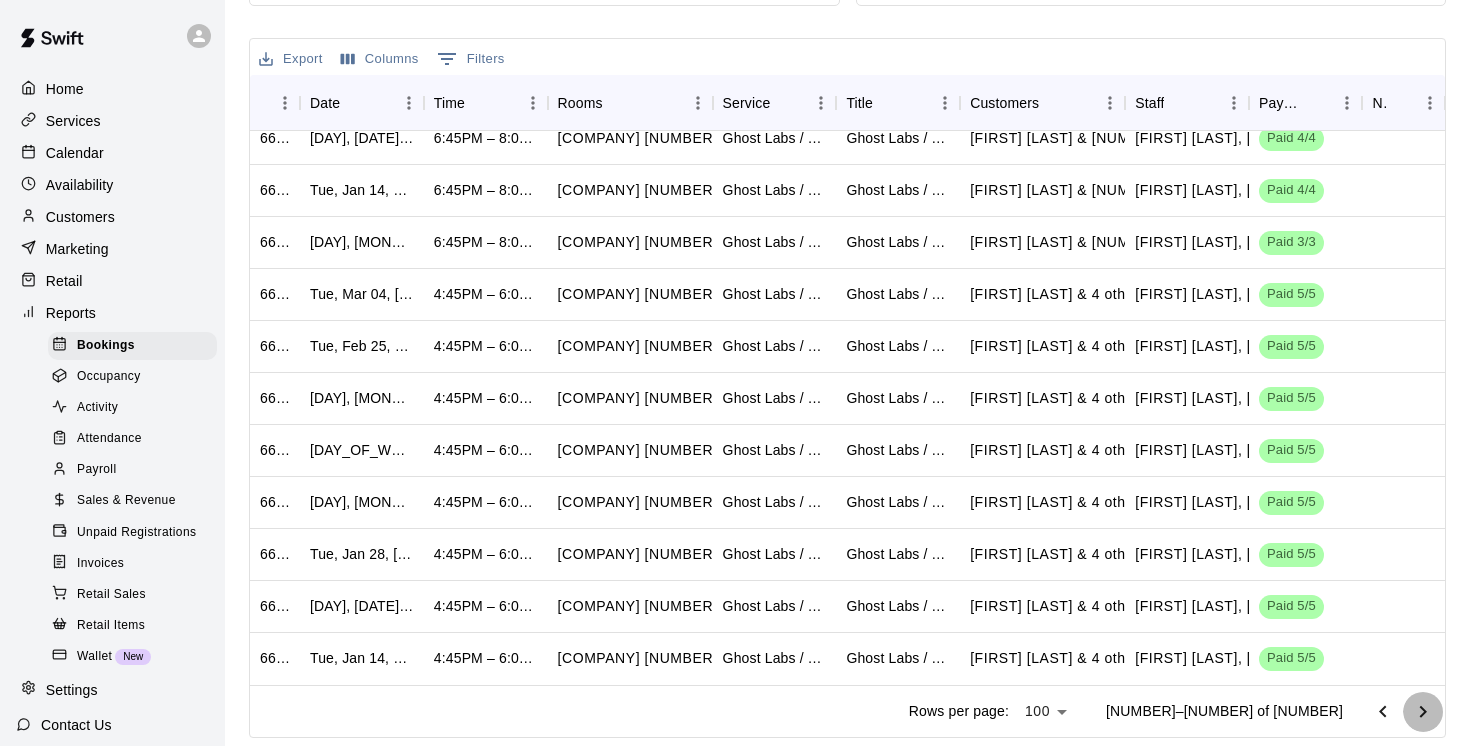 click 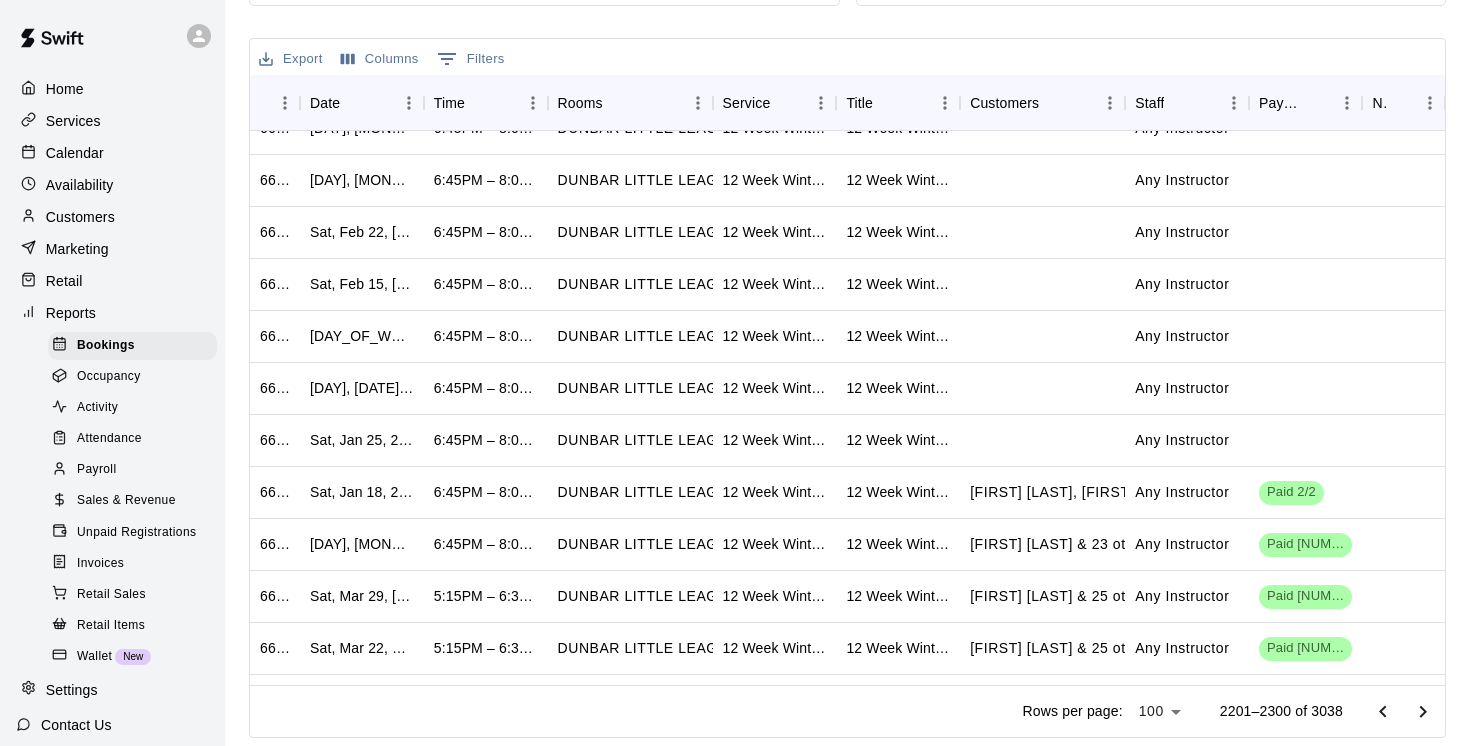scroll, scrollTop: 4646, scrollLeft: 0, axis: vertical 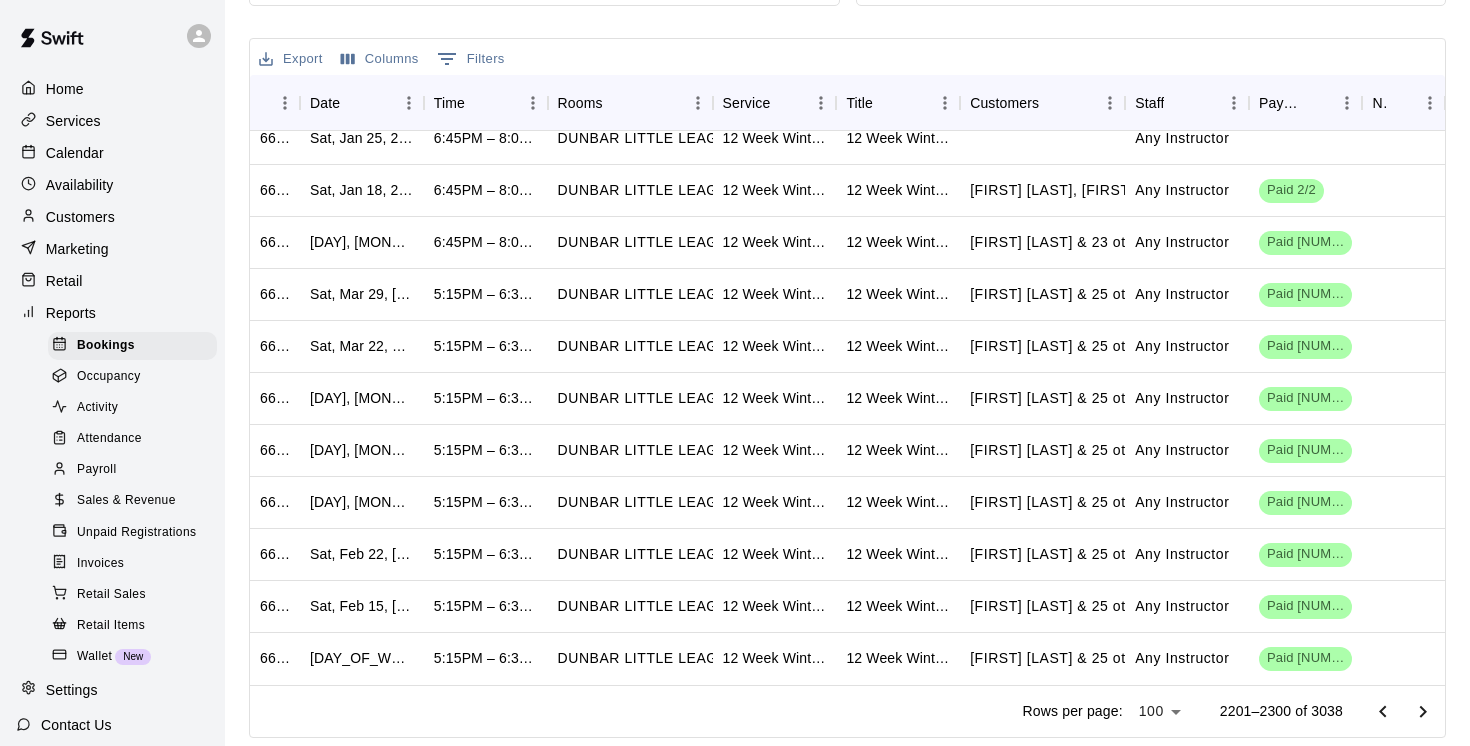 click 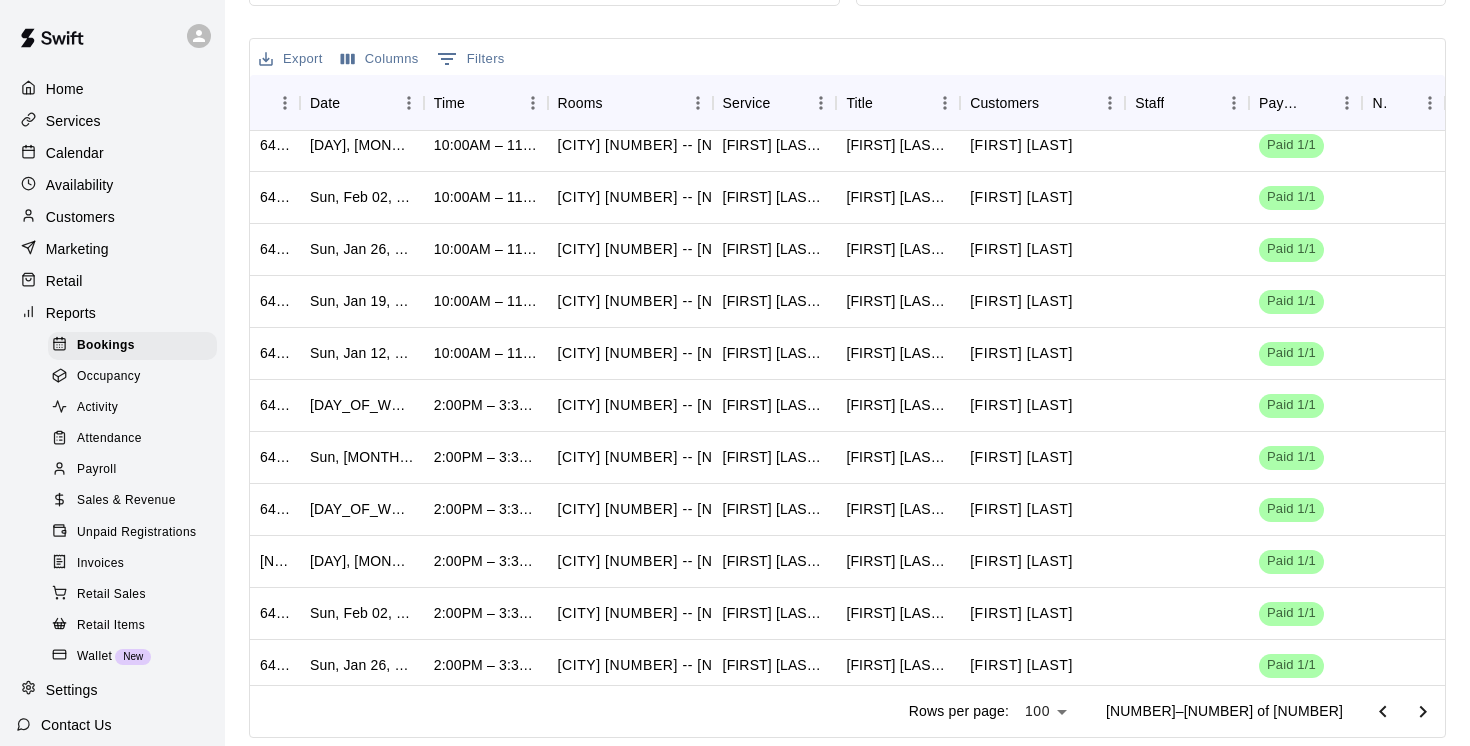 scroll, scrollTop: 4646, scrollLeft: 0, axis: vertical 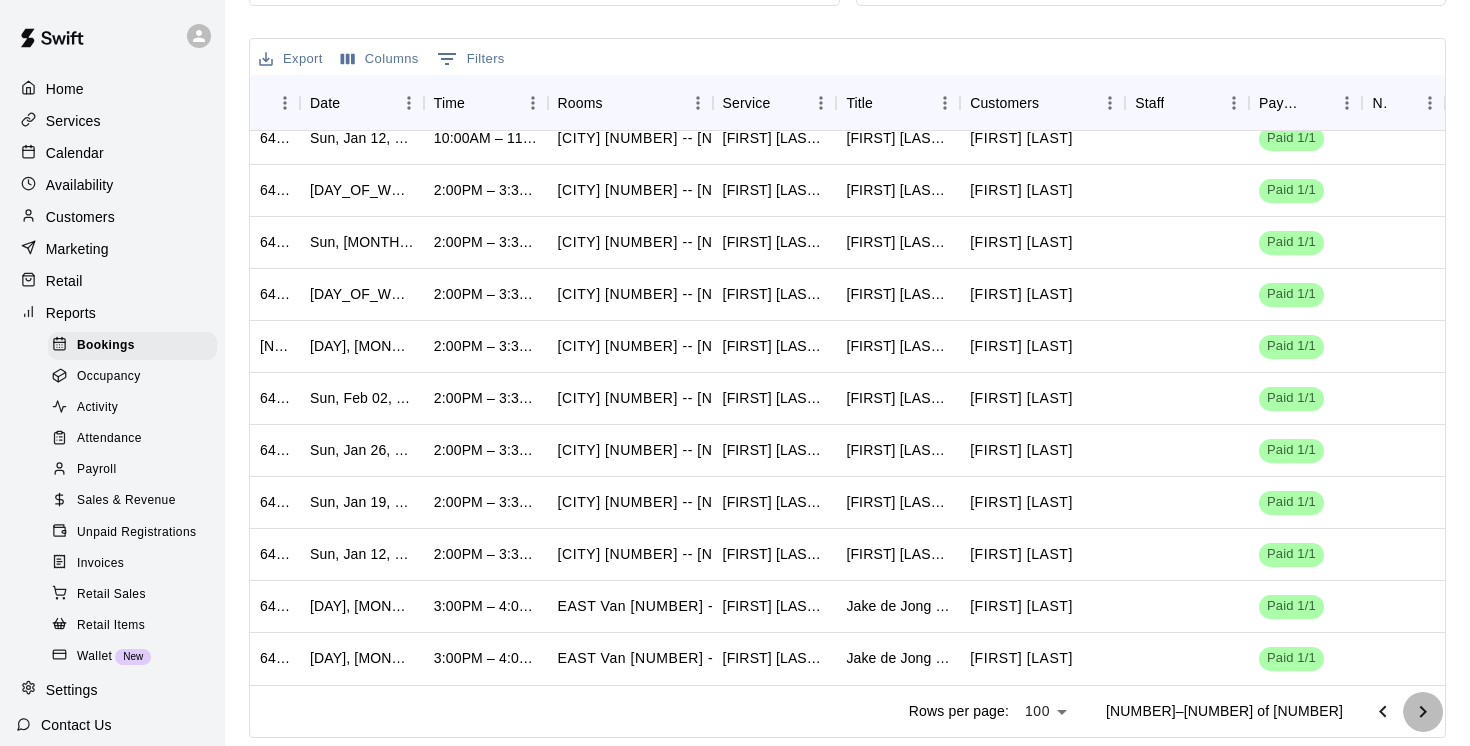 click 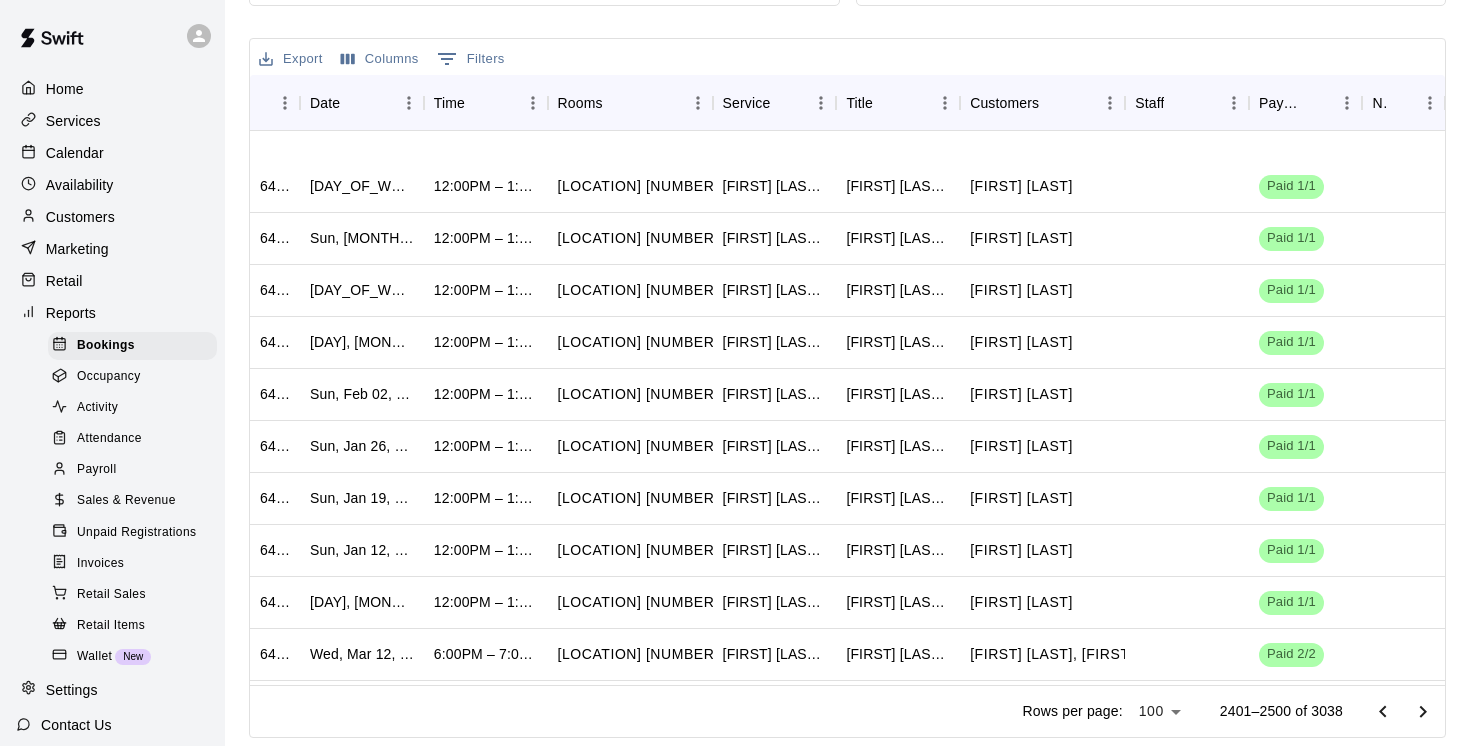 scroll, scrollTop: 4646, scrollLeft: 0, axis: vertical 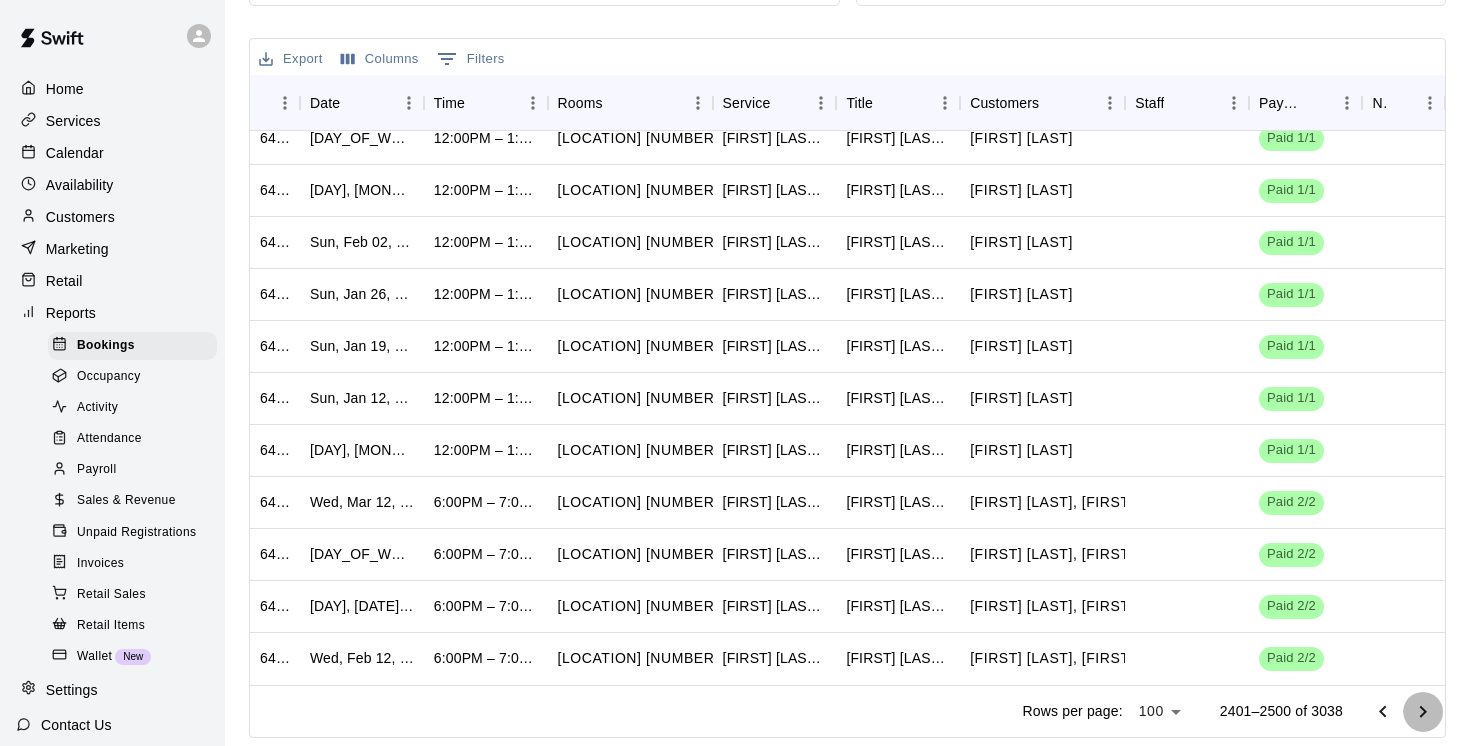 click 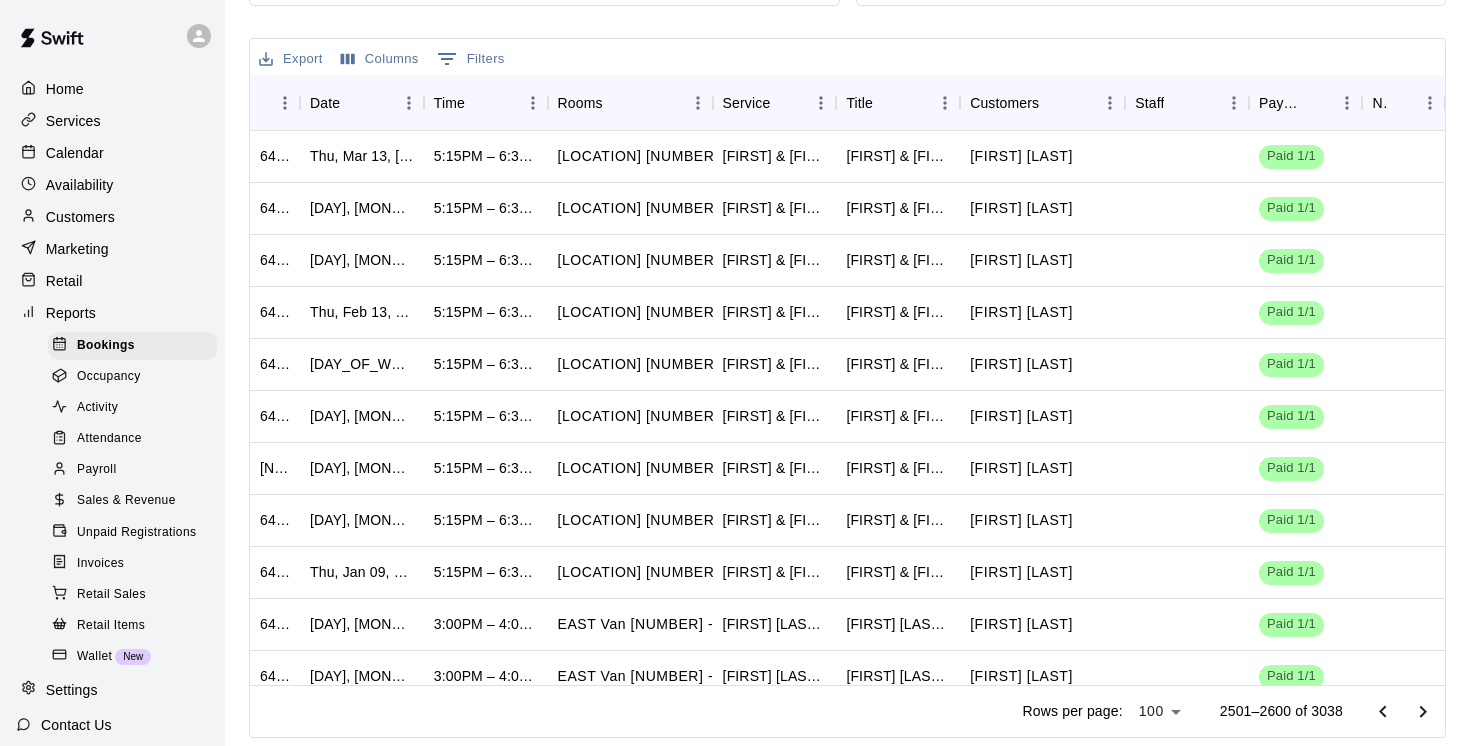 scroll, scrollTop: 4646, scrollLeft: 0, axis: vertical 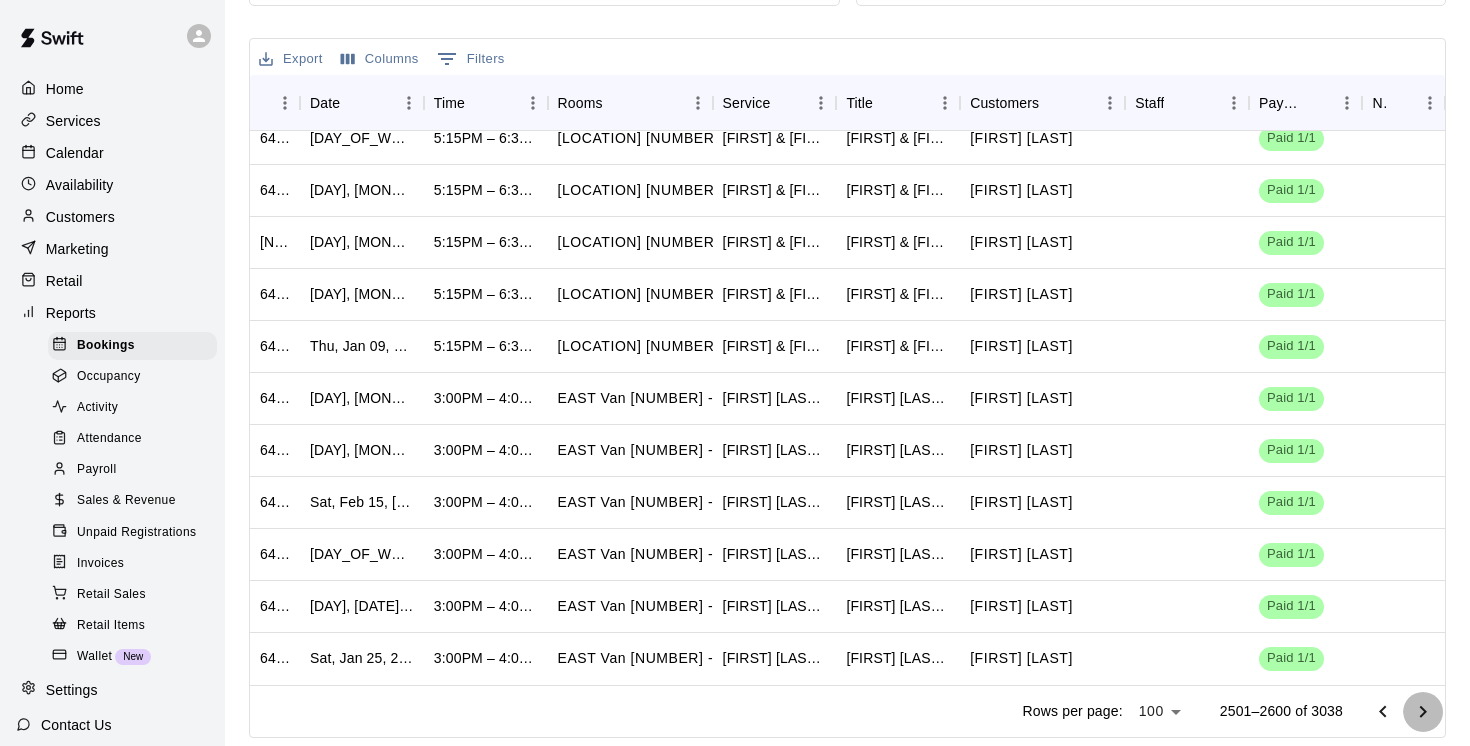 click 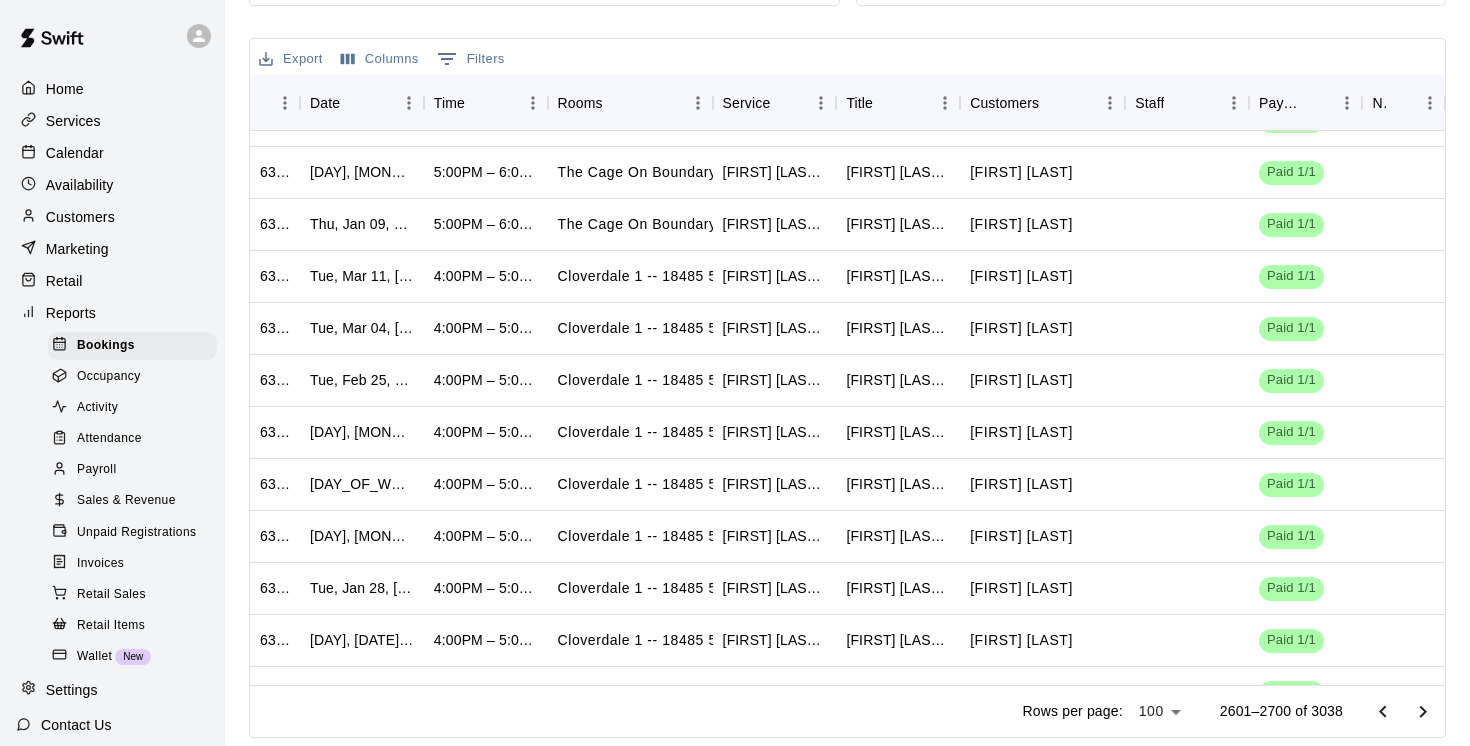 scroll, scrollTop: 4646, scrollLeft: 0, axis: vertical 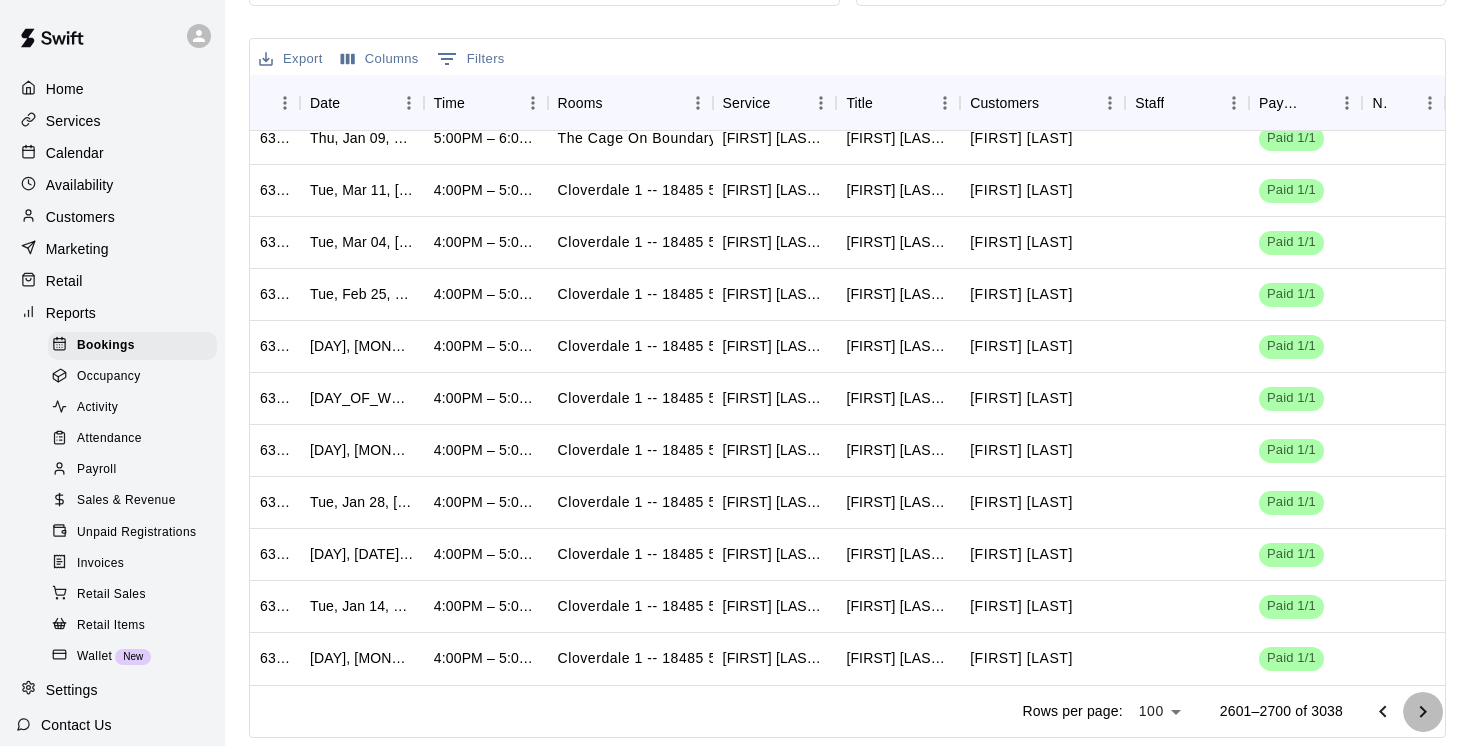 click 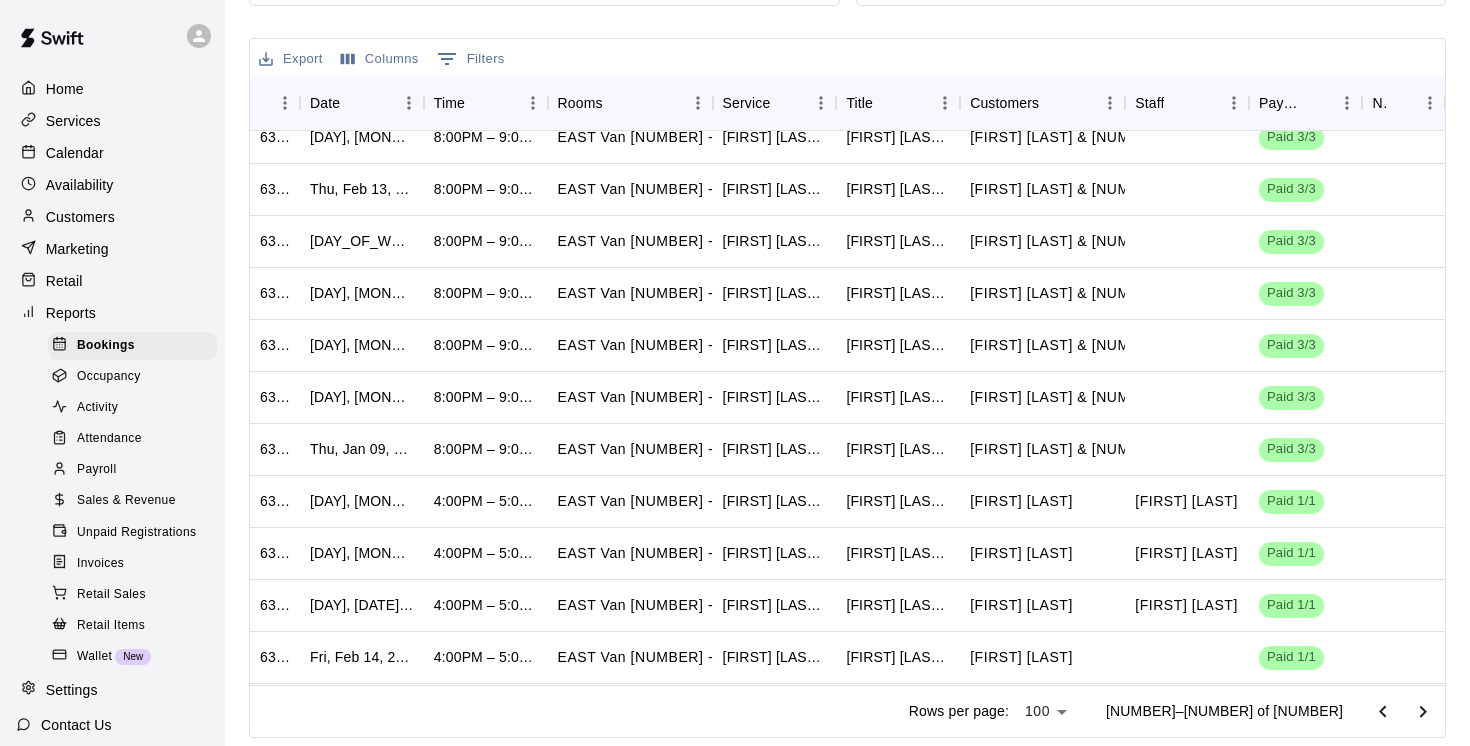 scroll, scrollTop: 4646, scrollLeft: 0, axis: vertical 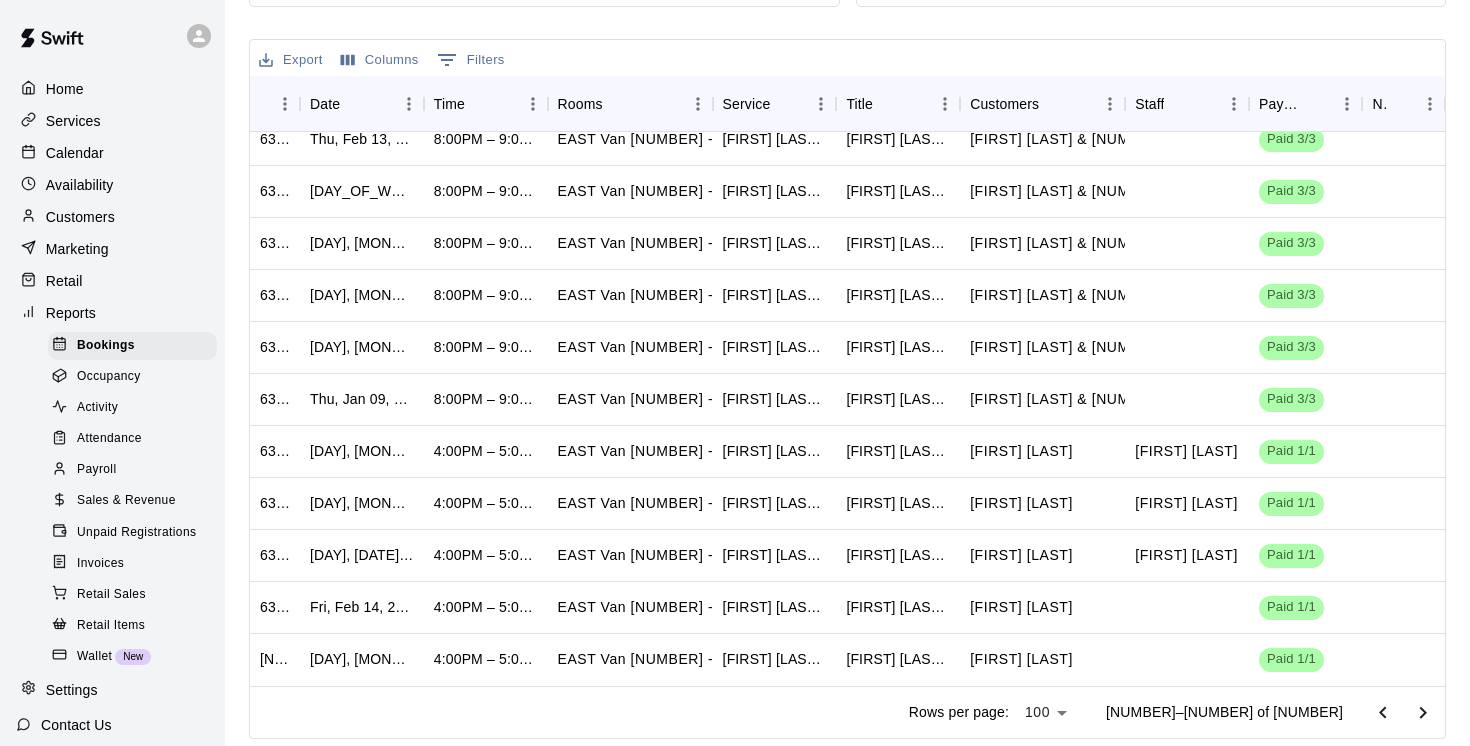 click 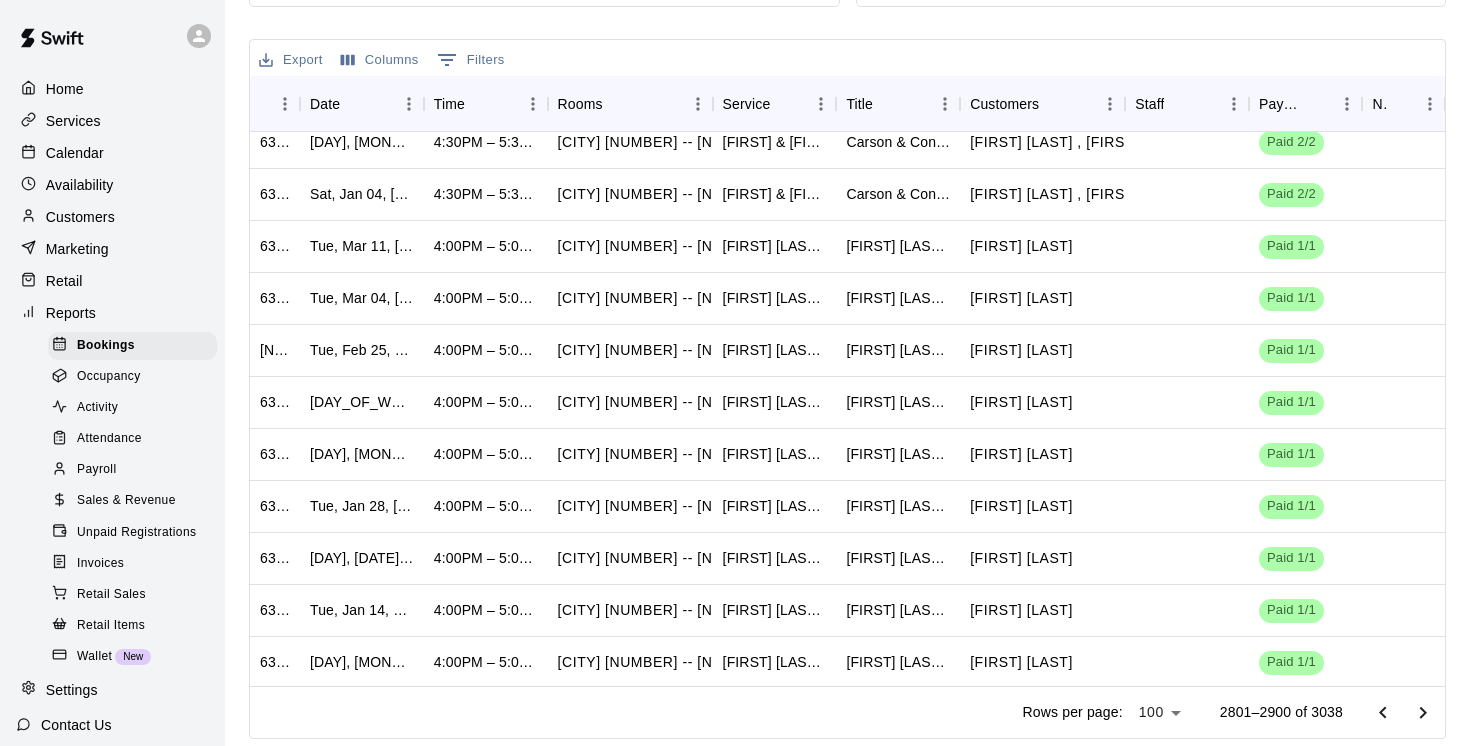 scroll, scrollTop: 4646, scrollLeft: 0, axis: vertical 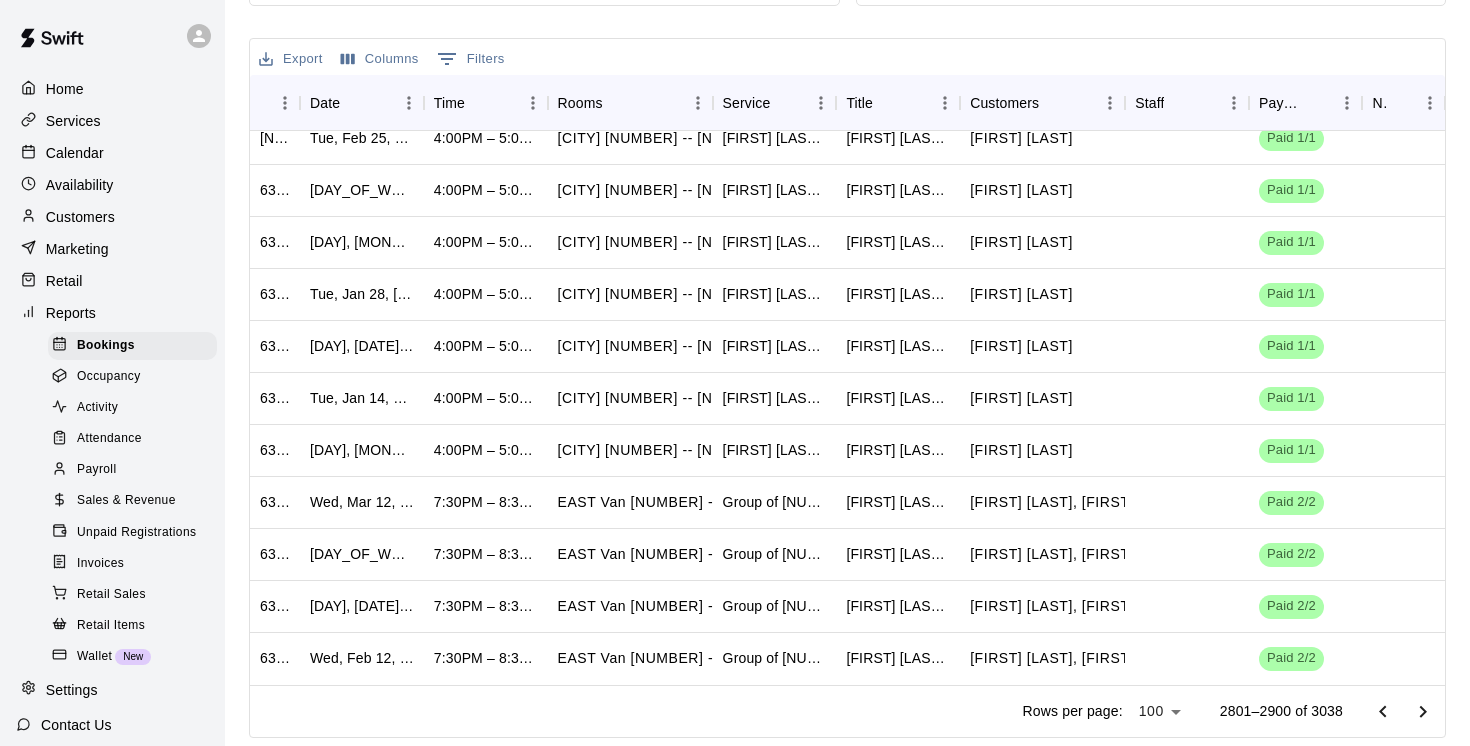 click 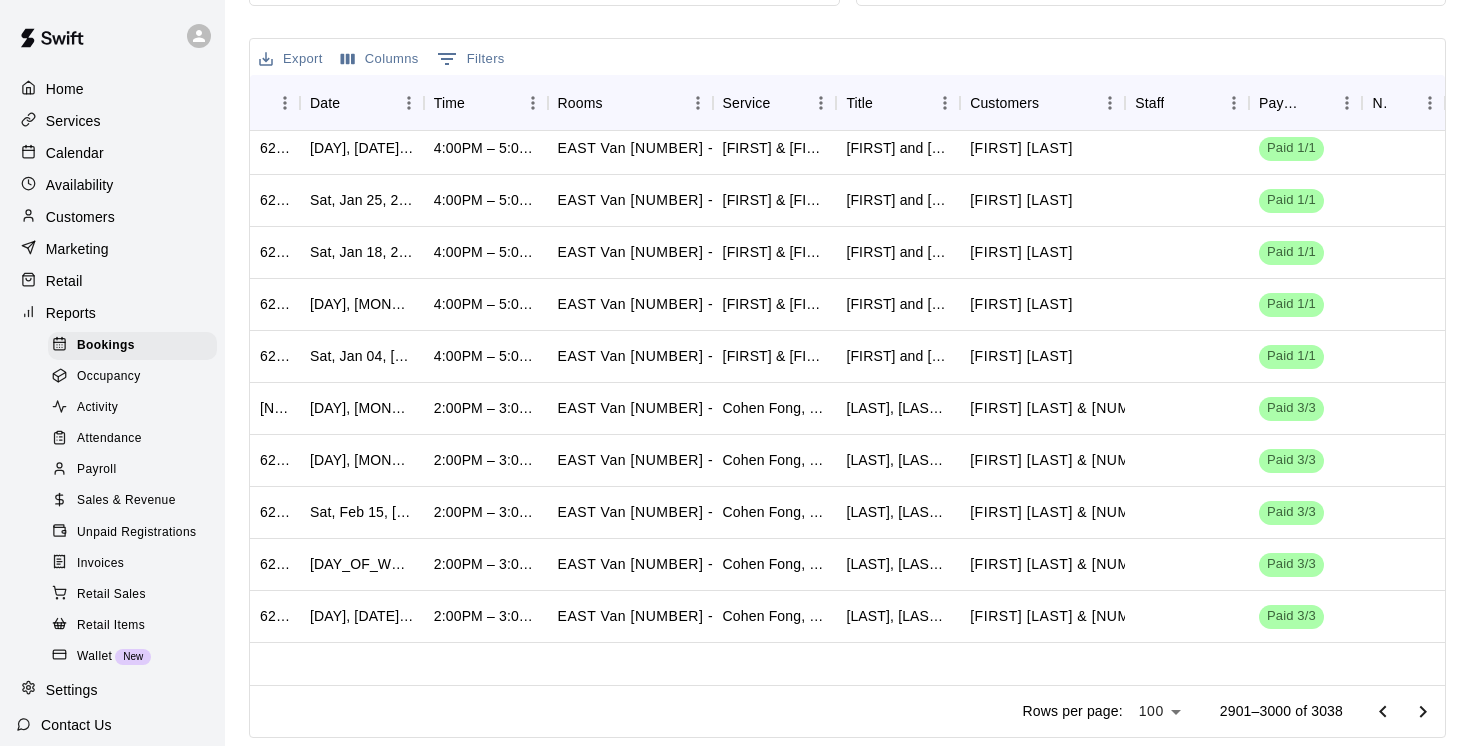 scroll, scrollTop: 4646, scrollLeft: 0, axis: vertical 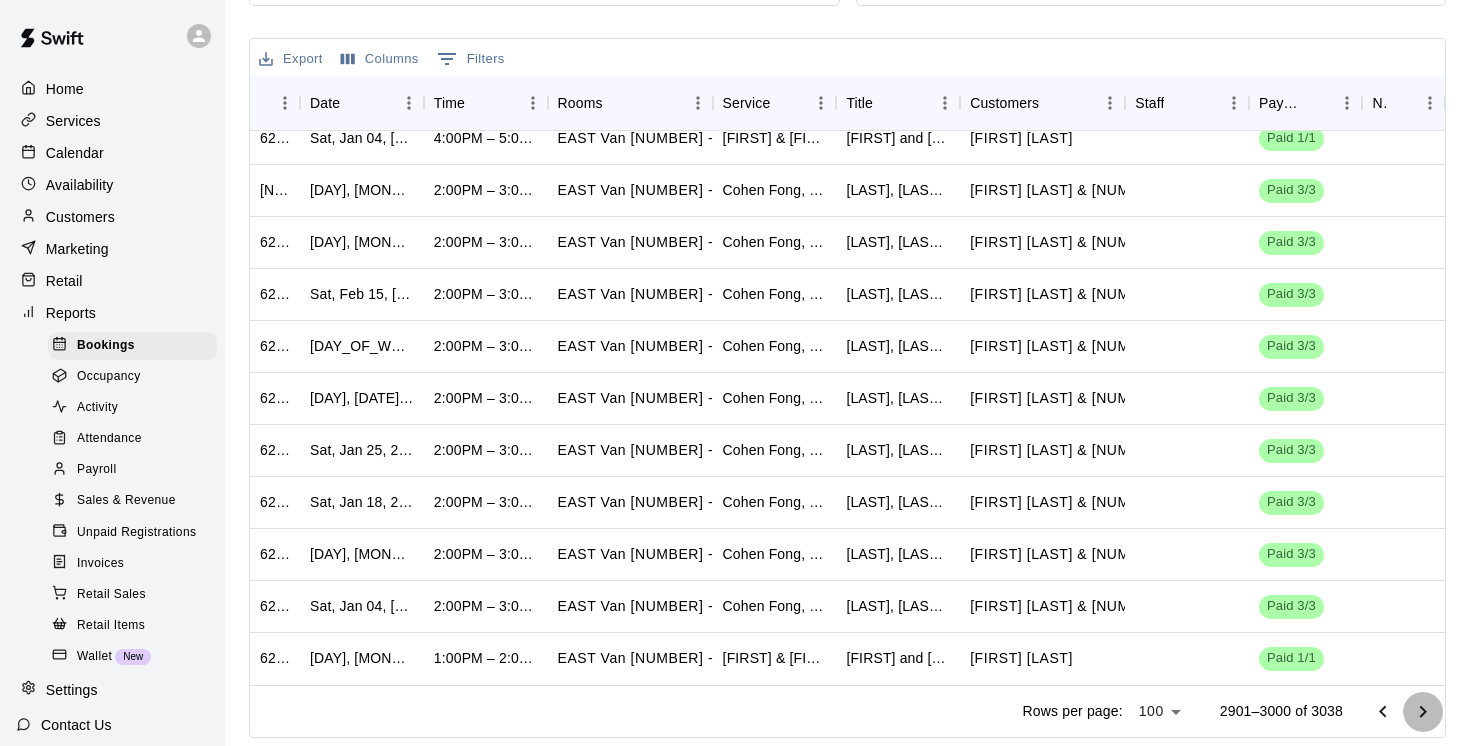 click 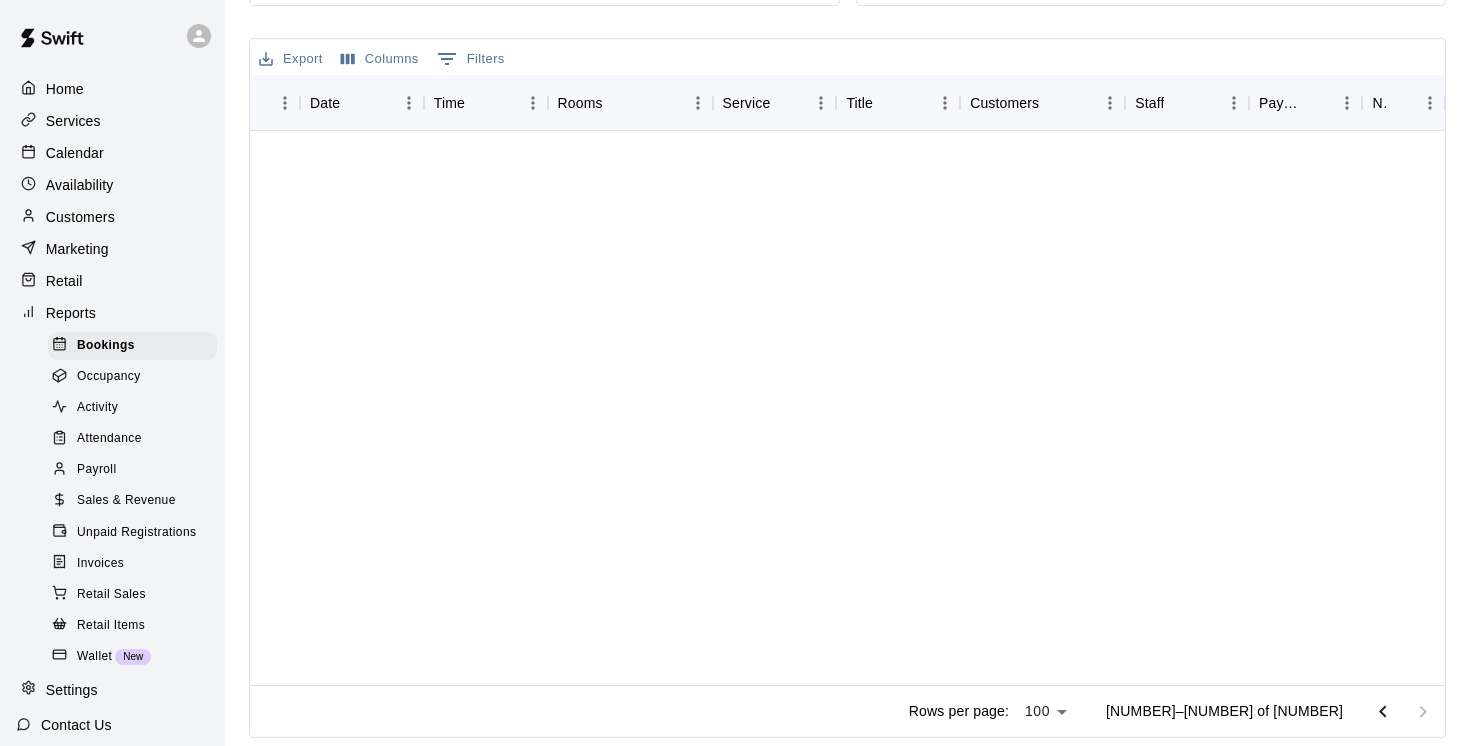 scroll, scrollTop: 0, scrollLeft: 0, axis: both 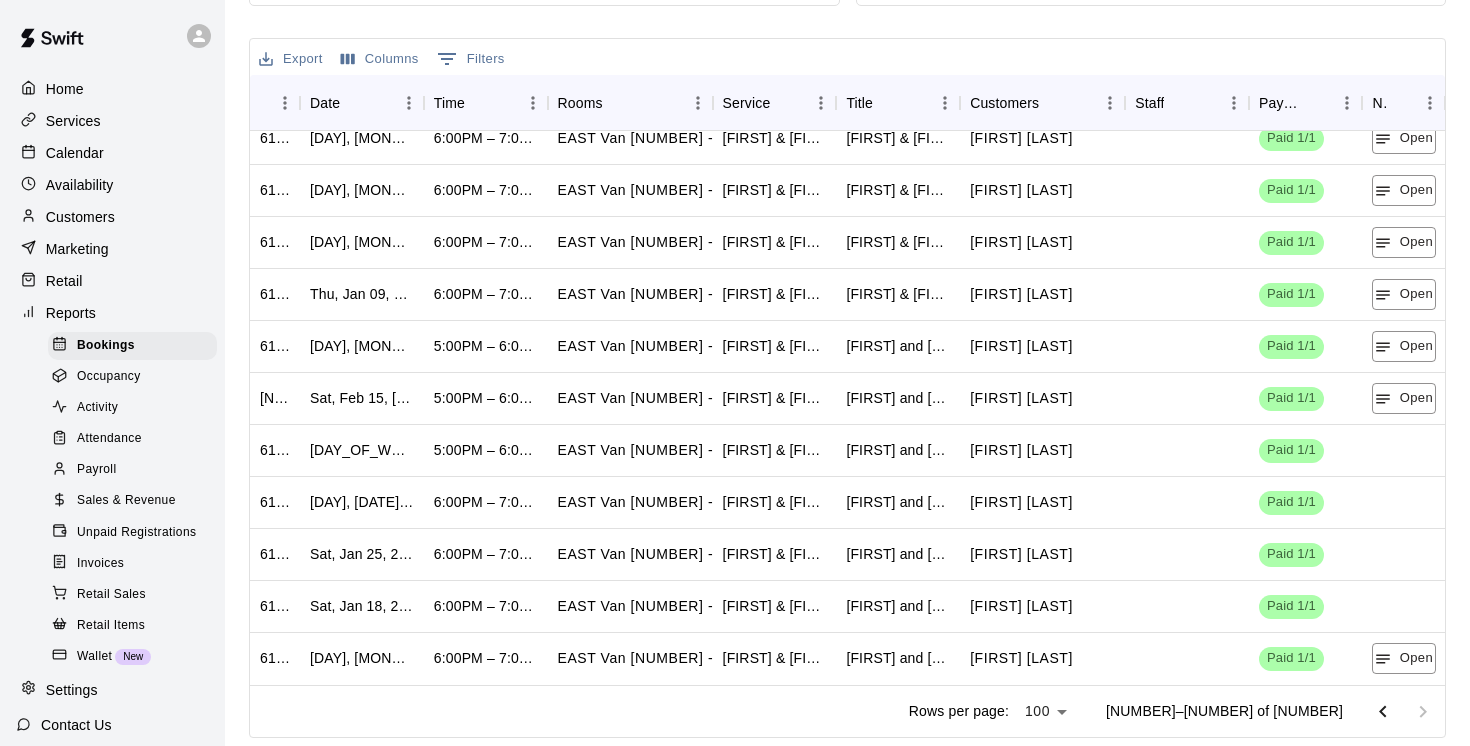 click 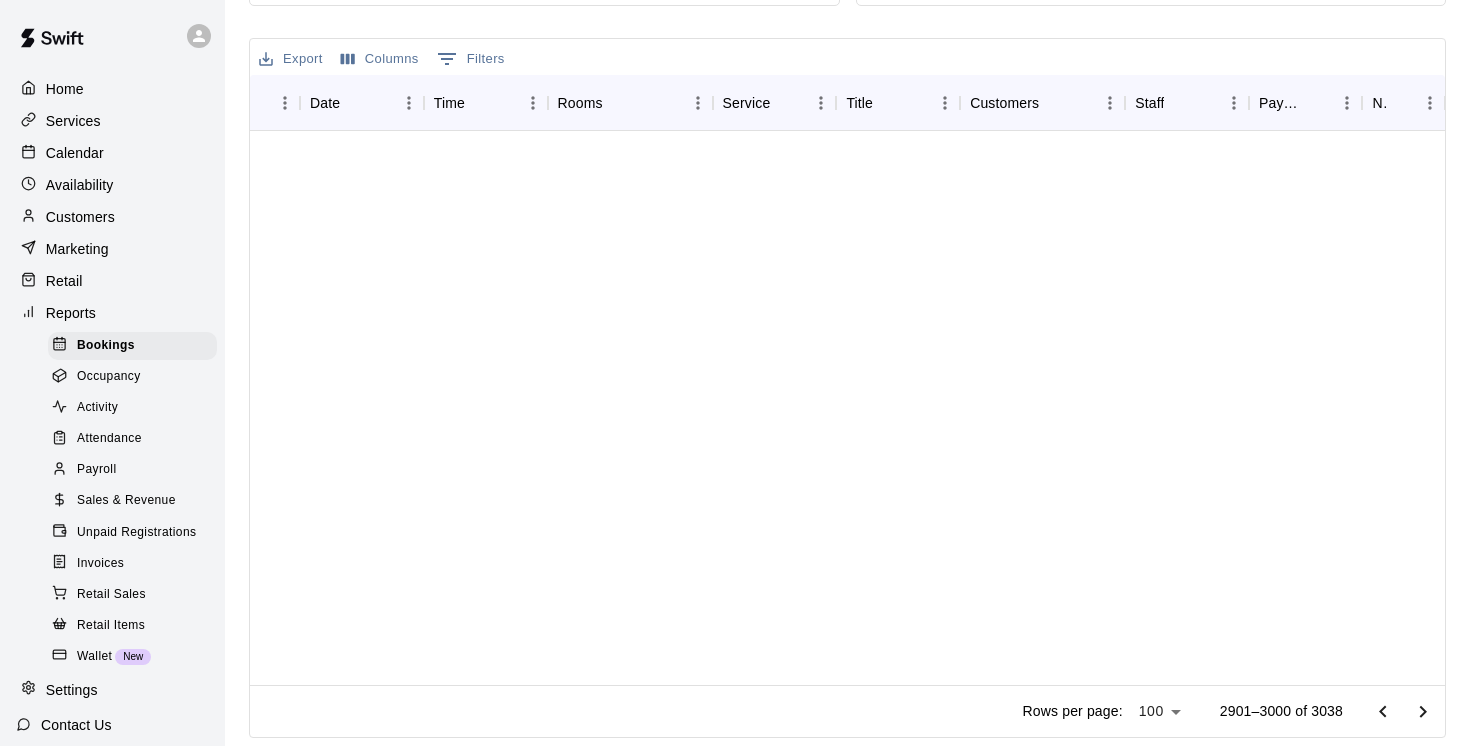 scroll, scrollTop: 0, scrollLeft: 0, axis: both 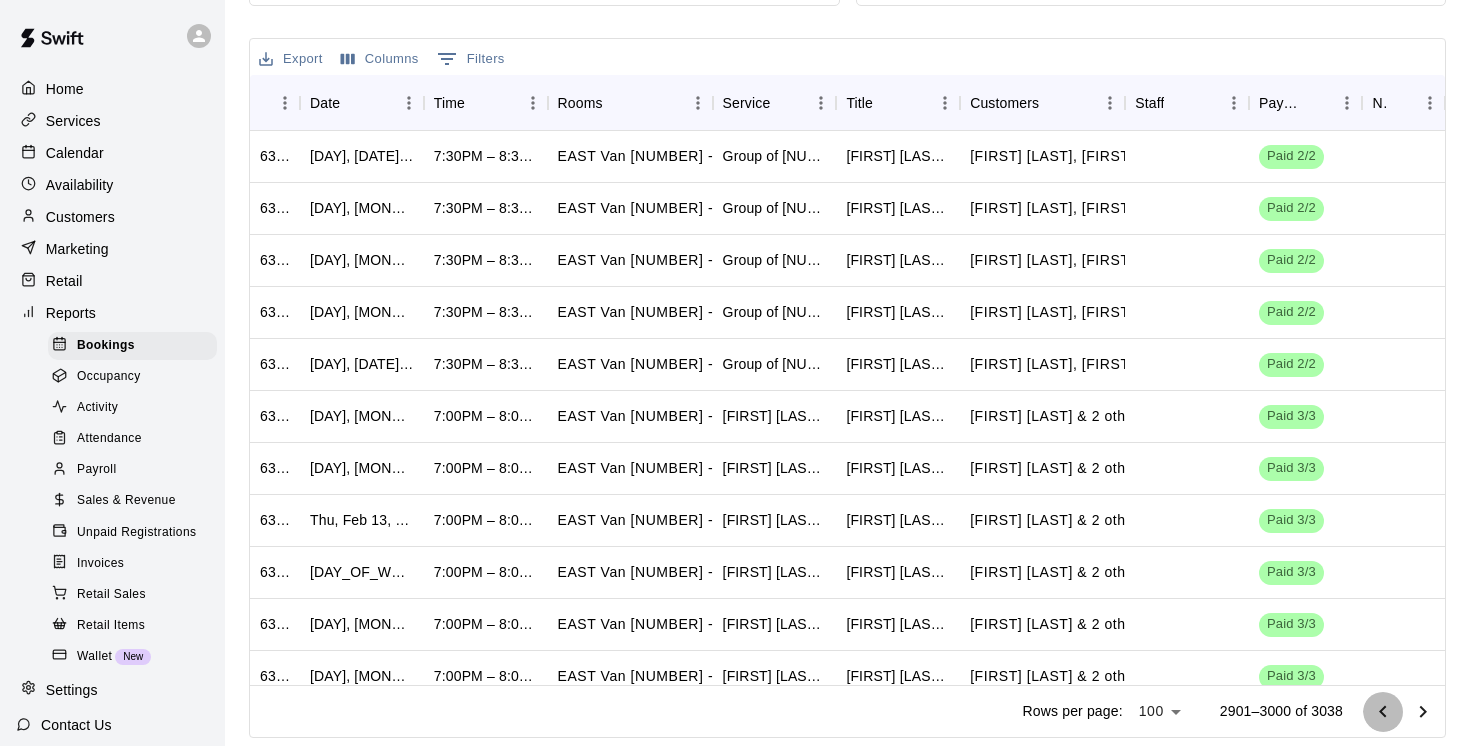 click 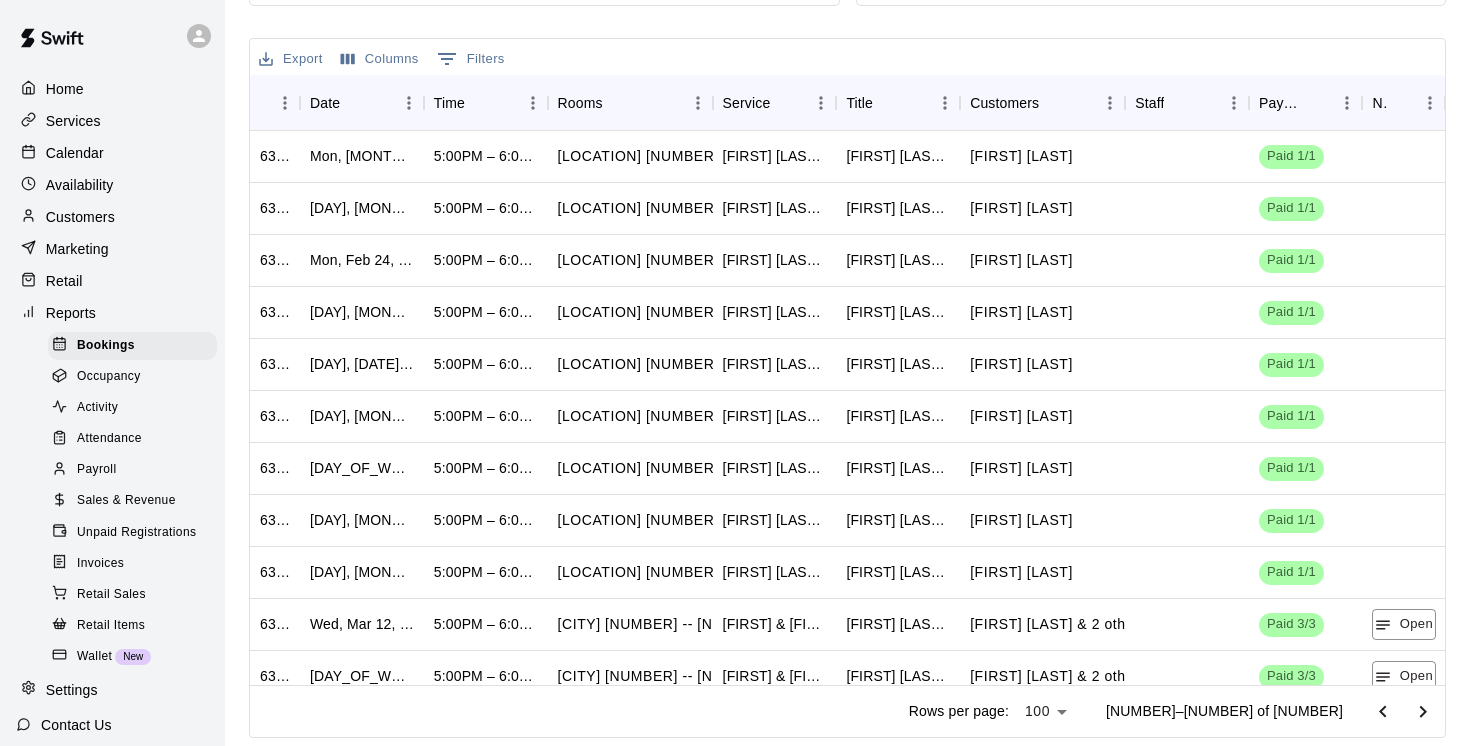 click 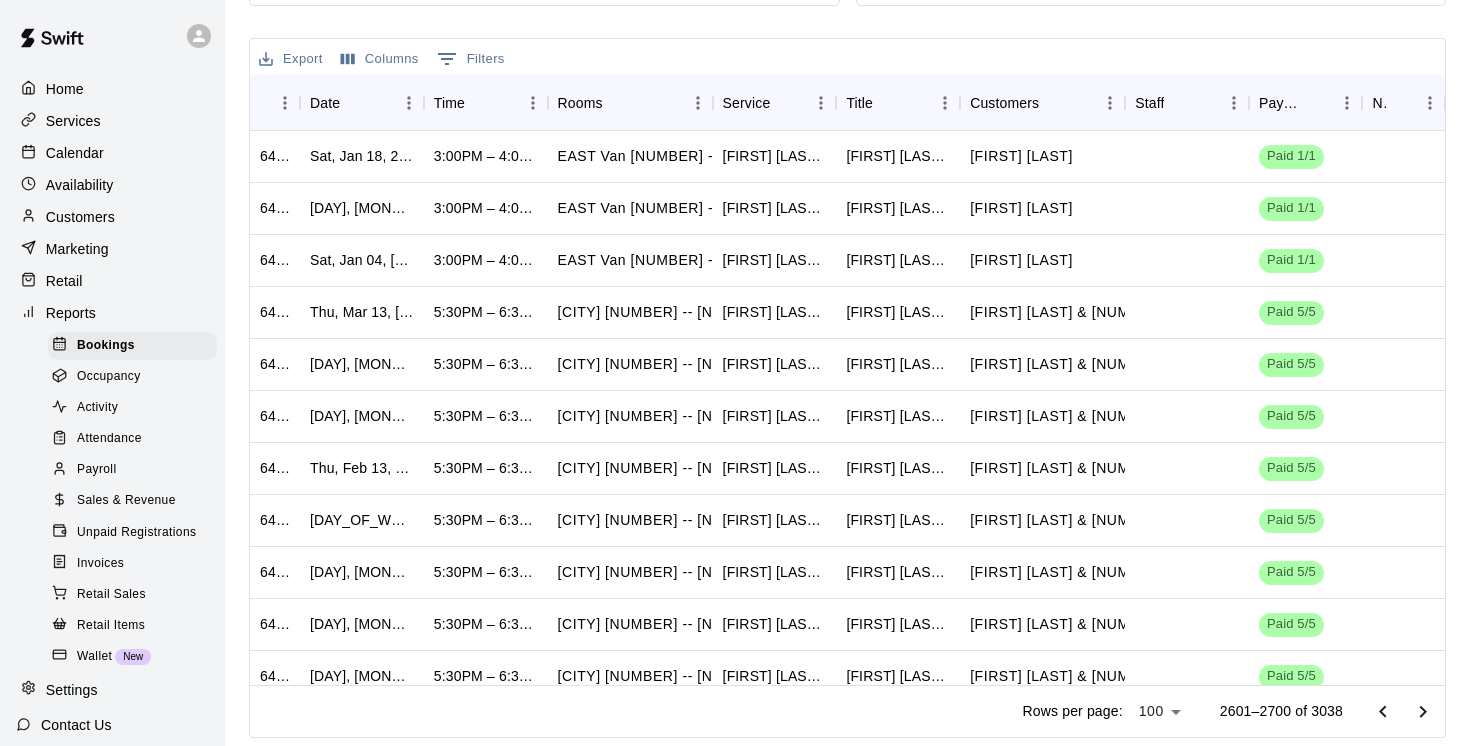 click 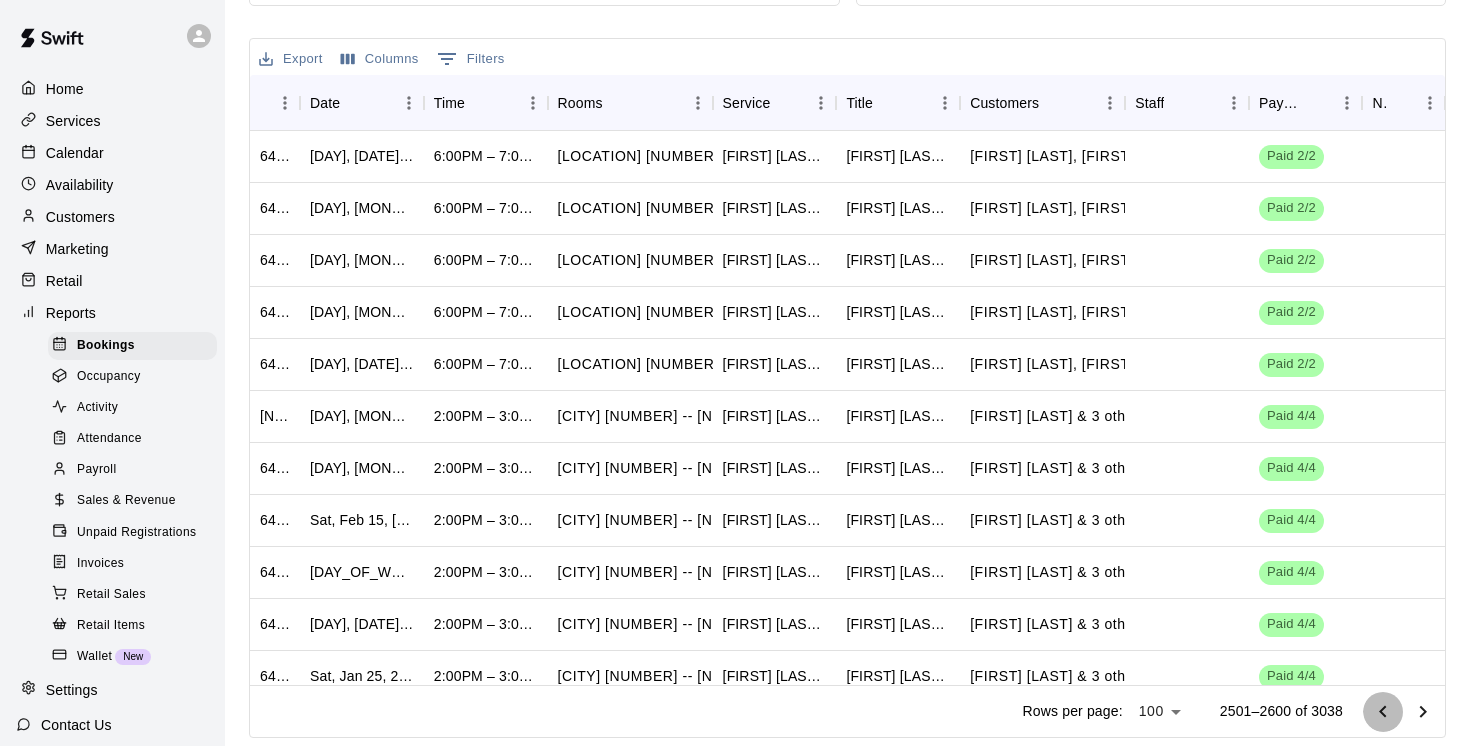 click 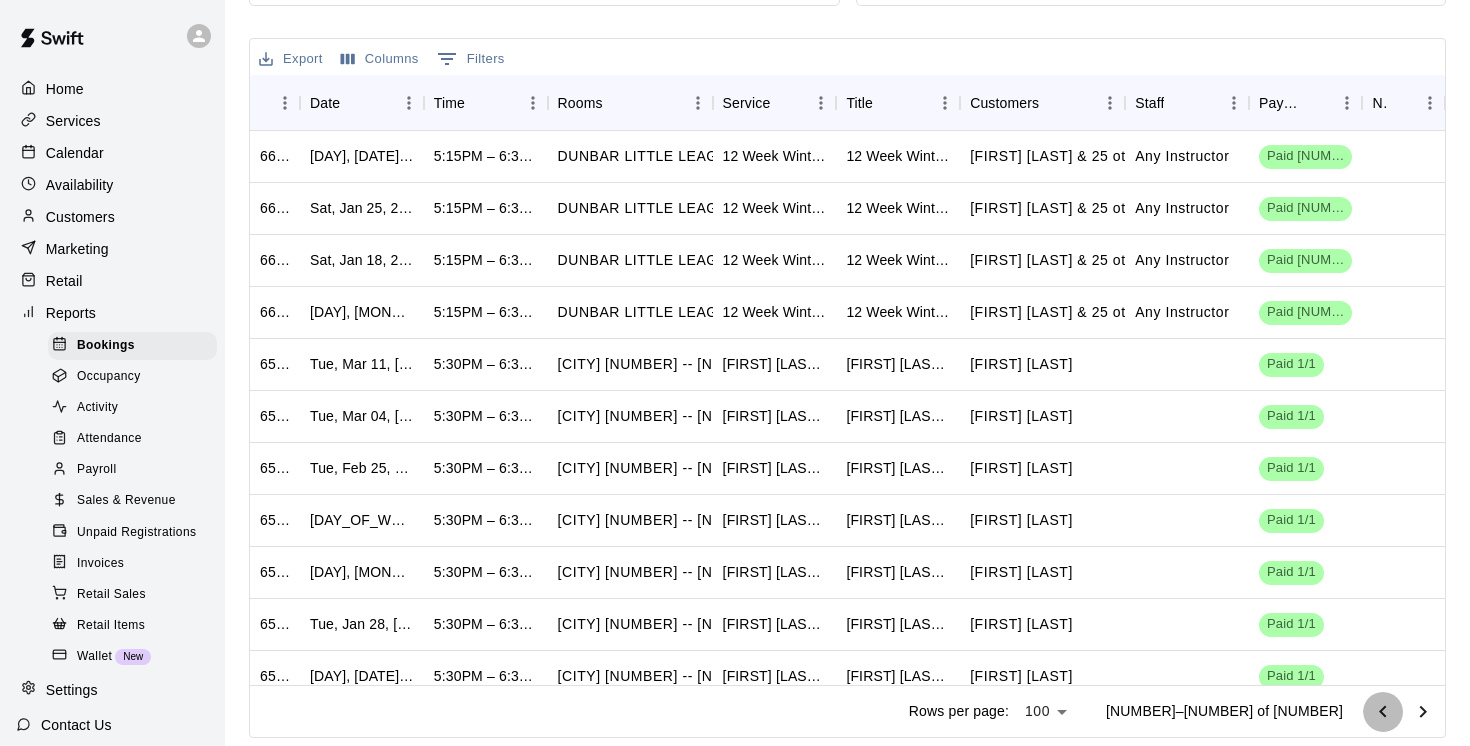 click 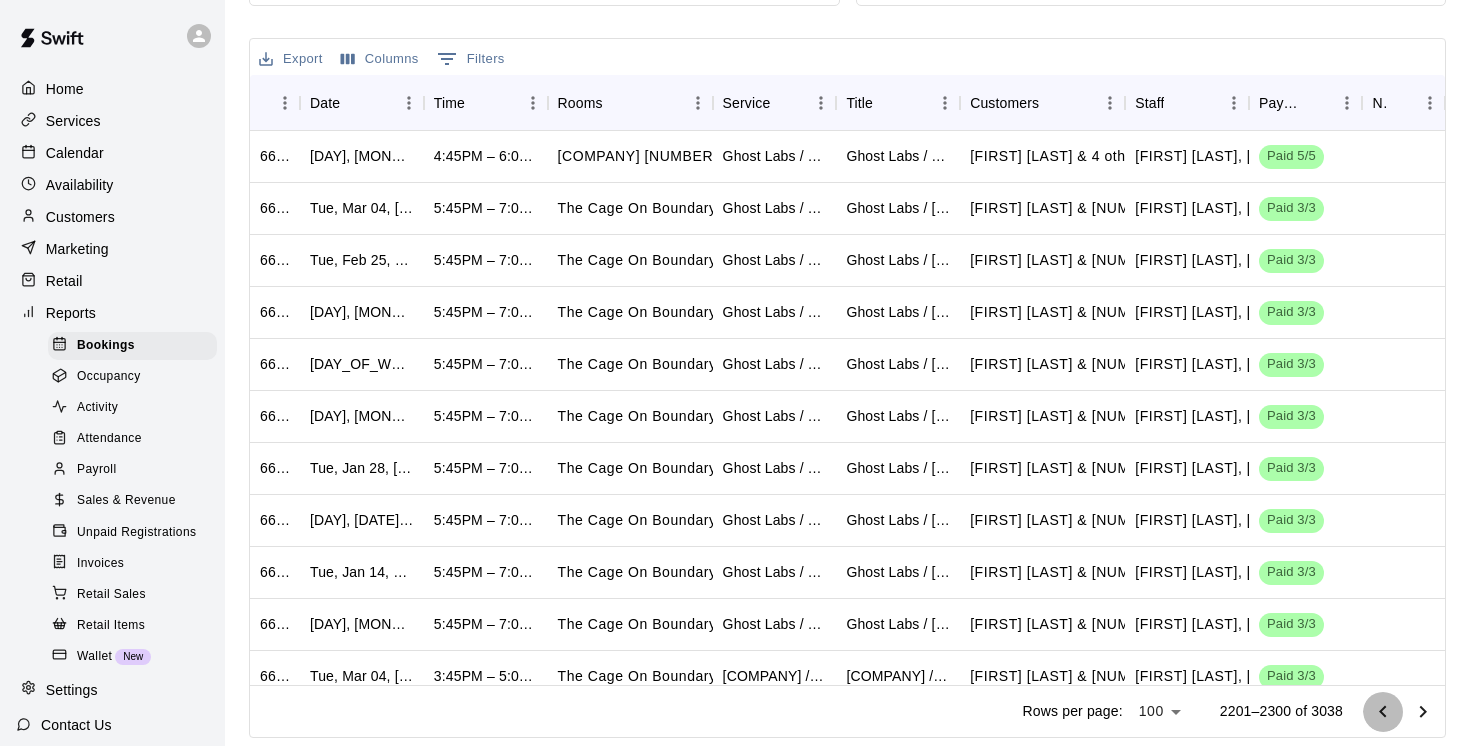 click 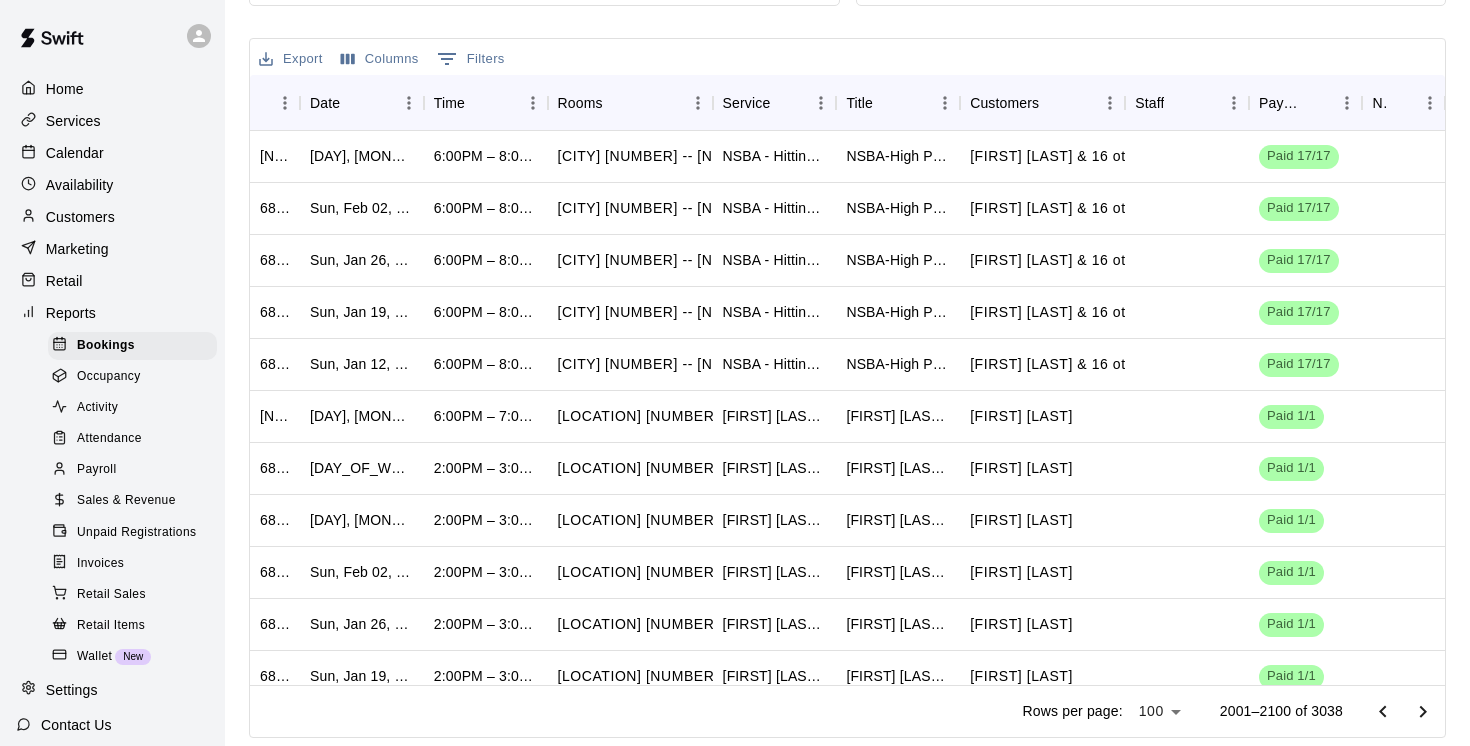 click 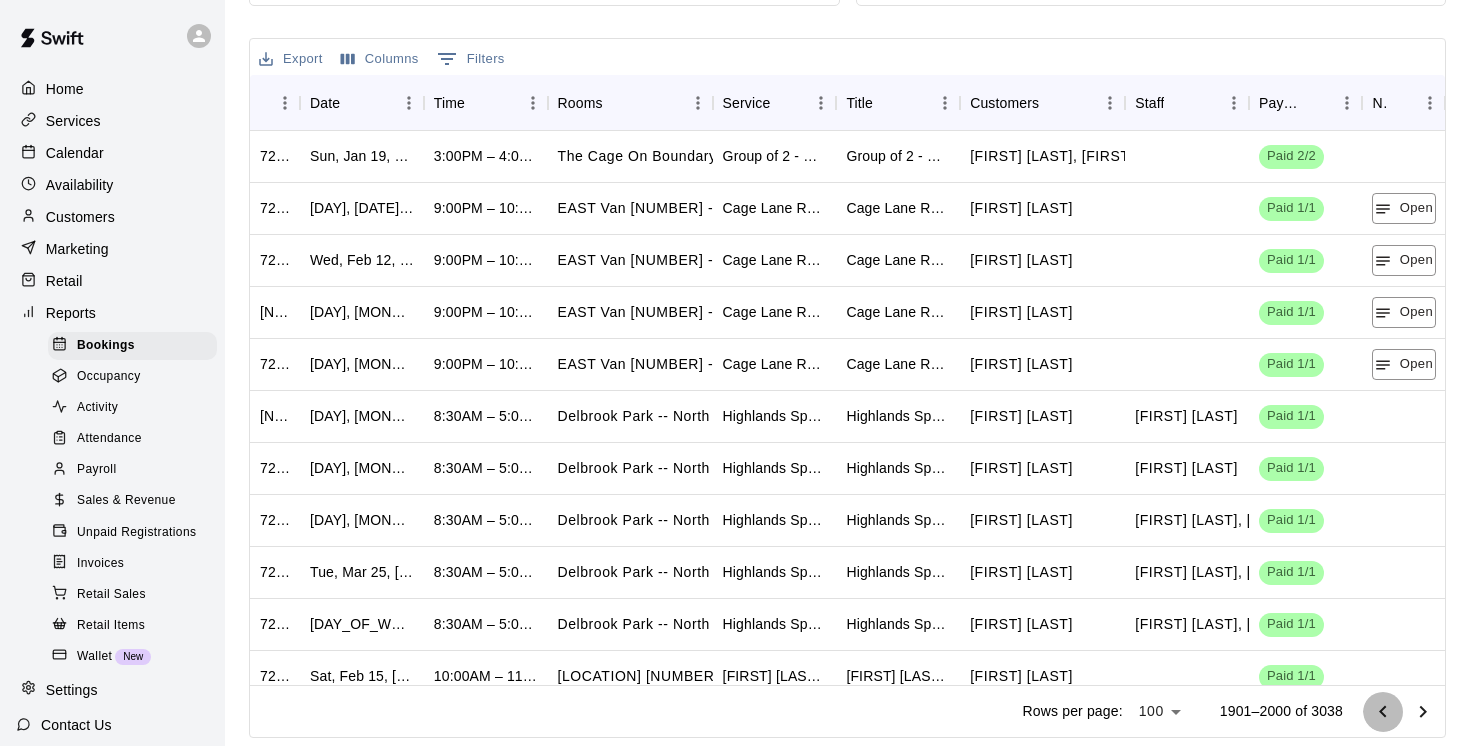 click 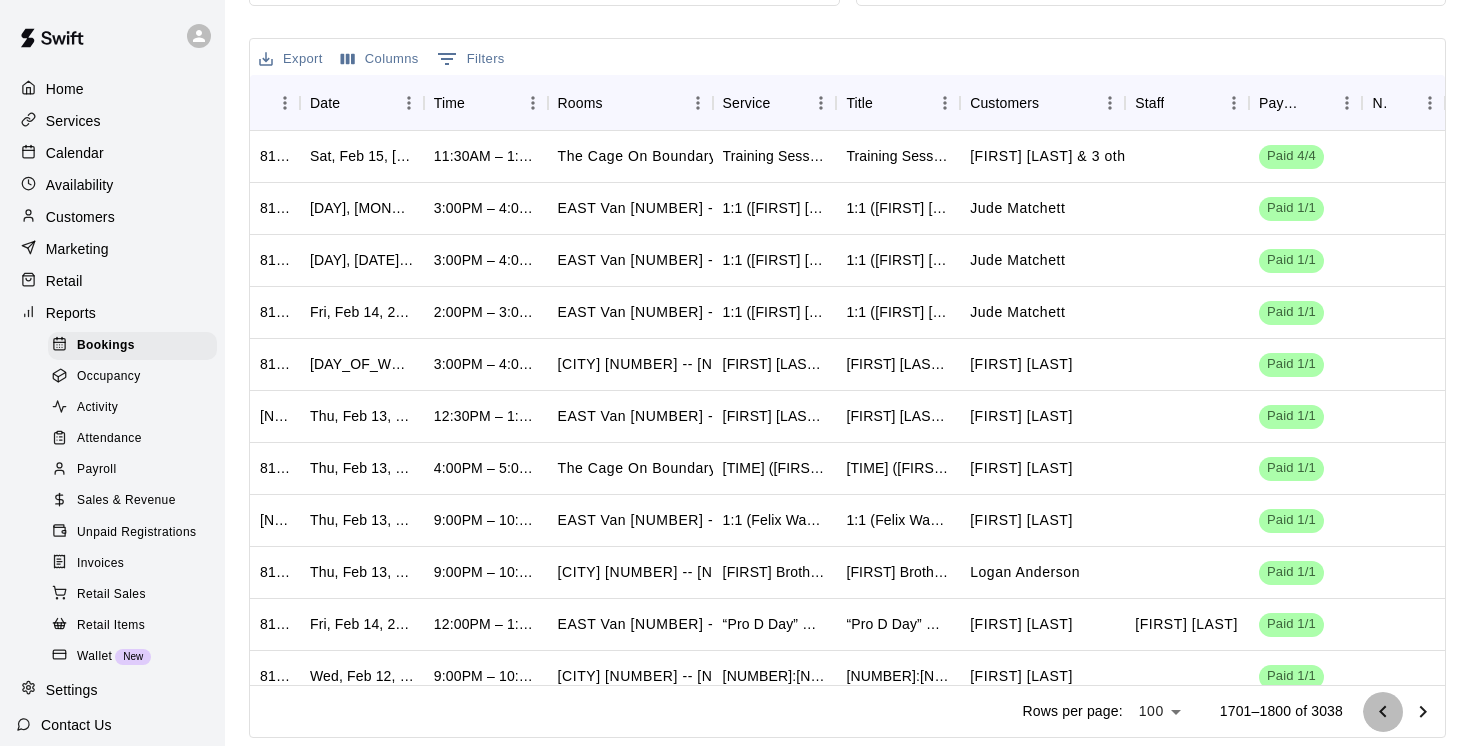 click 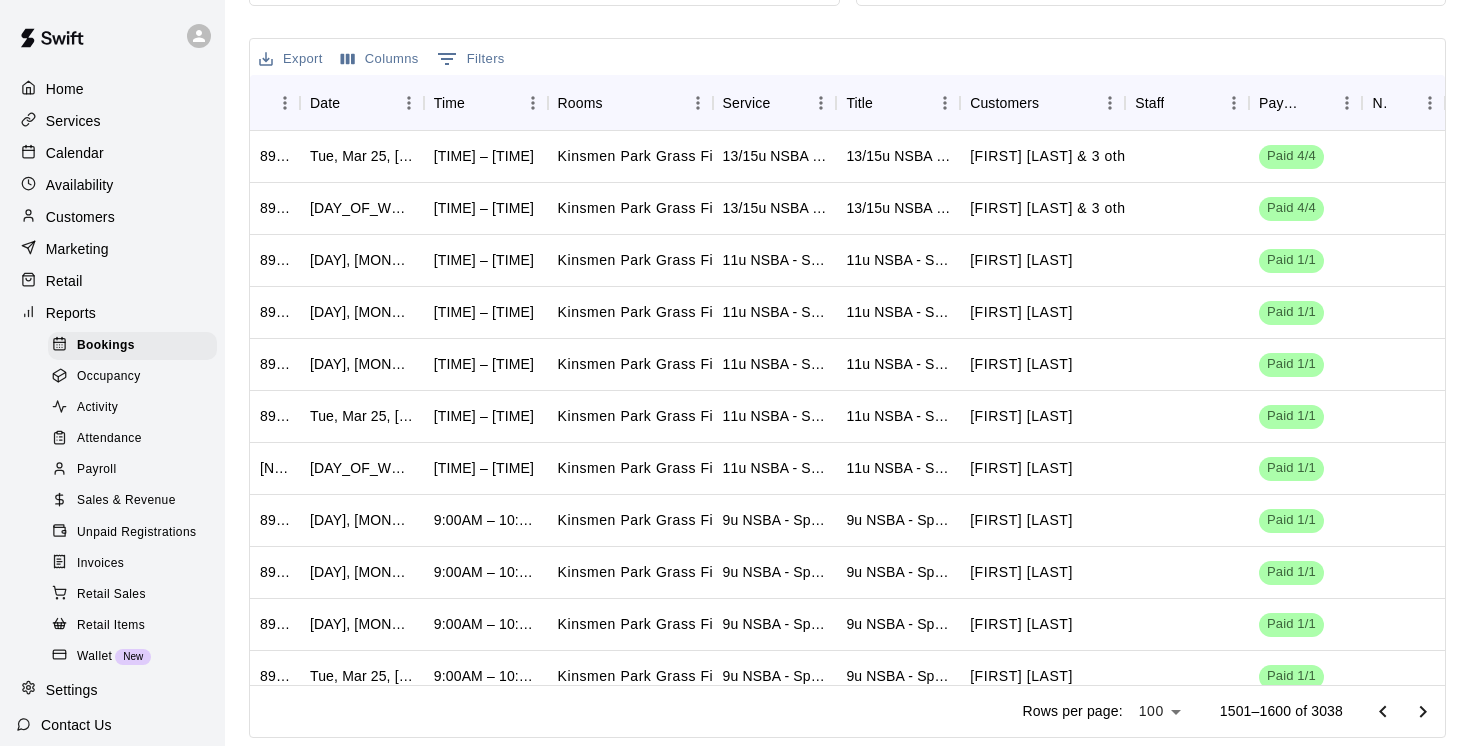 click 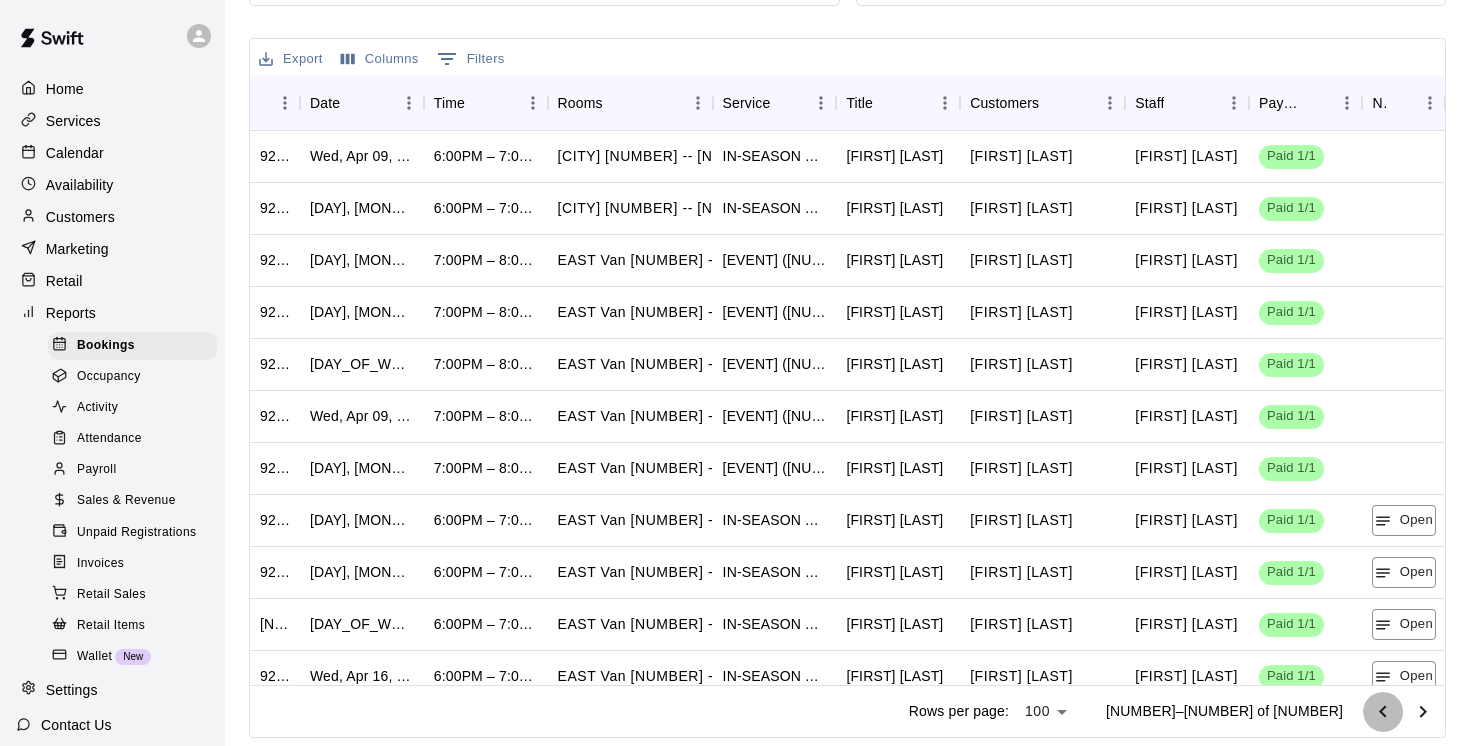 click 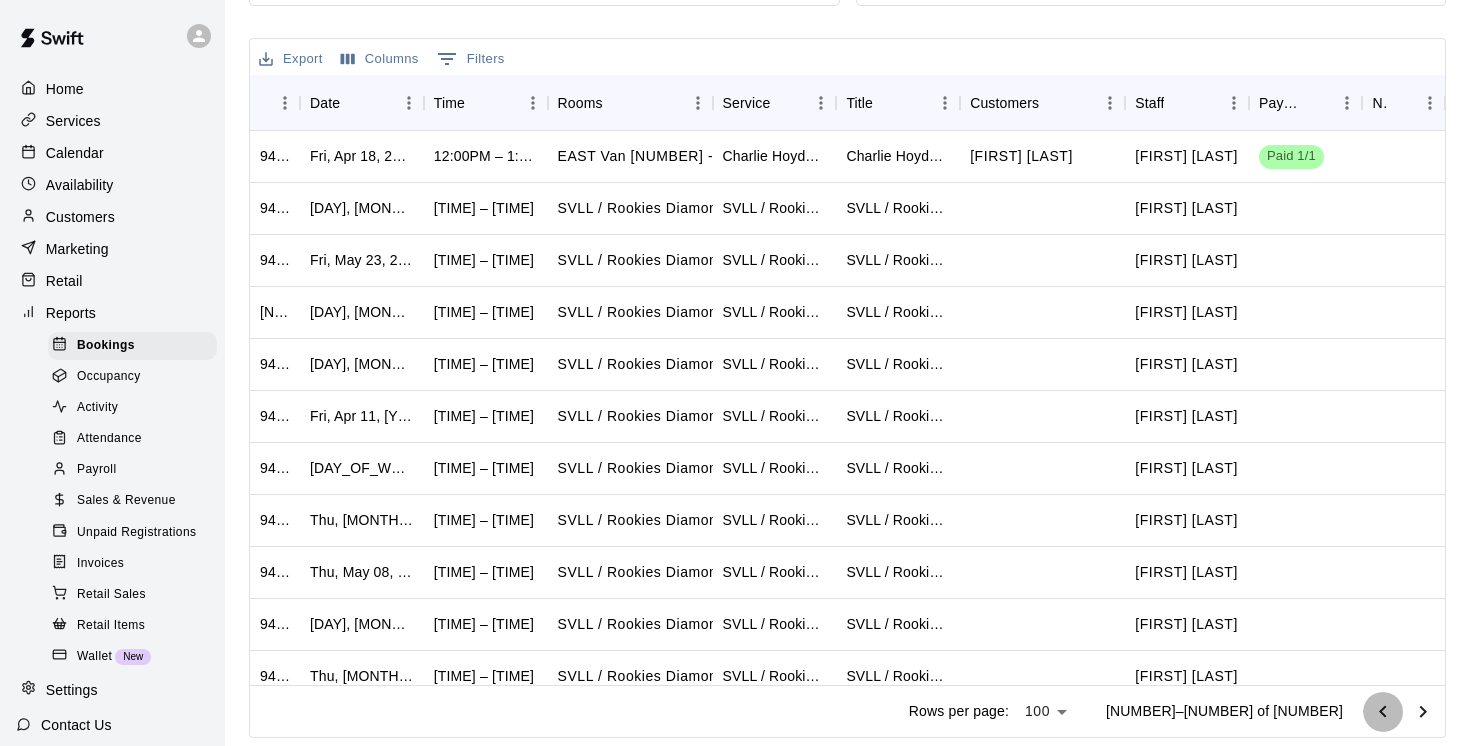 click 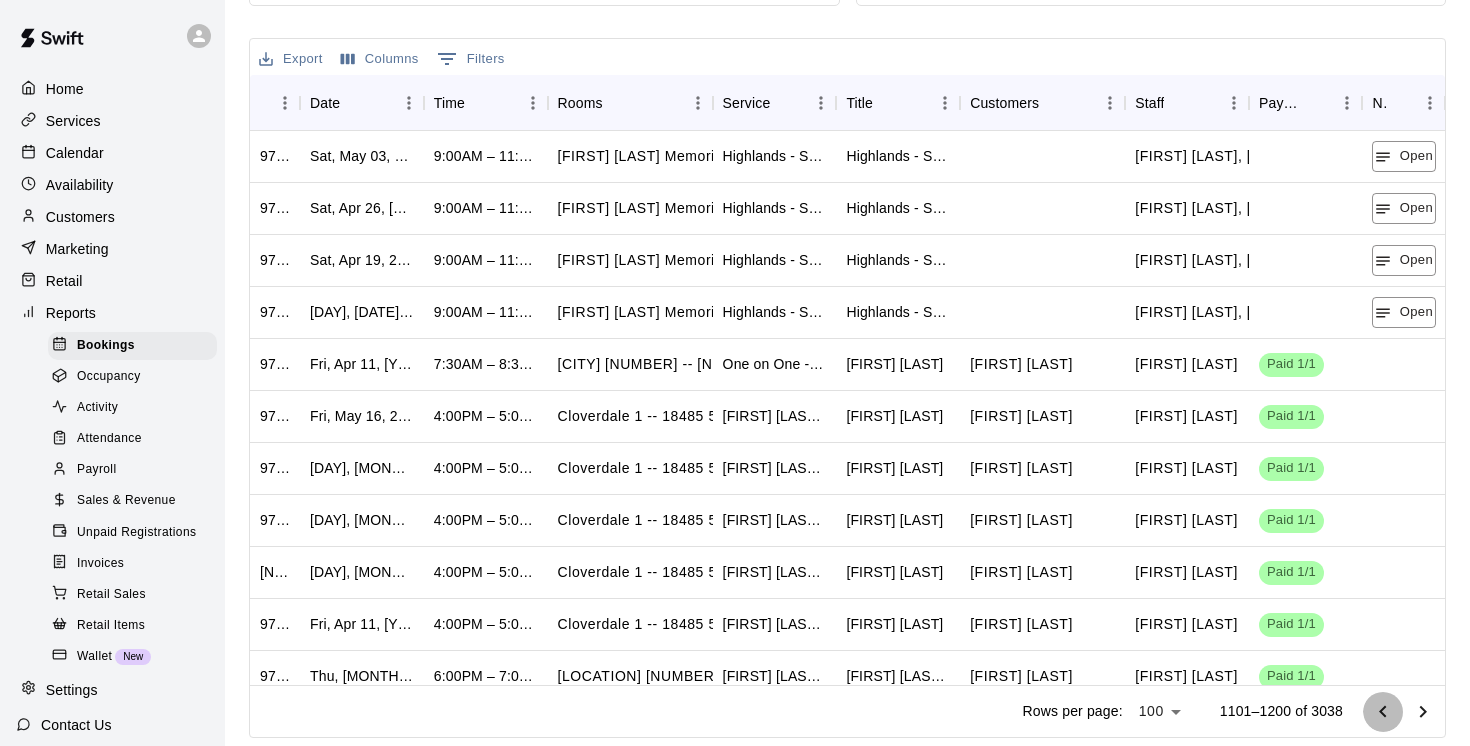 click 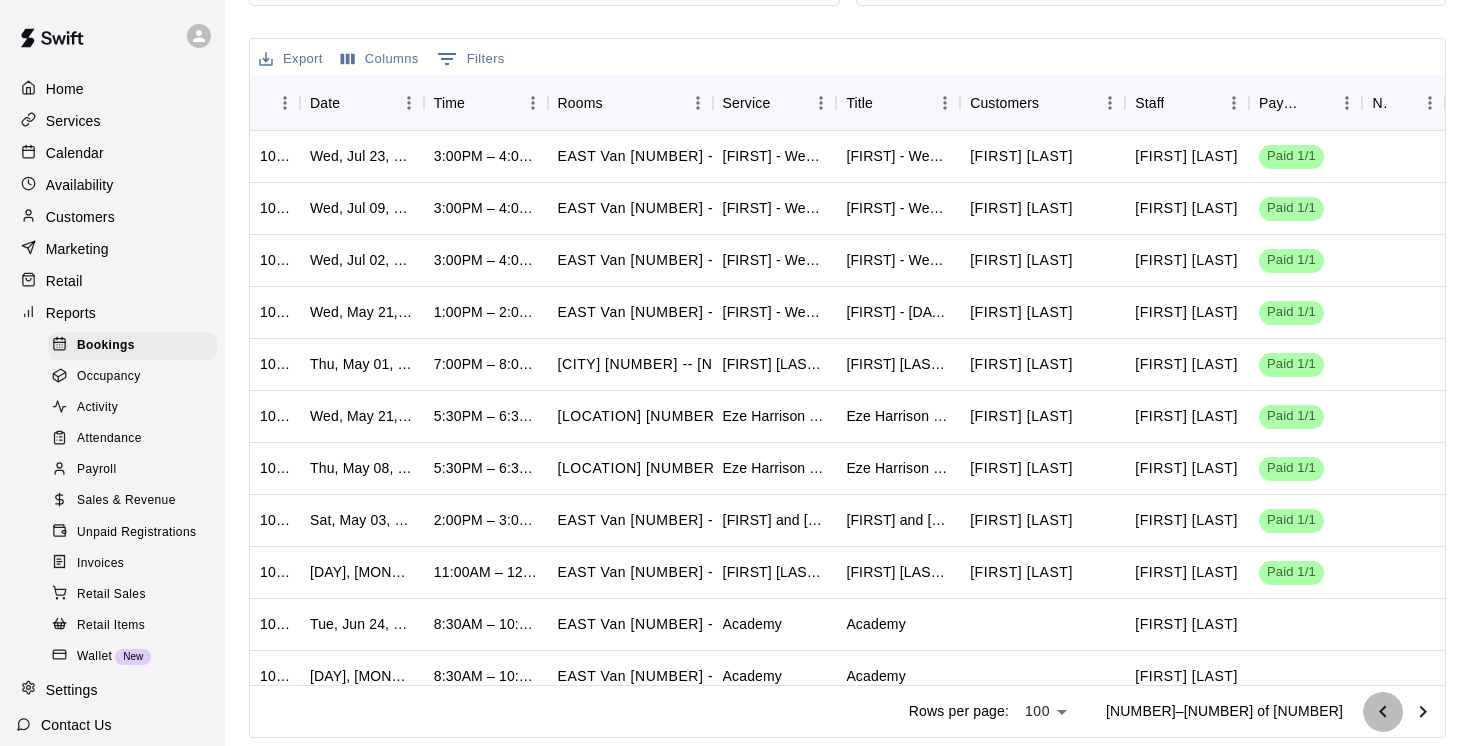 click 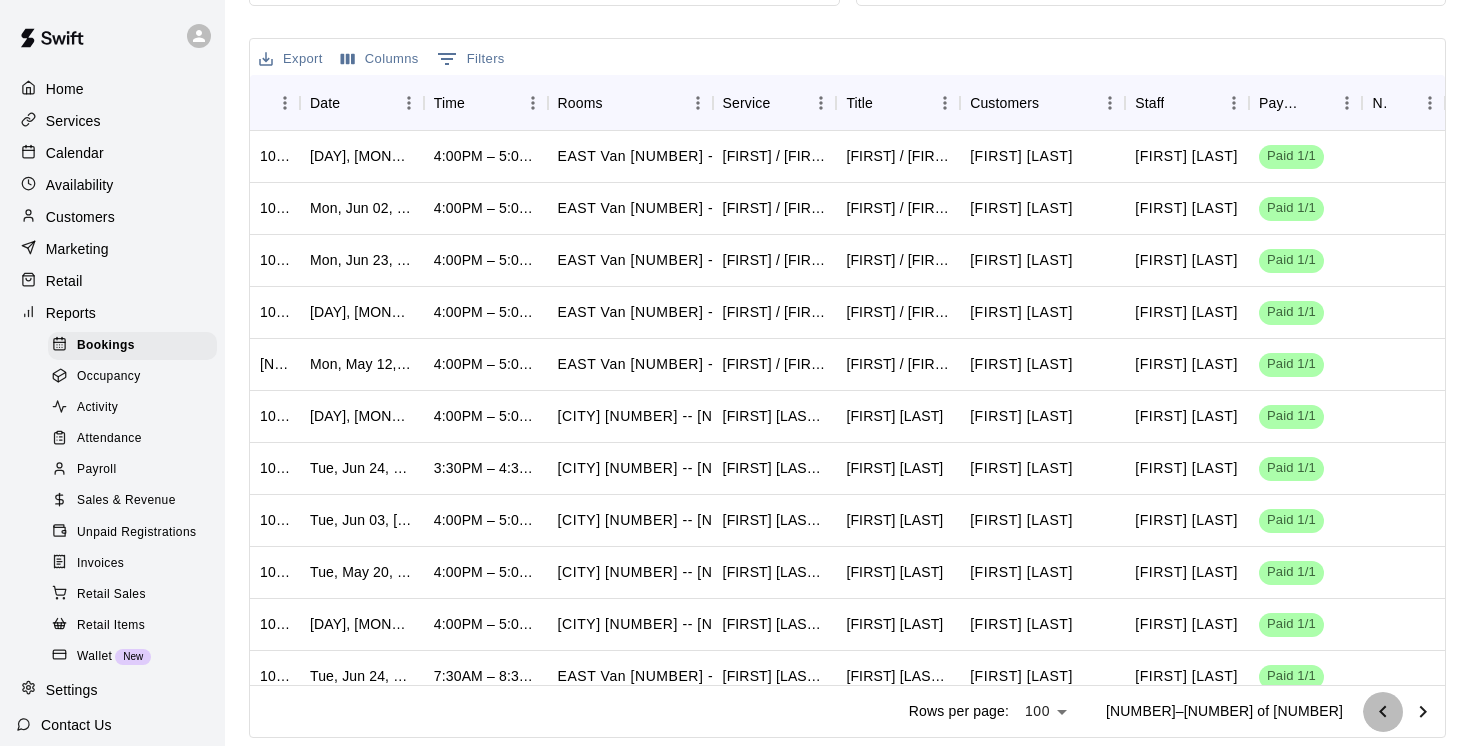 click 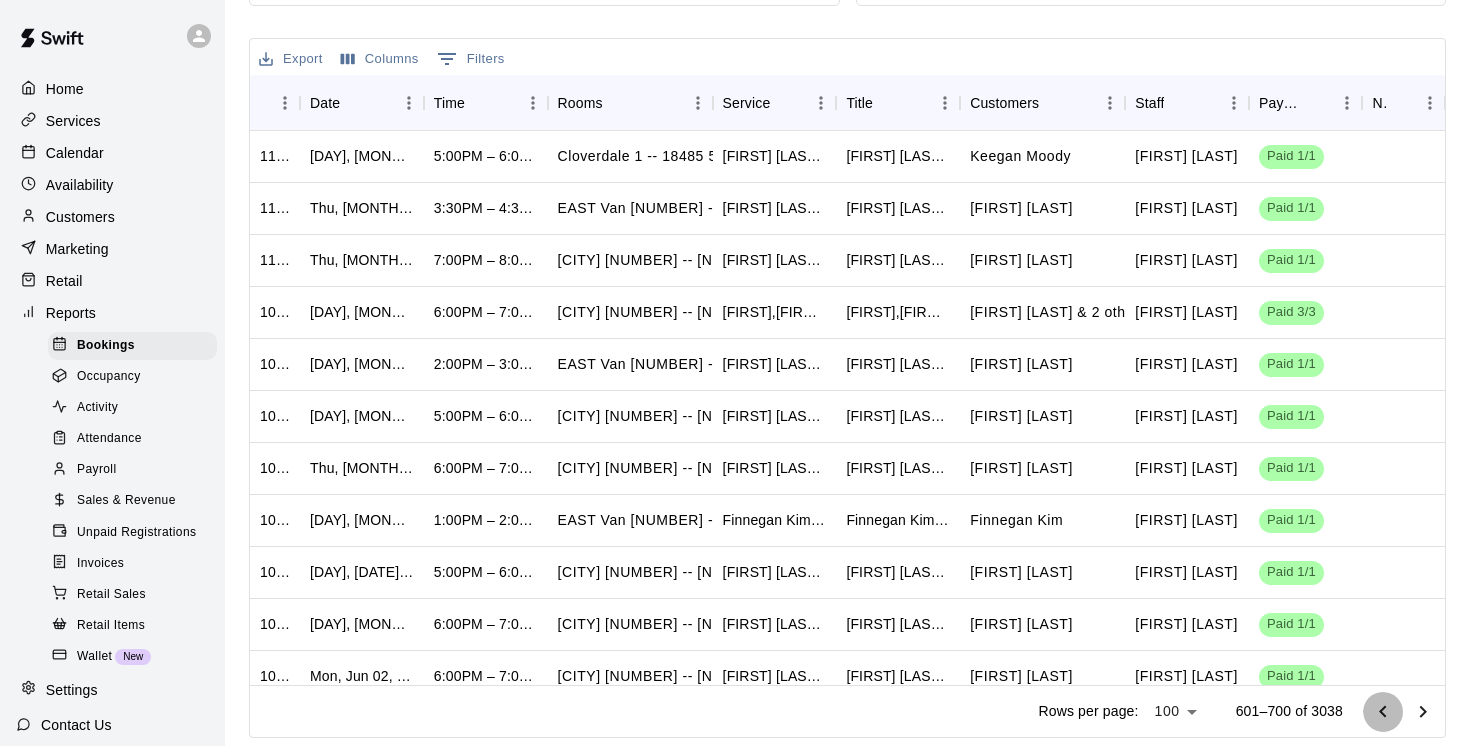 click 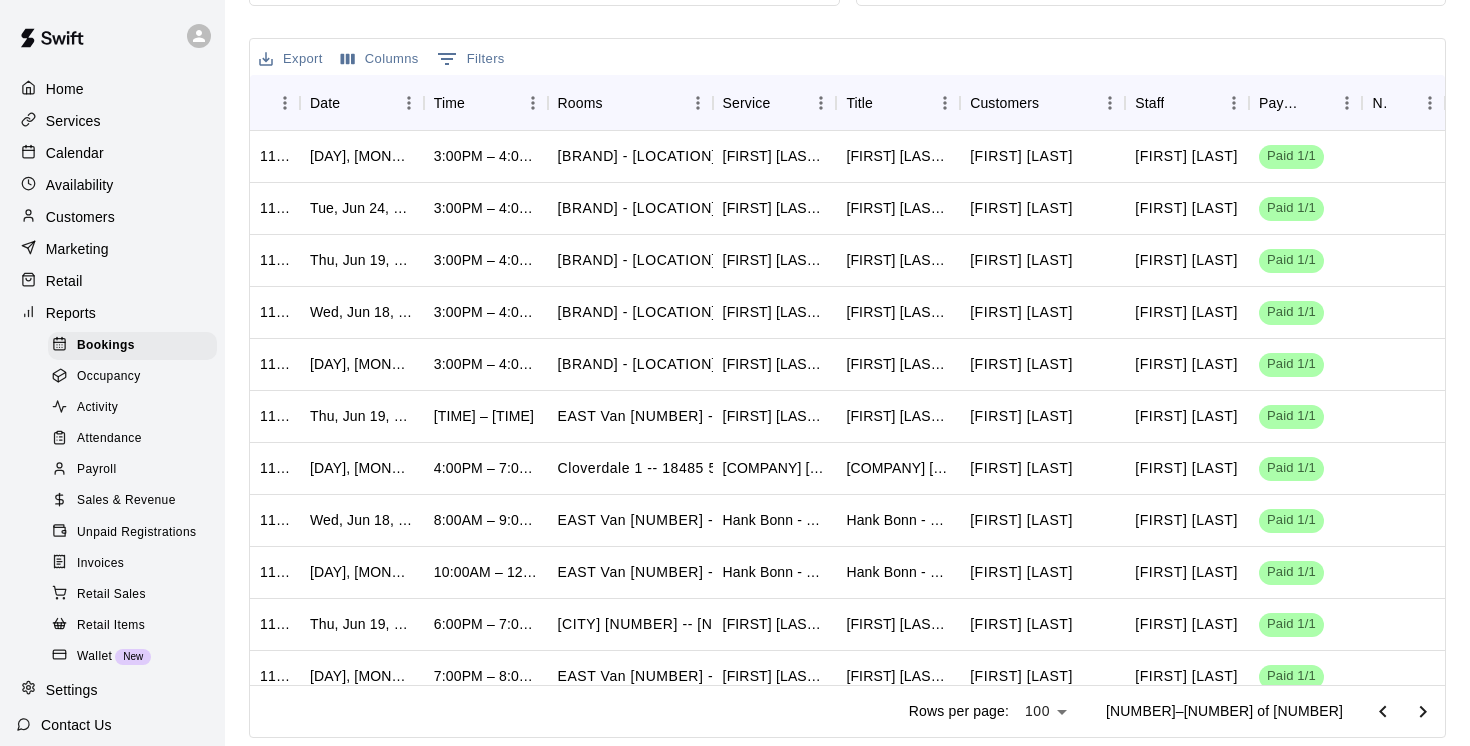 click 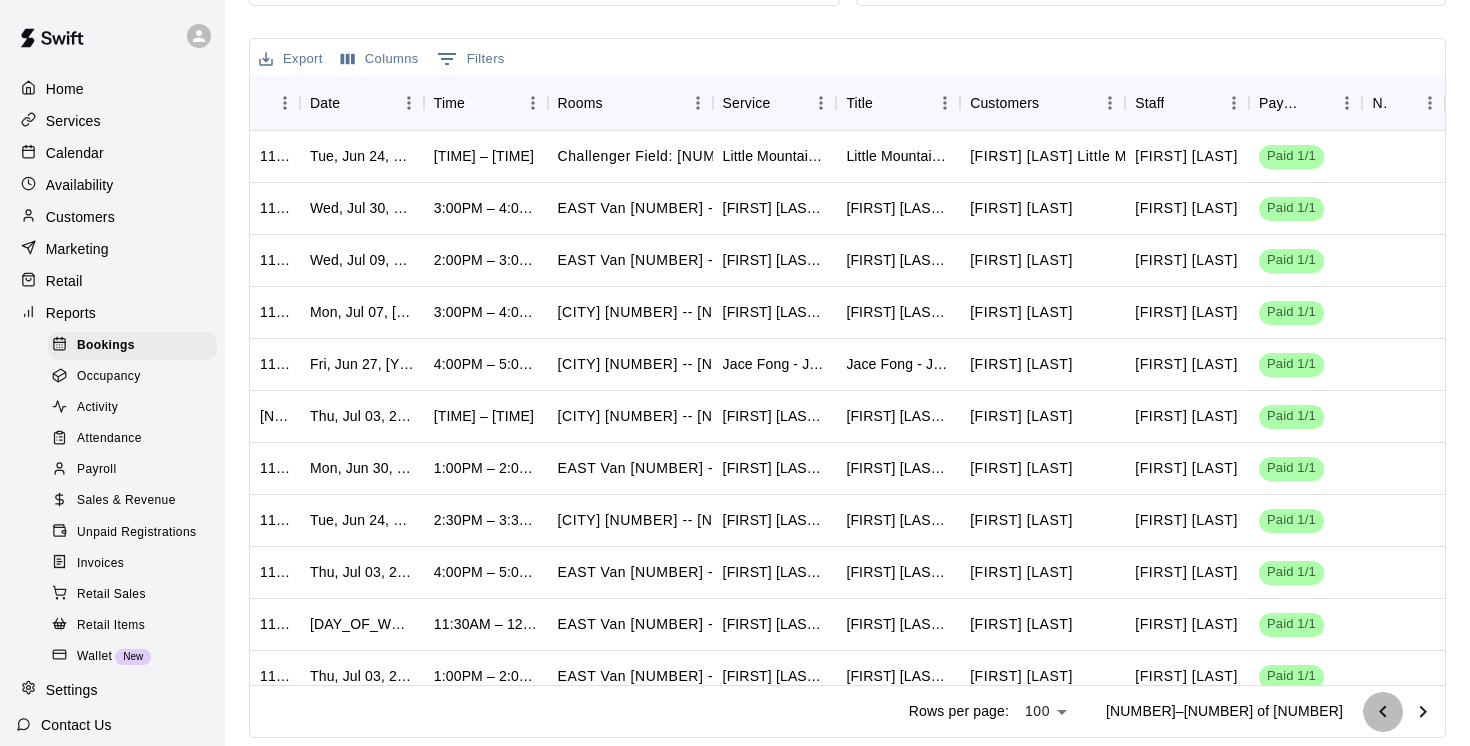 click 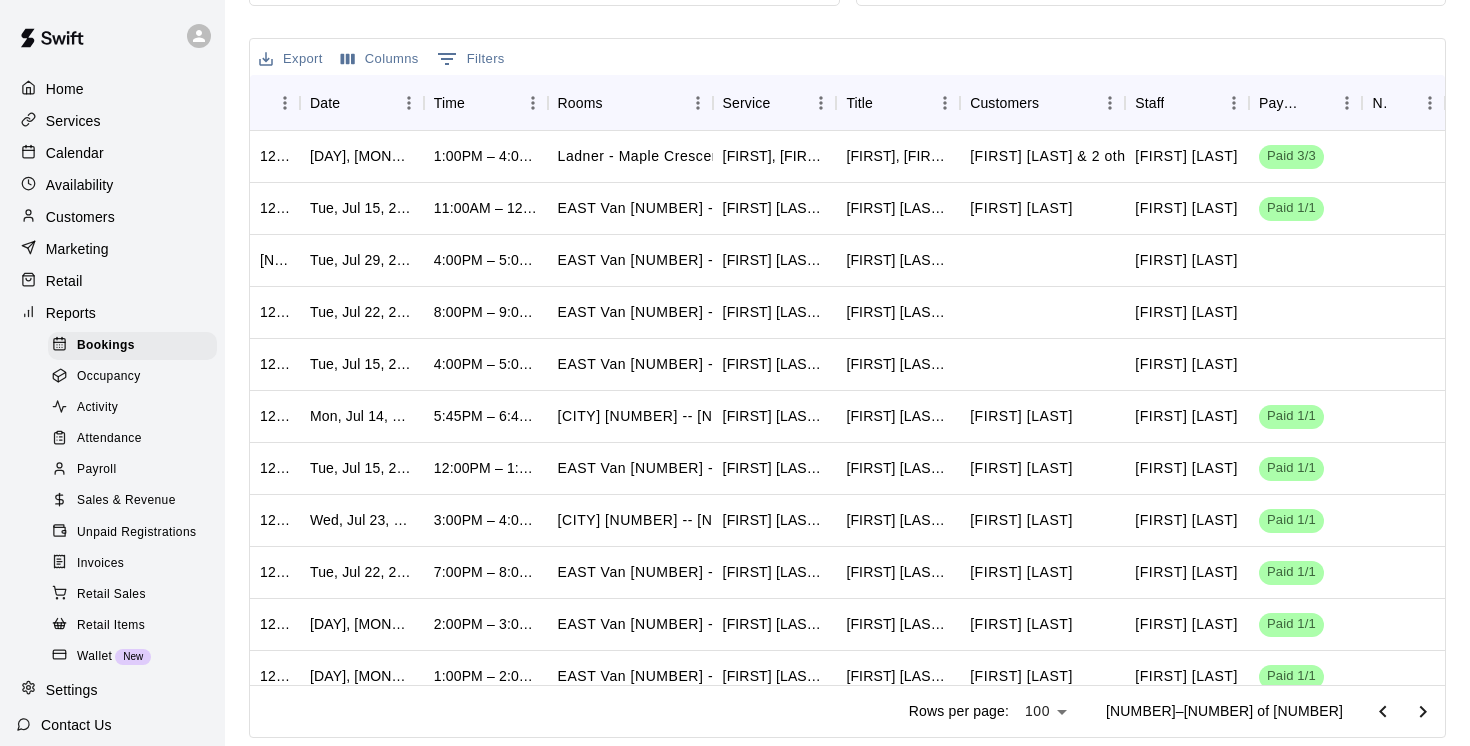 click 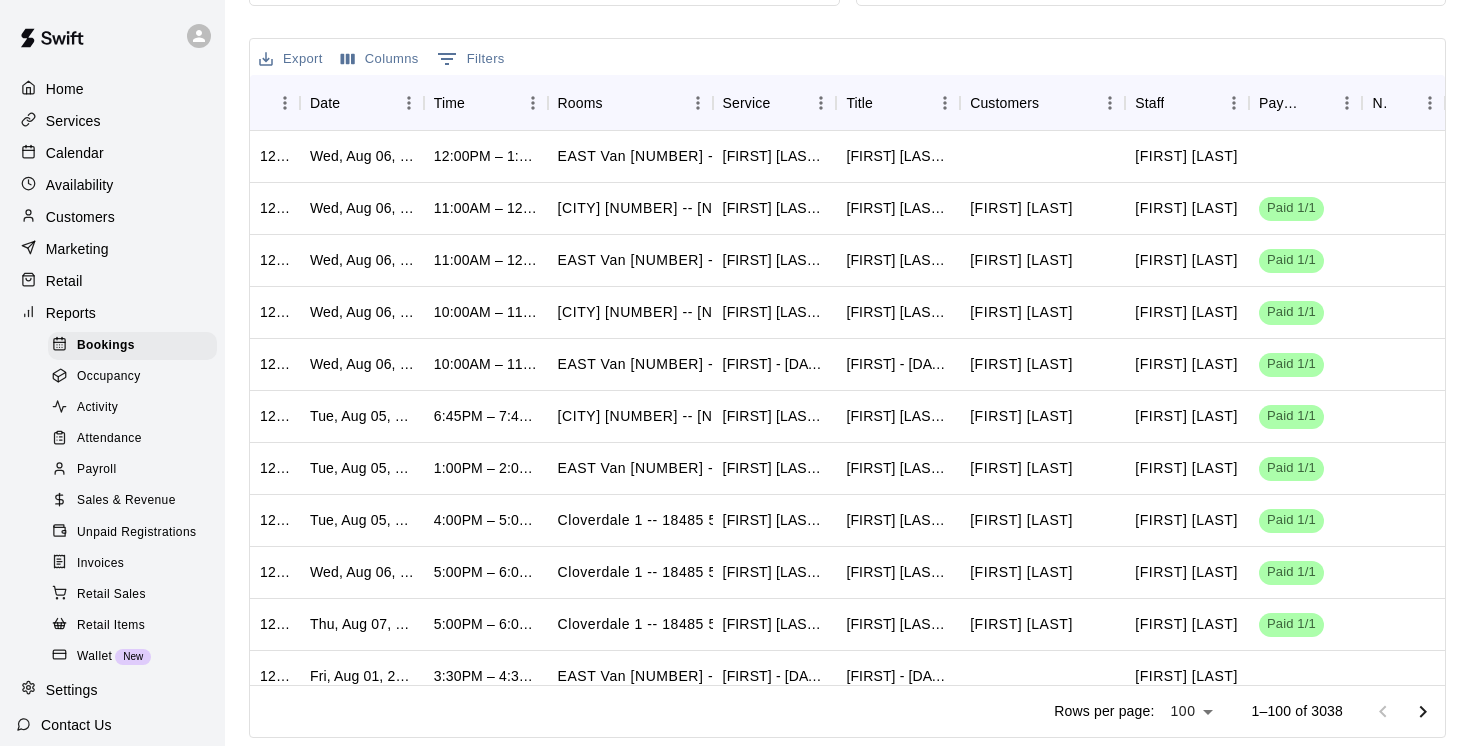 click at bounding box center (1403, 712) 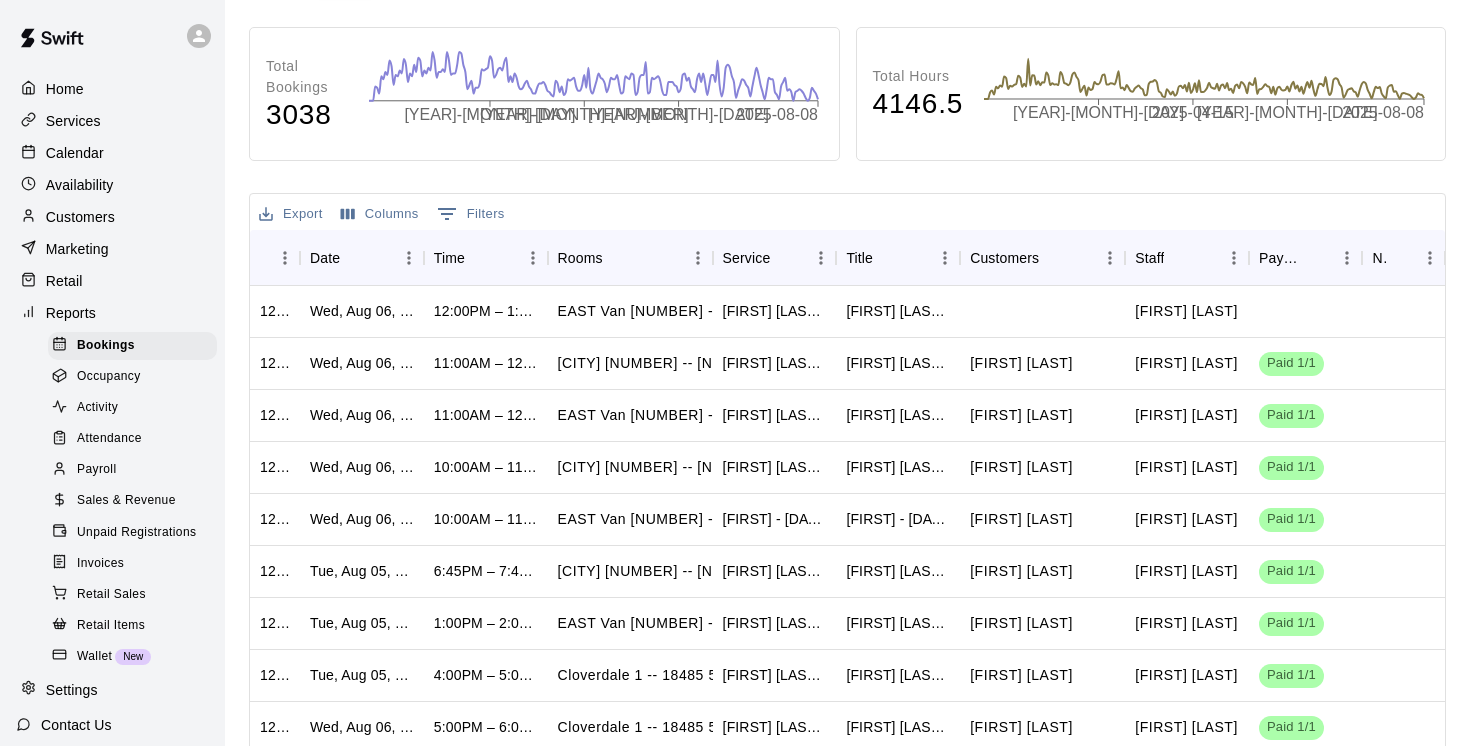 scroll, scrollTop: 313, scrollLeft: 0, axis: vertical 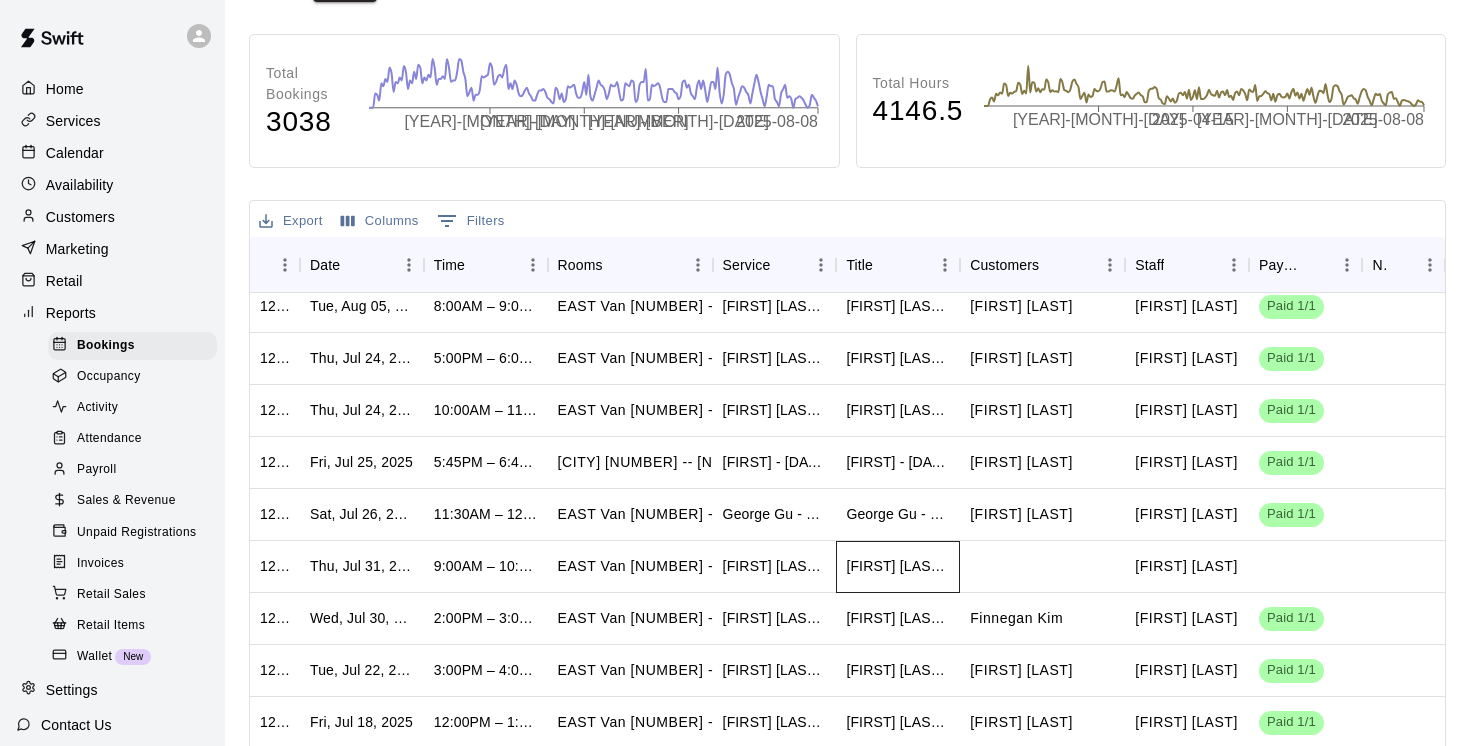 click on "[FIRST] [LAST] - [MONTH] [NUMBER] @ East Van" at bounding box center [898, 567] 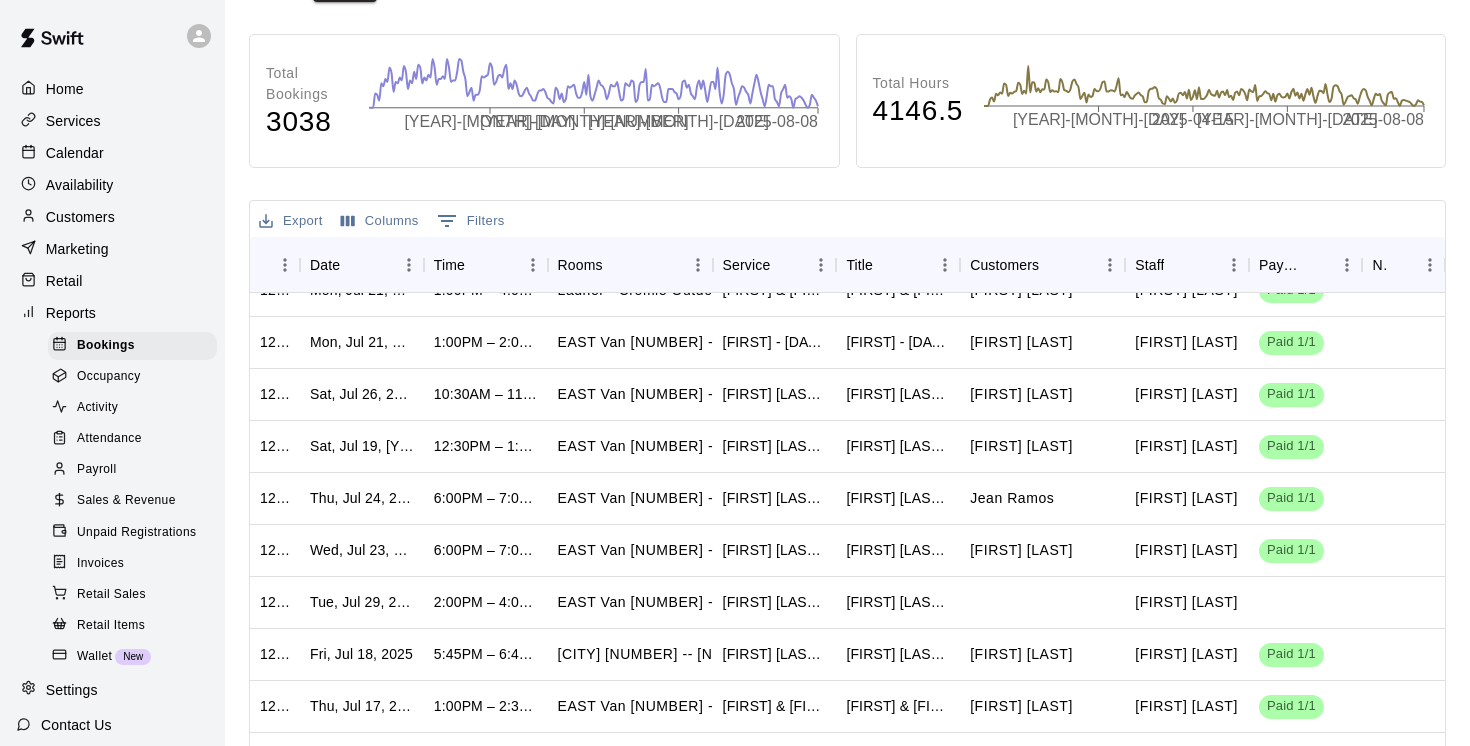 scroll, scrollTop: 3406, scrollLeft: 0, axis: vertical 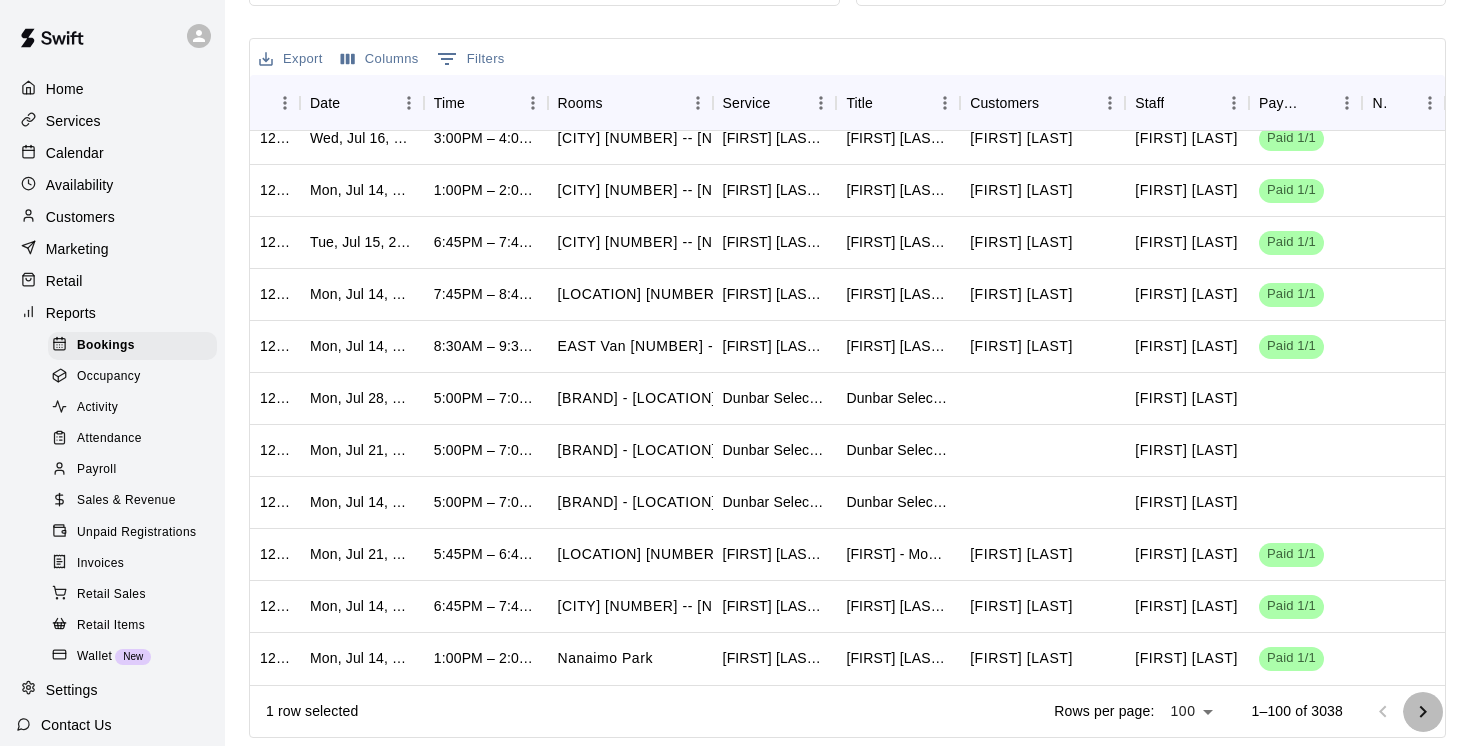 click 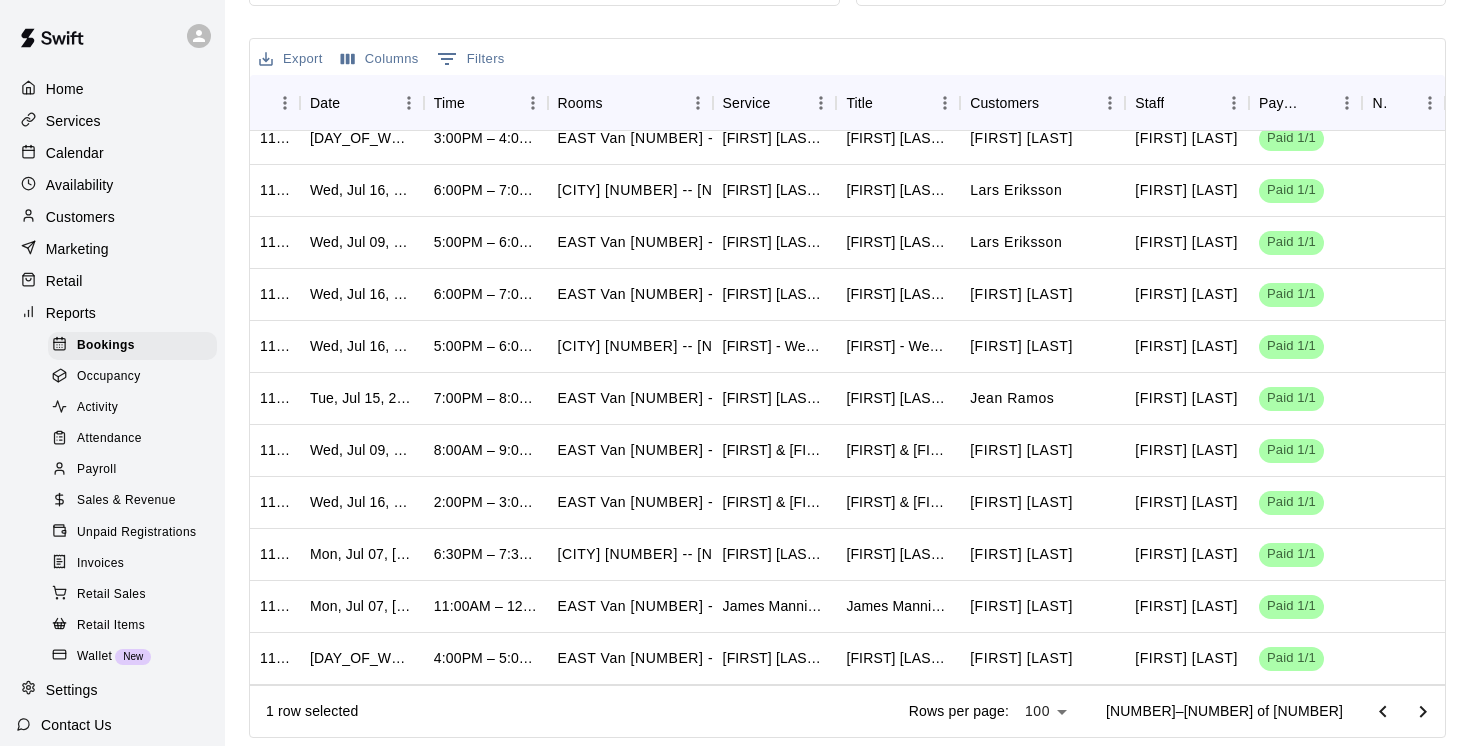 scroll, scrollTop: 4646, scrollLeft: 0, axis: vertical 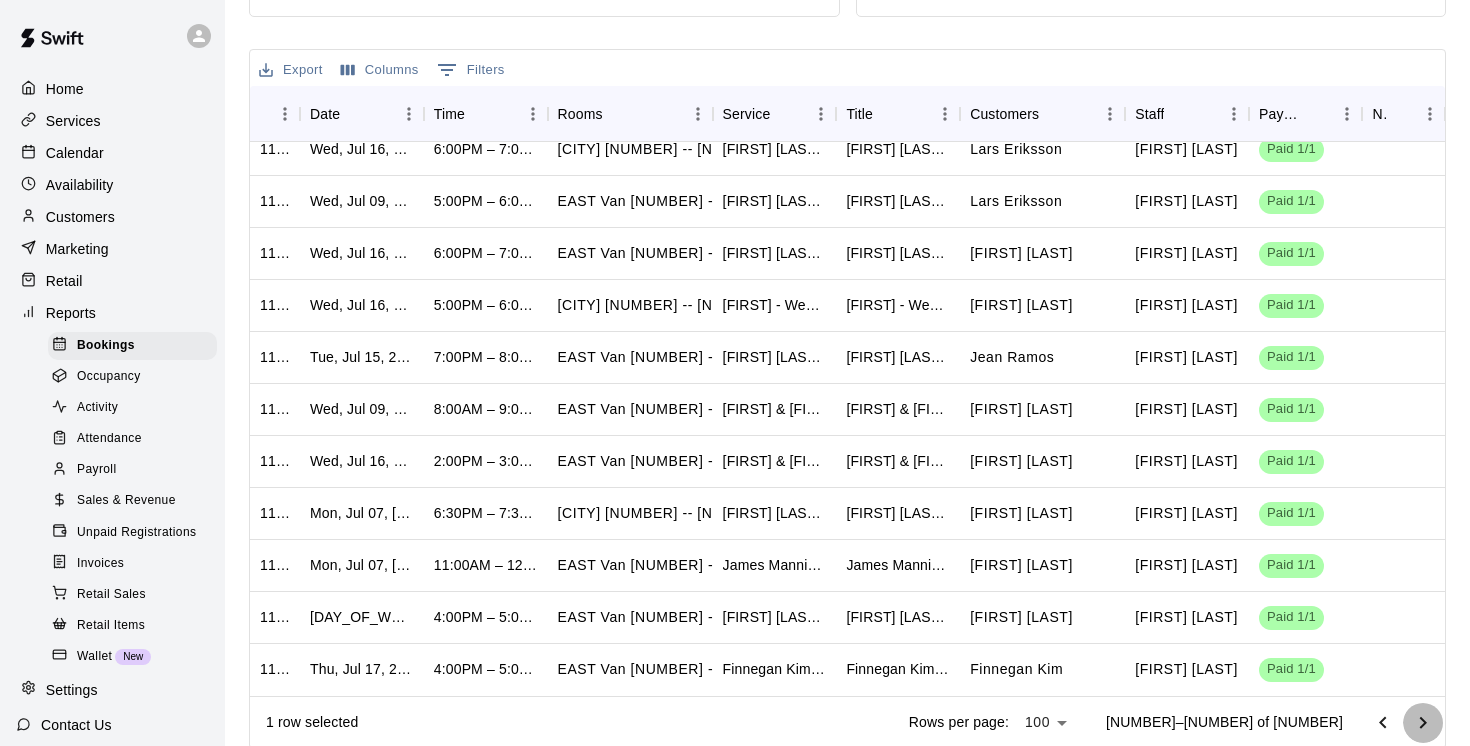 click 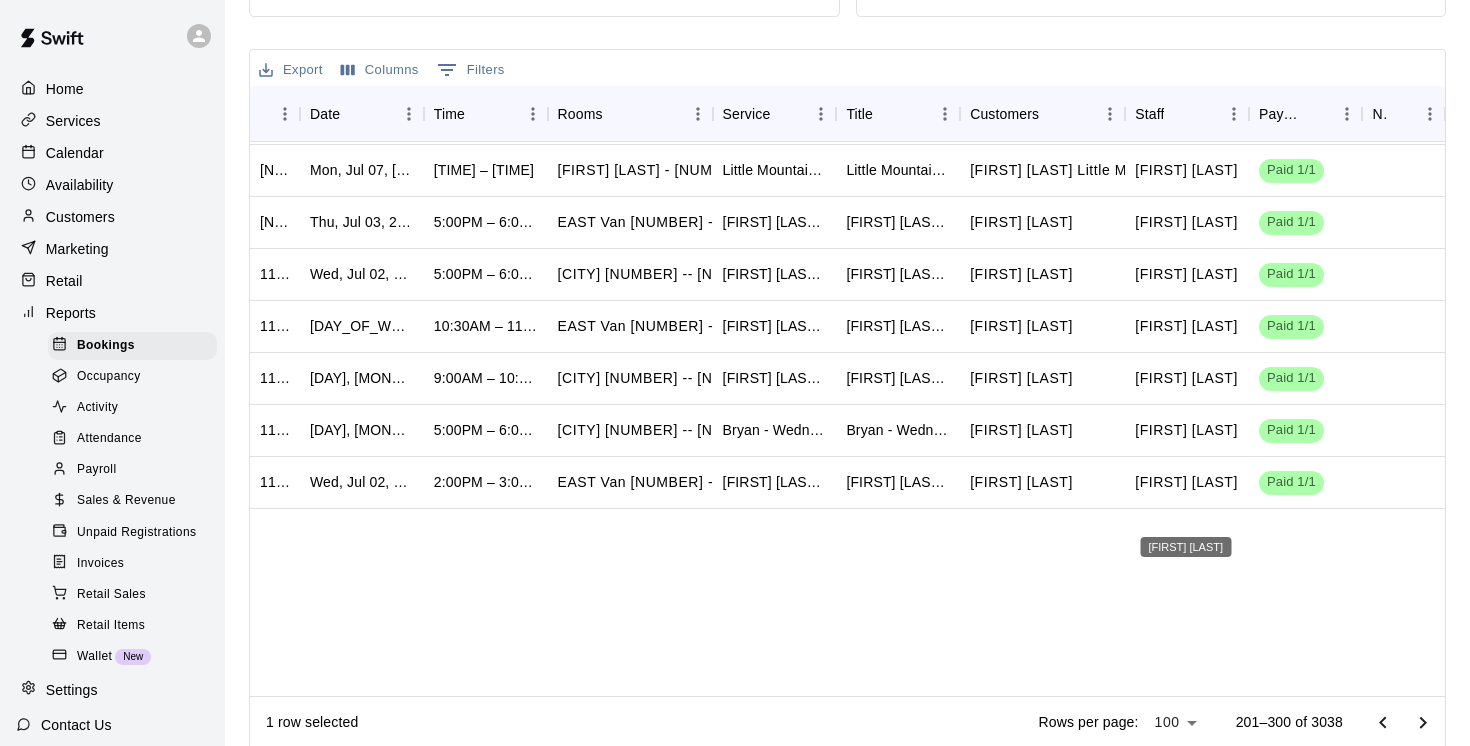 scroll, scrollTop: 4646, scrollLeft: 0, axis: vertical 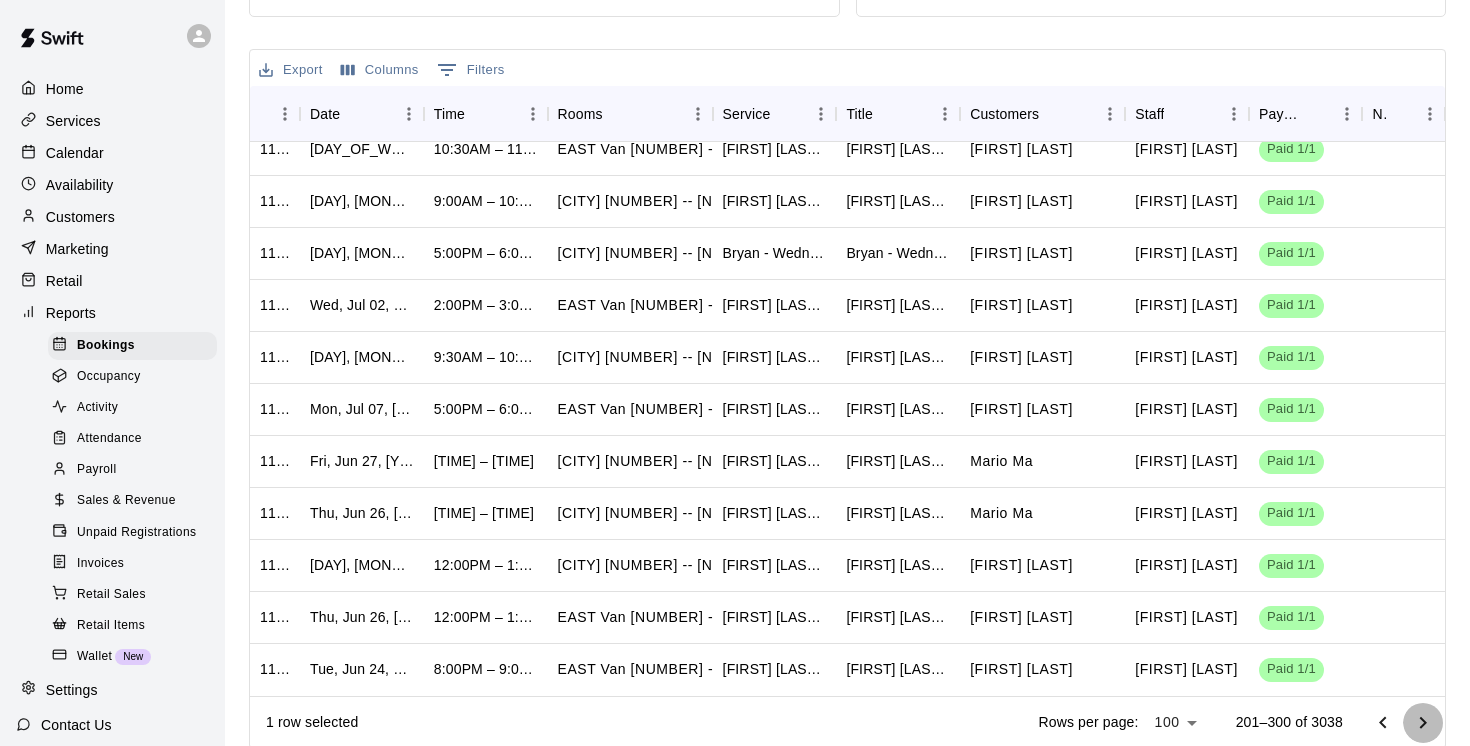click 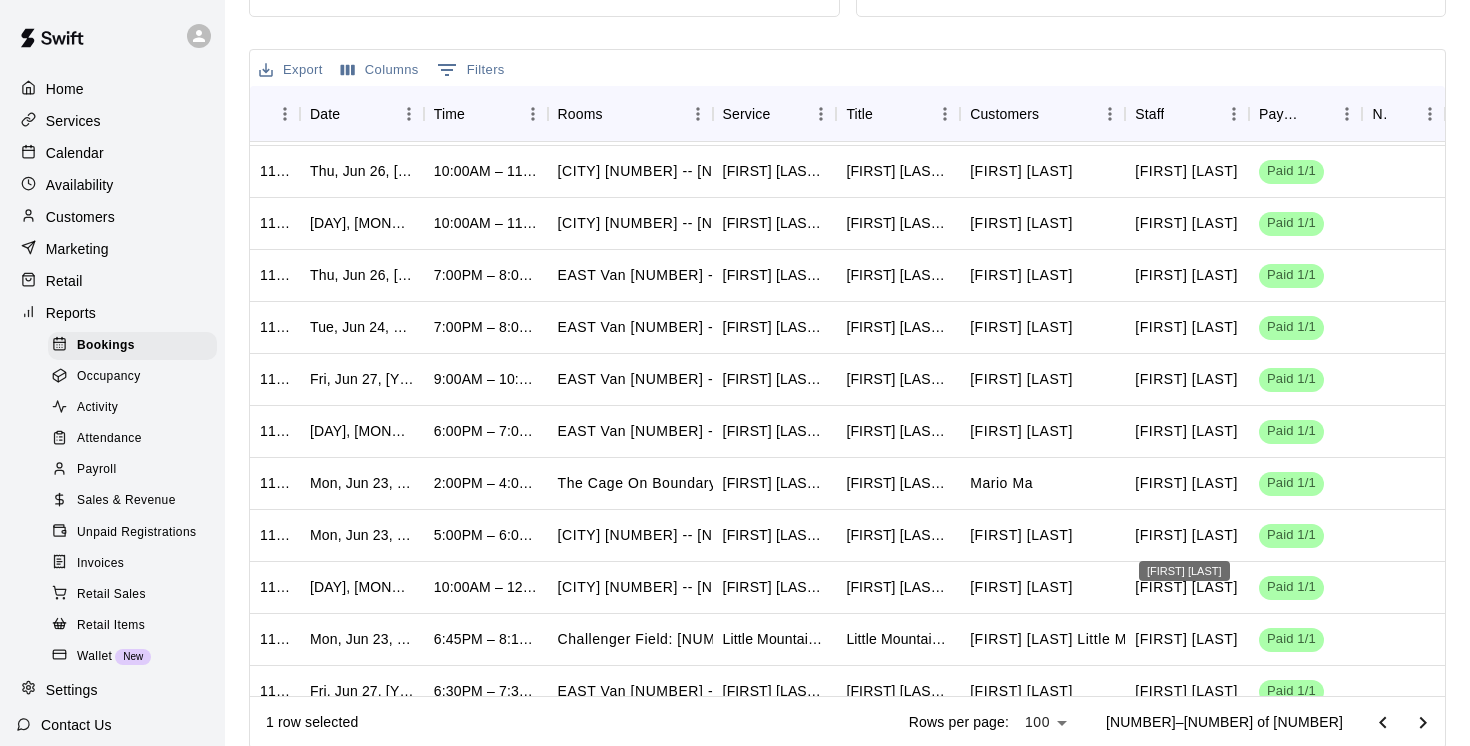 scroll, scrollTop: 1194, scrollLeft: 0, axis: vertical 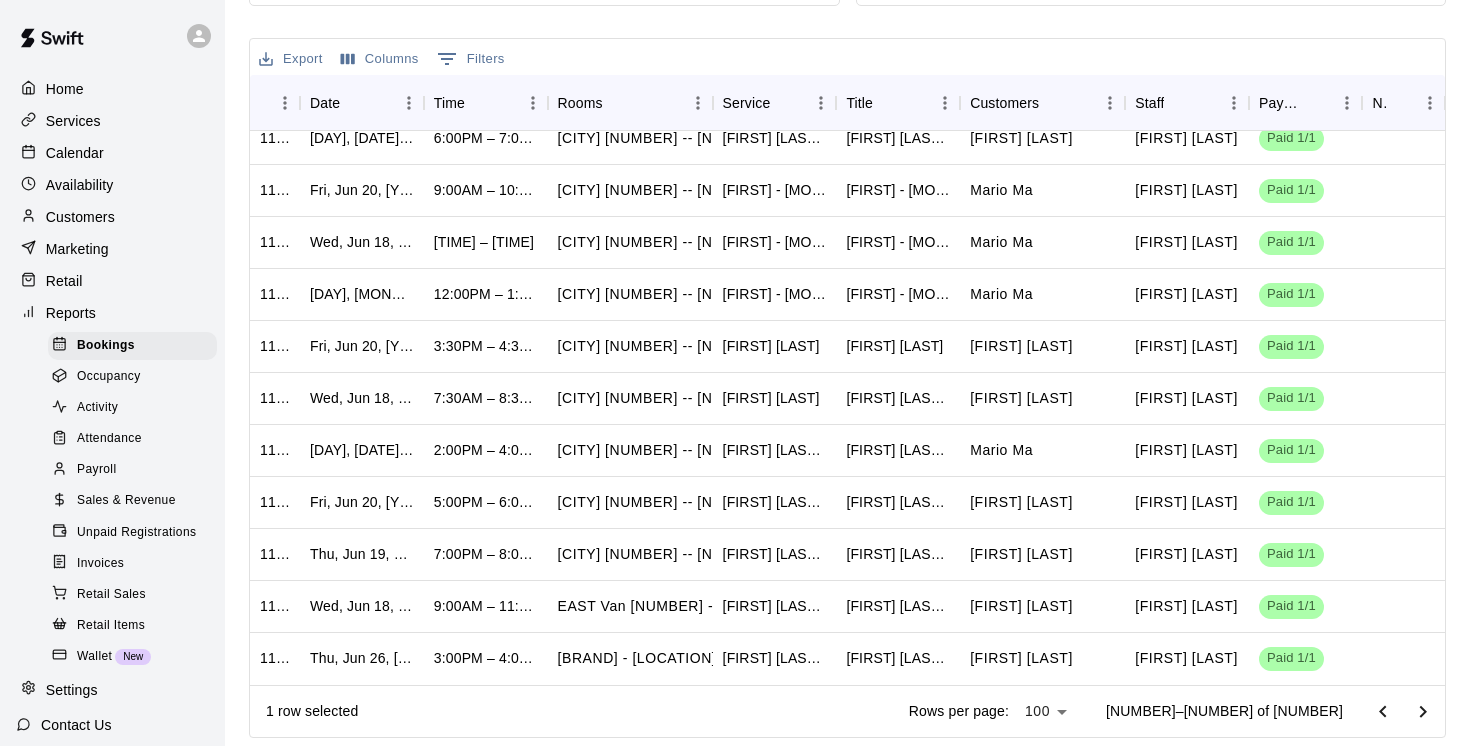click 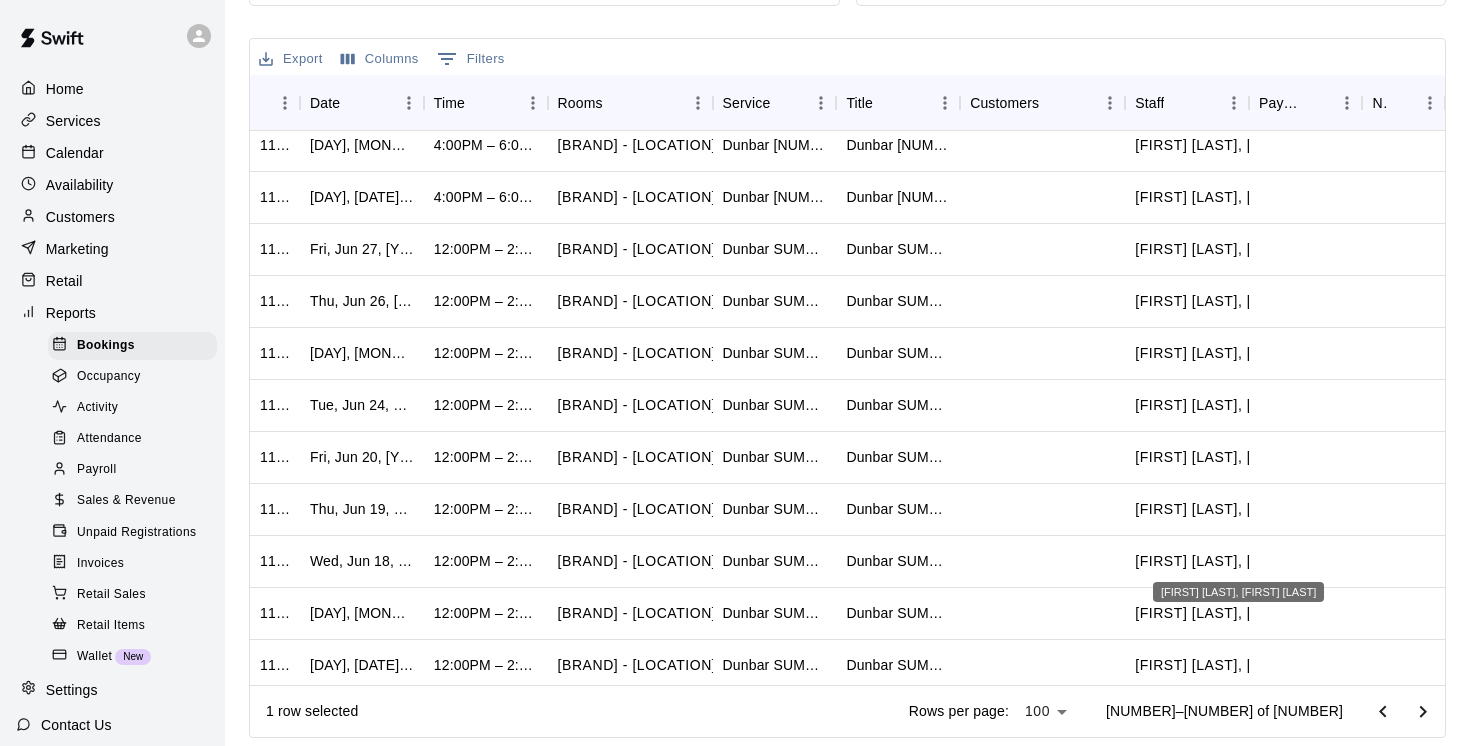 scroll, scrollTop: 1371, scrollLeft: 0, axis: vertical 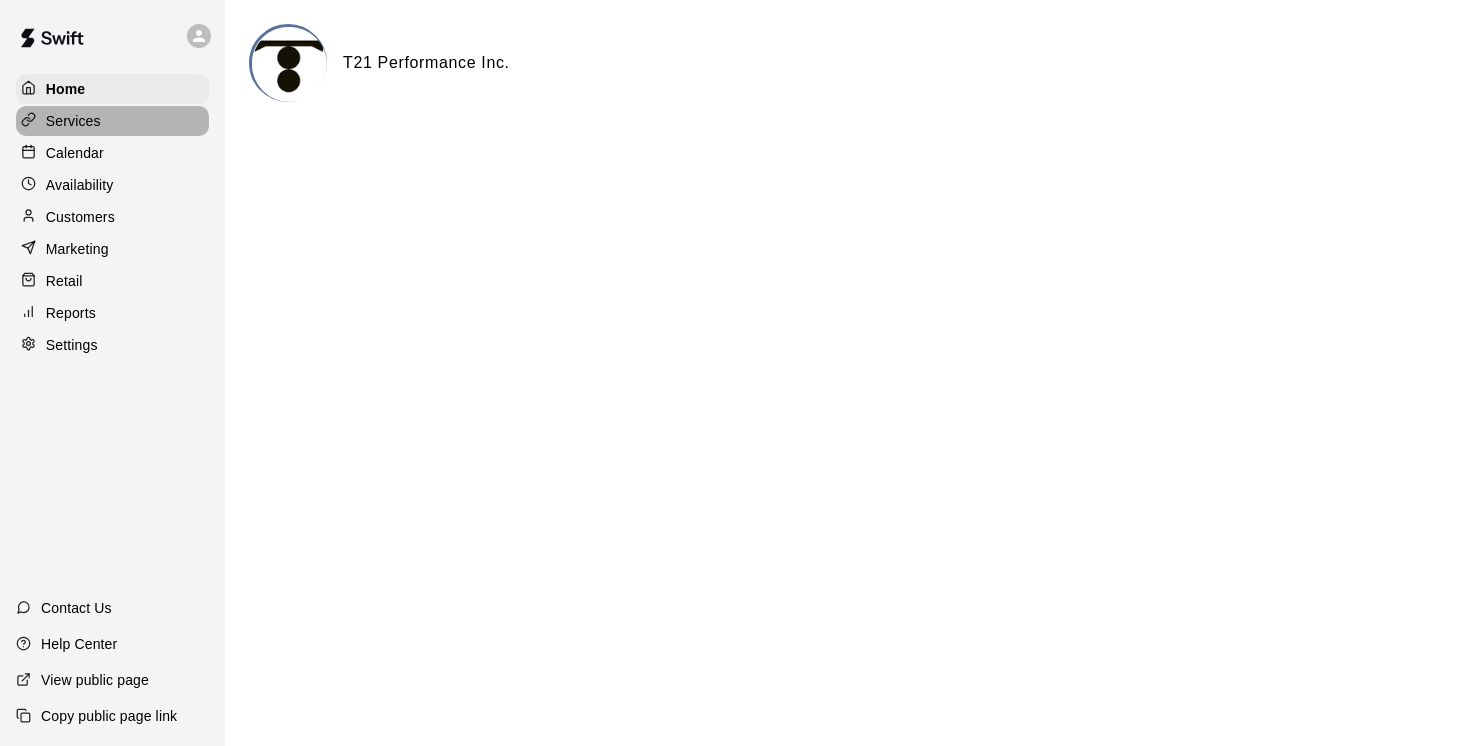 click on "Services" at bounding box center [73, 121] 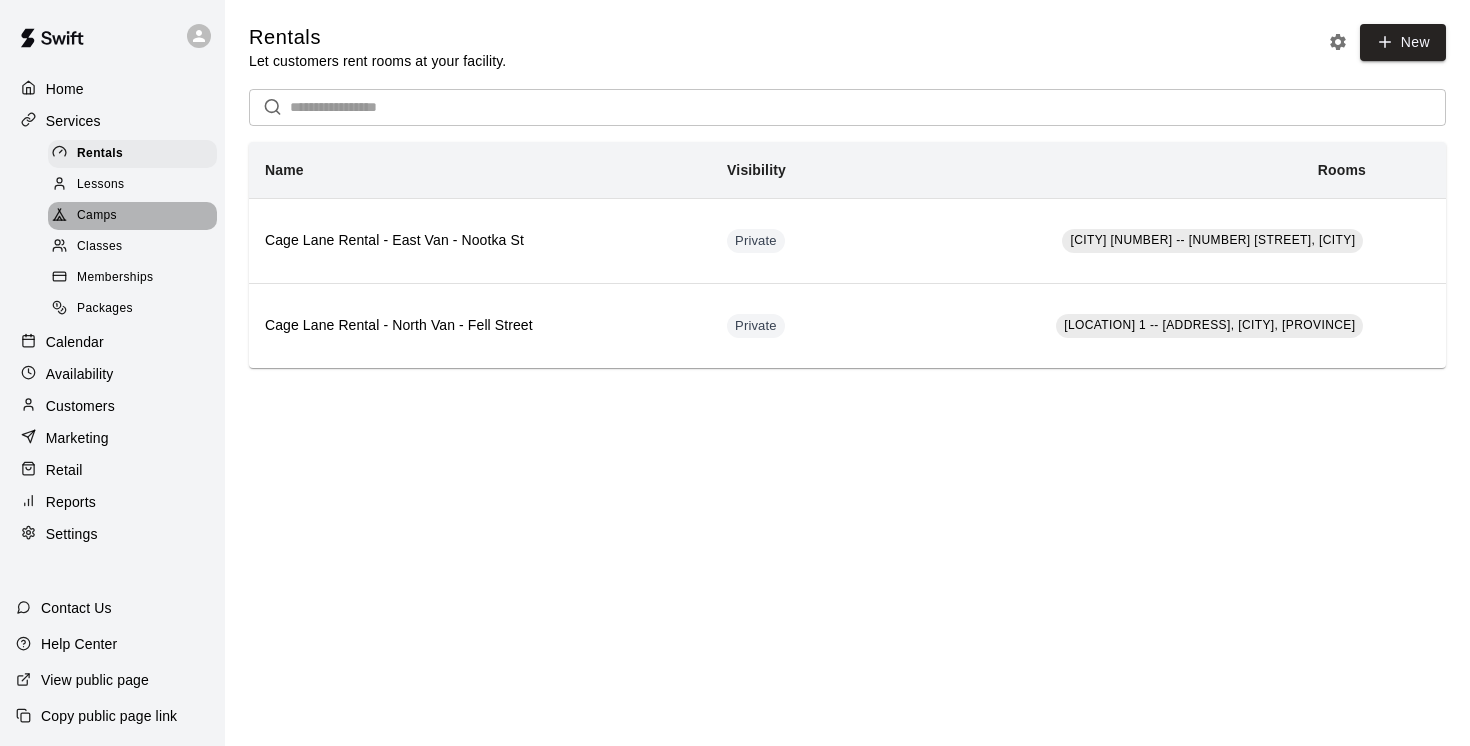 click on "Camps" at bounding box center [97, 216] 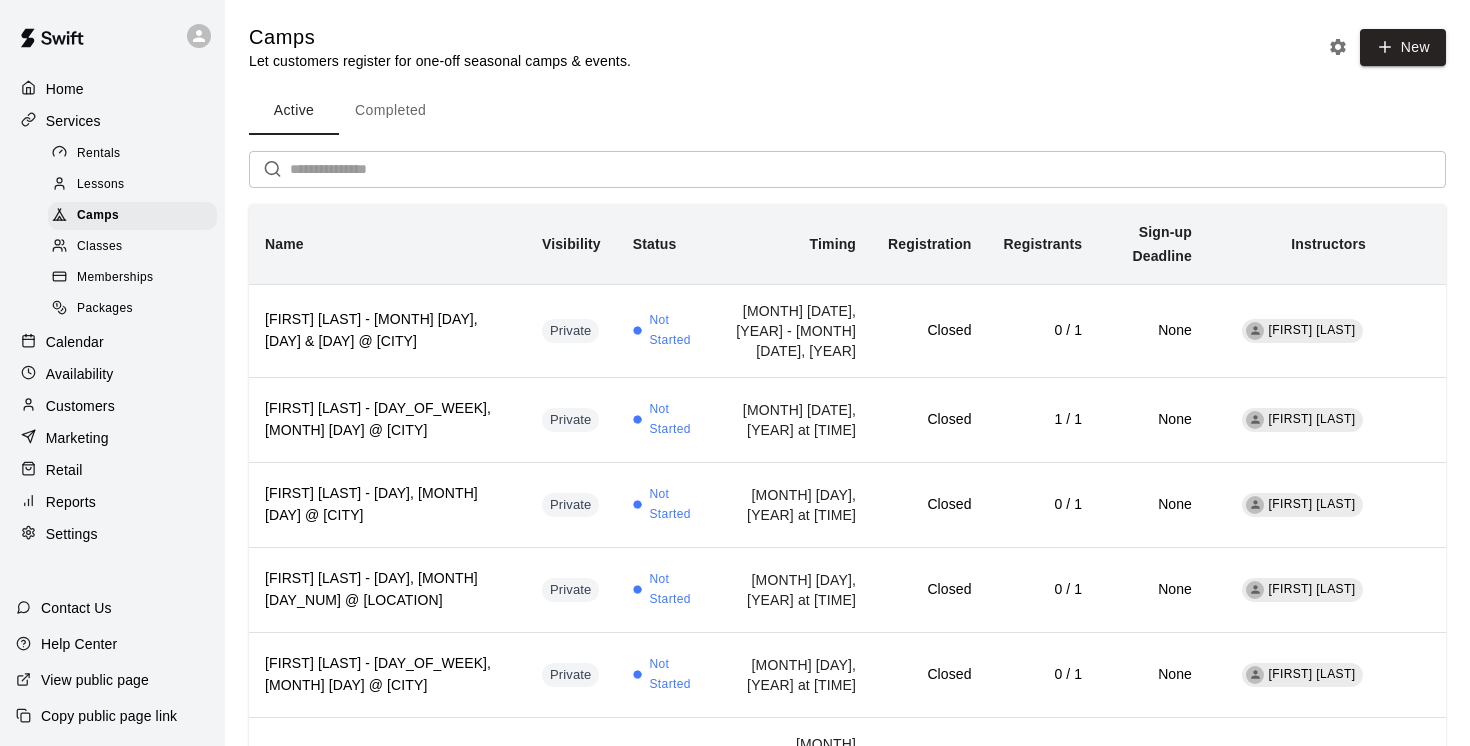click at bounding box center [868, 169] 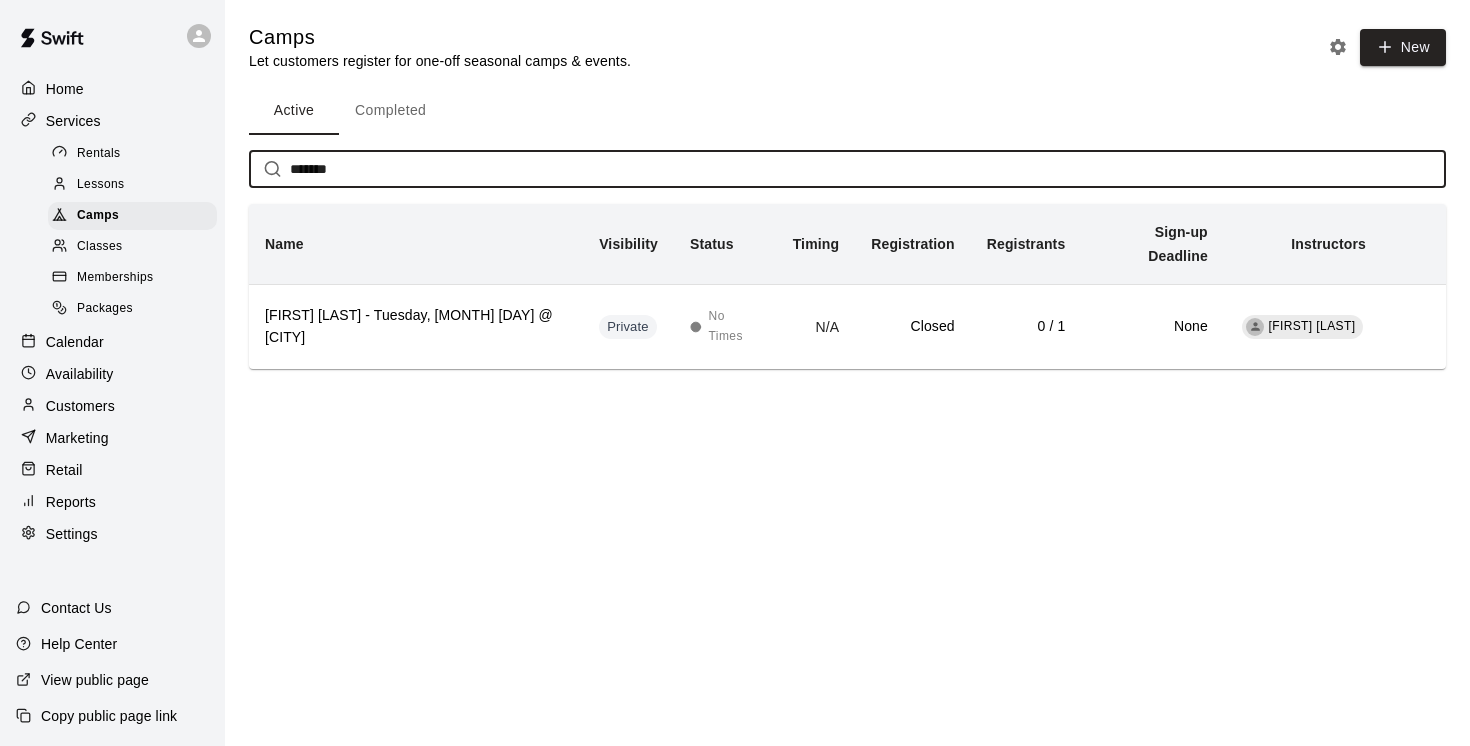 type on "*******" 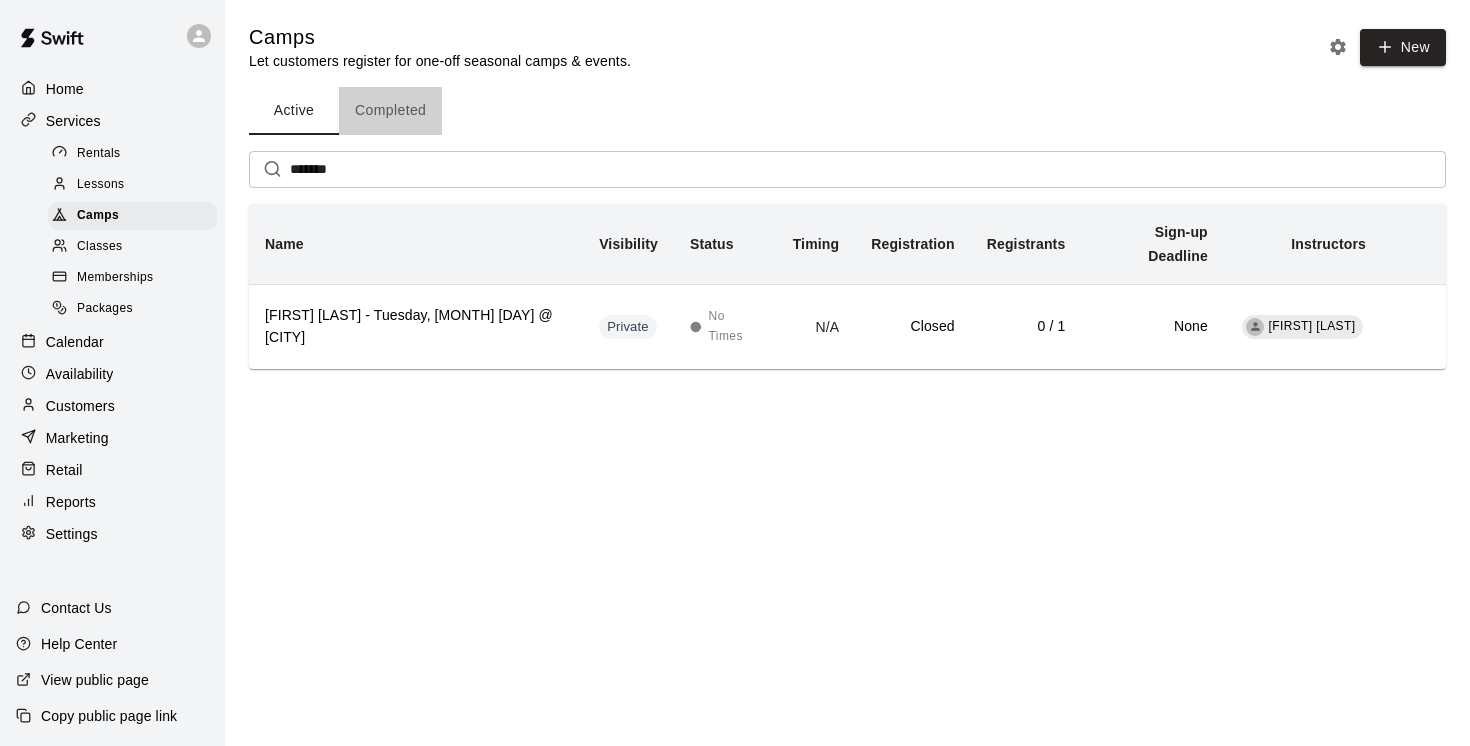 click on "Completed" at bounding box center (390, 111) 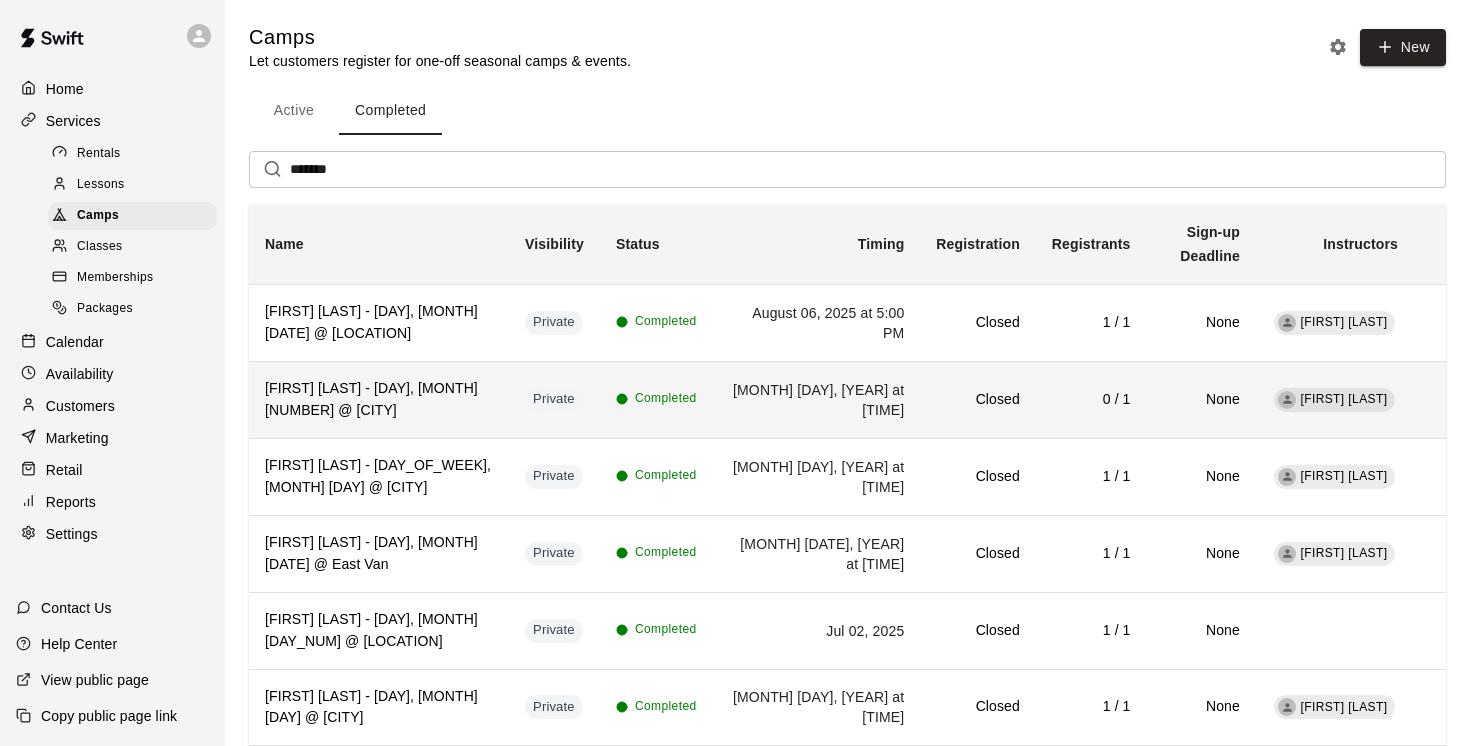click on "[FIRST] [LAST] - [DAY], [MONTH] [NUMBER] @ East Van" at bounding box center [379, 400] 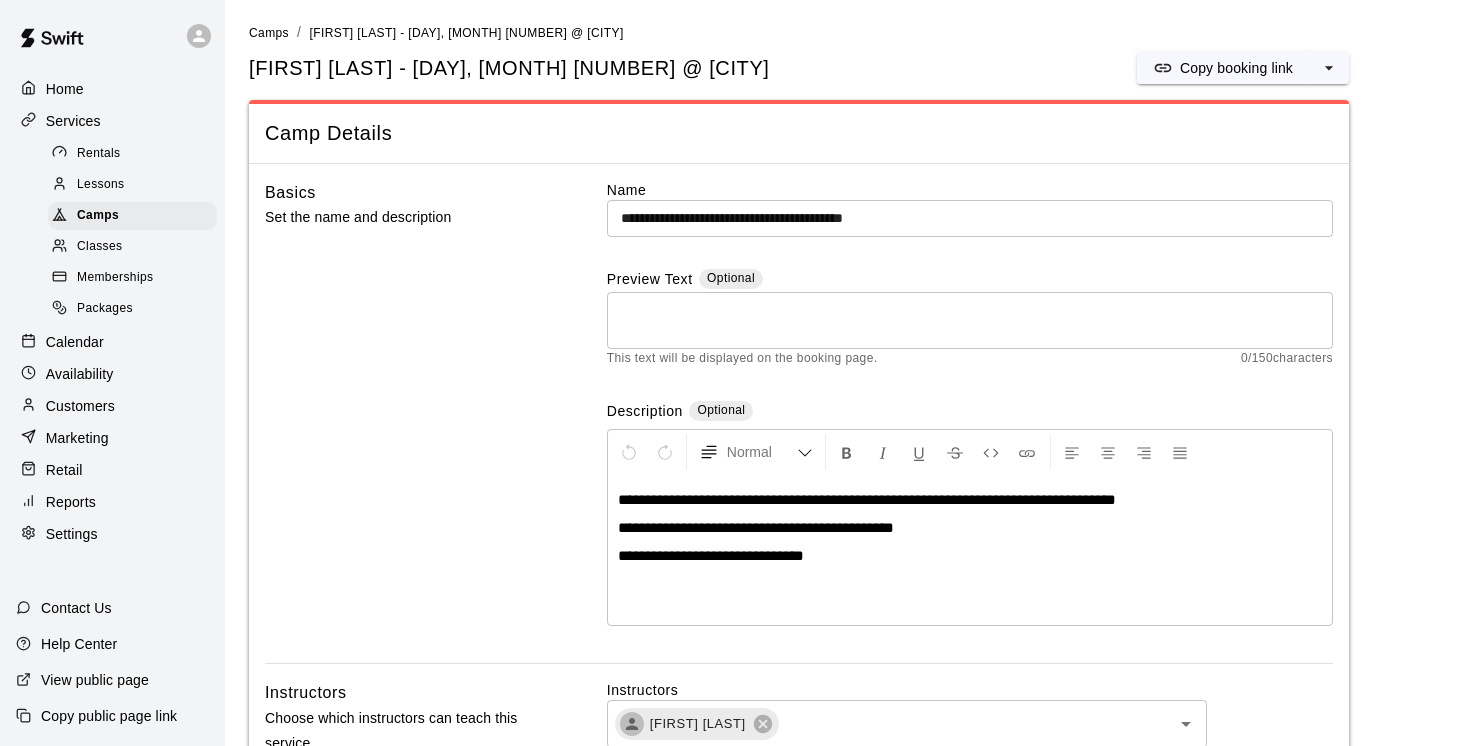 scroll, scrollTop: 0, scrollLeft: 0, axis: both 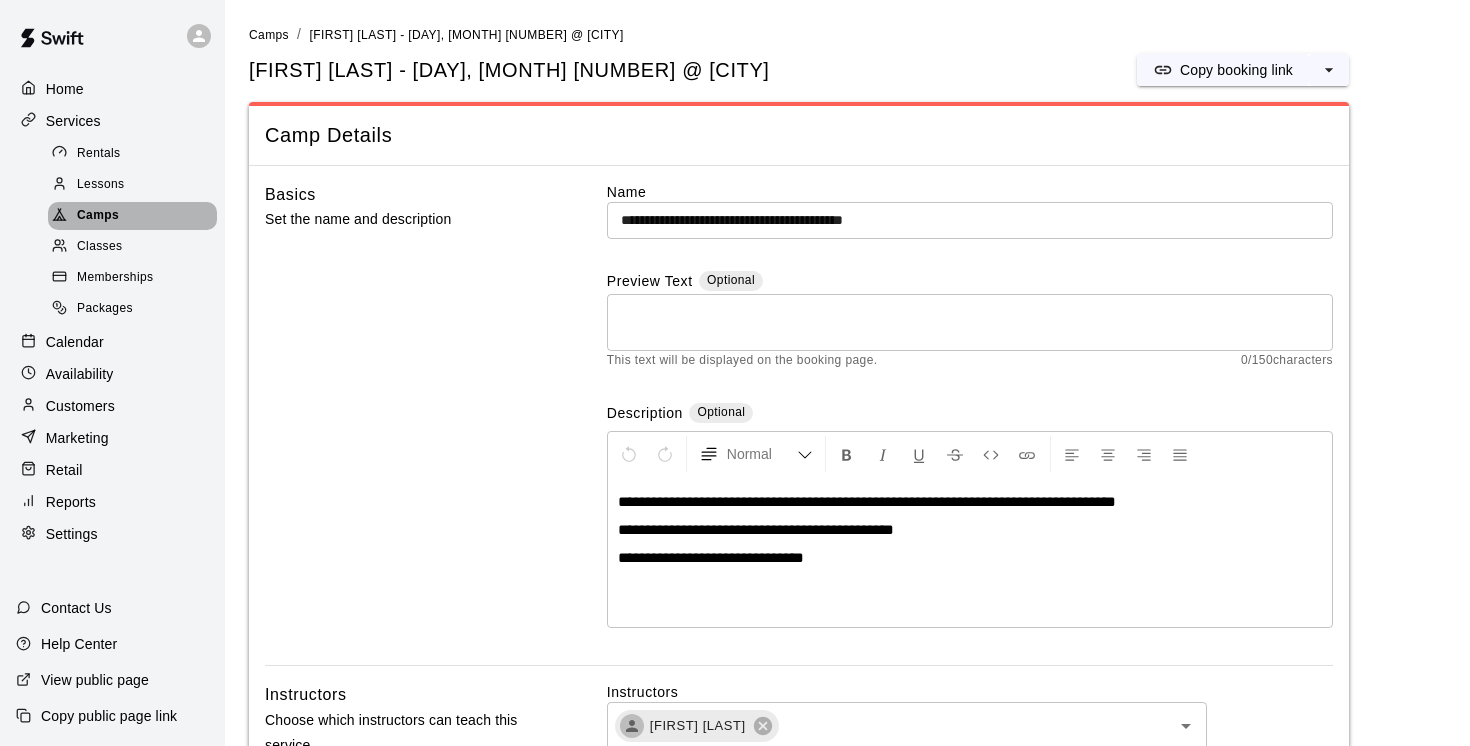 click on "Camps" at bounding box center [98, 216] 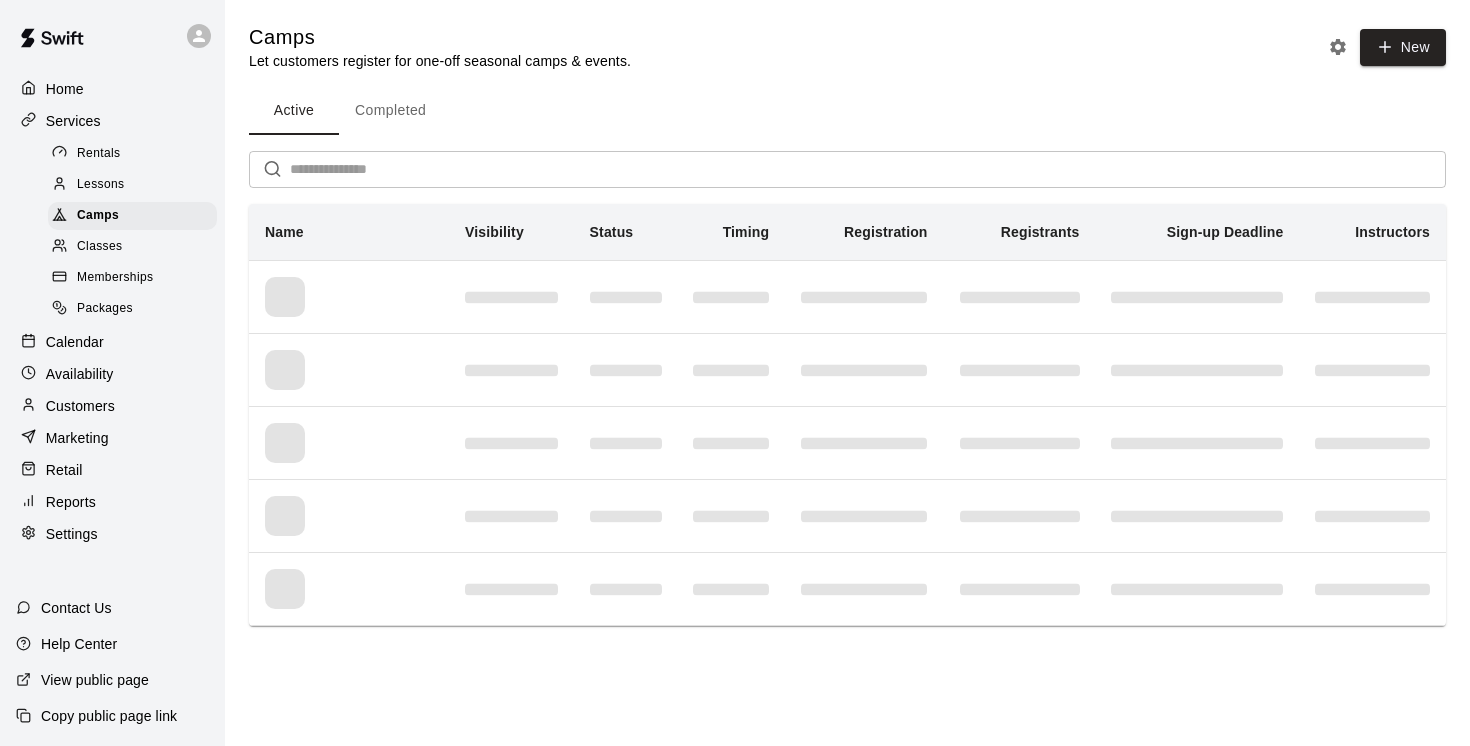 click on "Completed" at bounding box center (390, 111) 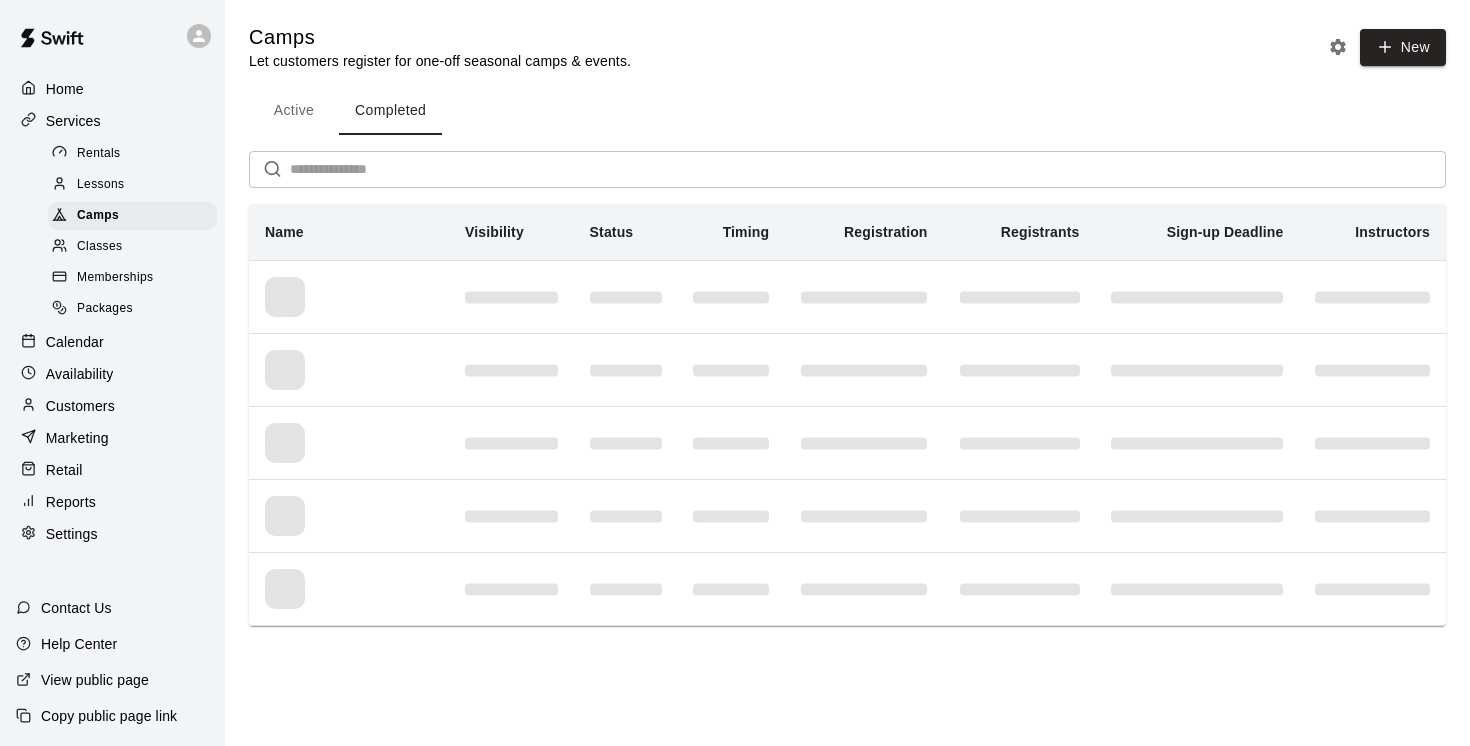 click at bounding box center [868, 169] 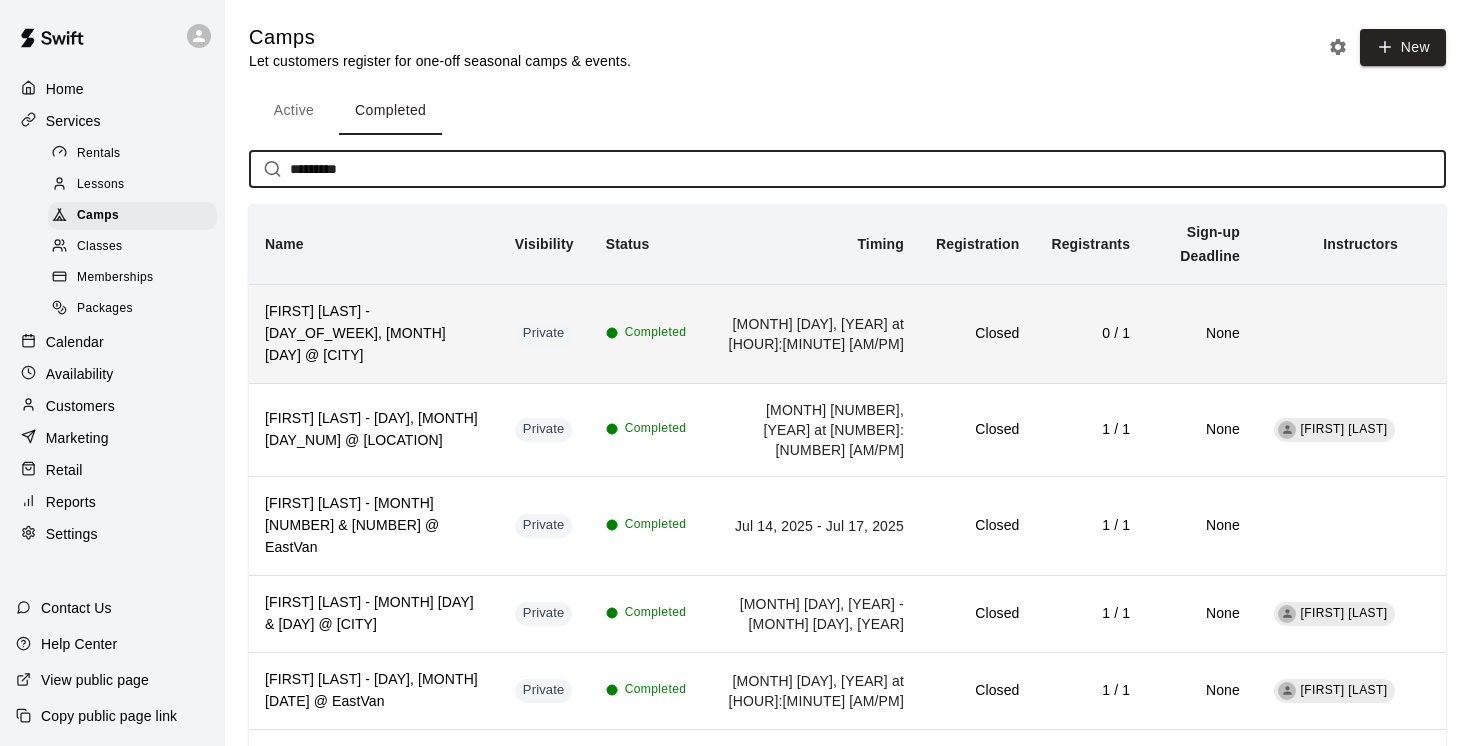 type on "*********" 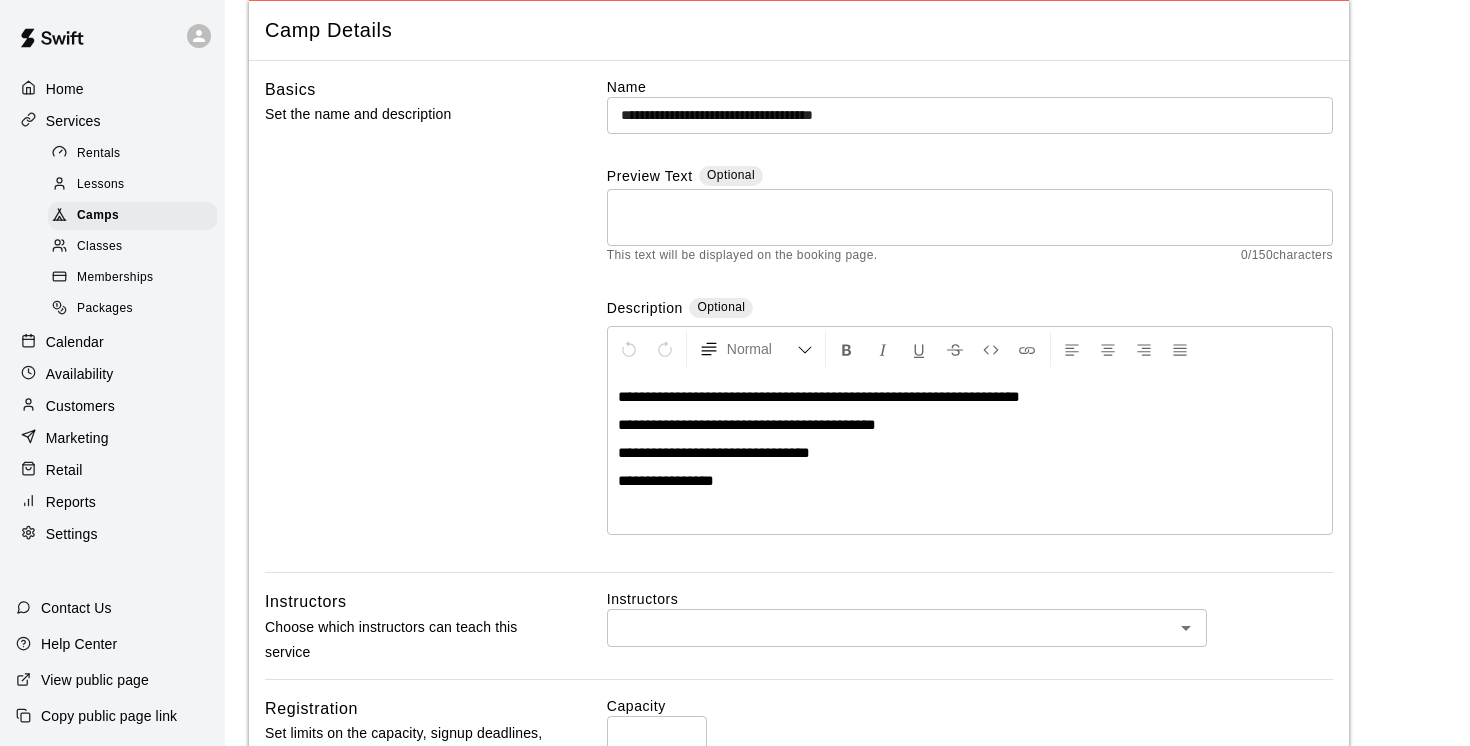 scroll, scrollTop: 103, scrollLeft: 0, axis: vertical 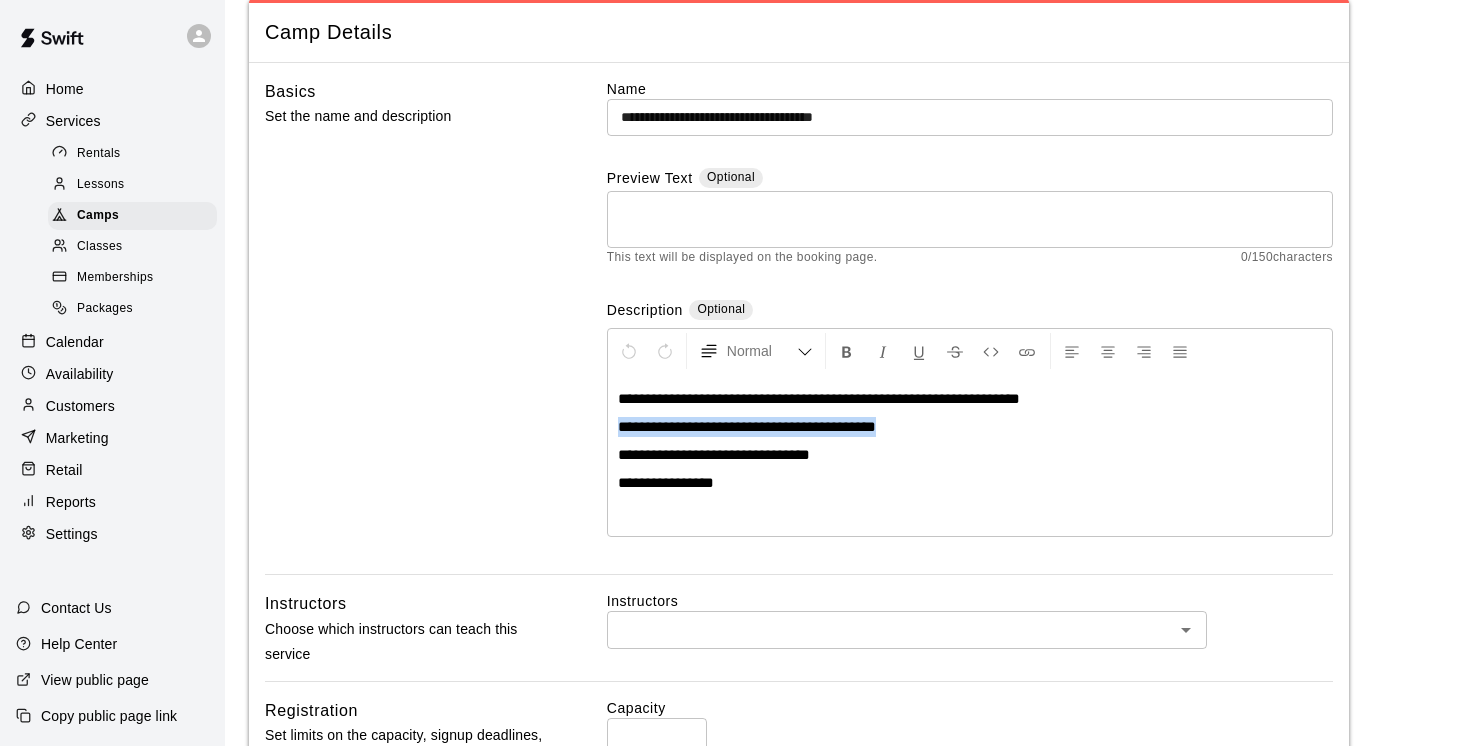 drag, startPoint x: 950, startPoint y: 431, endPoint x: 601, endPoint y: 431, distance: 349 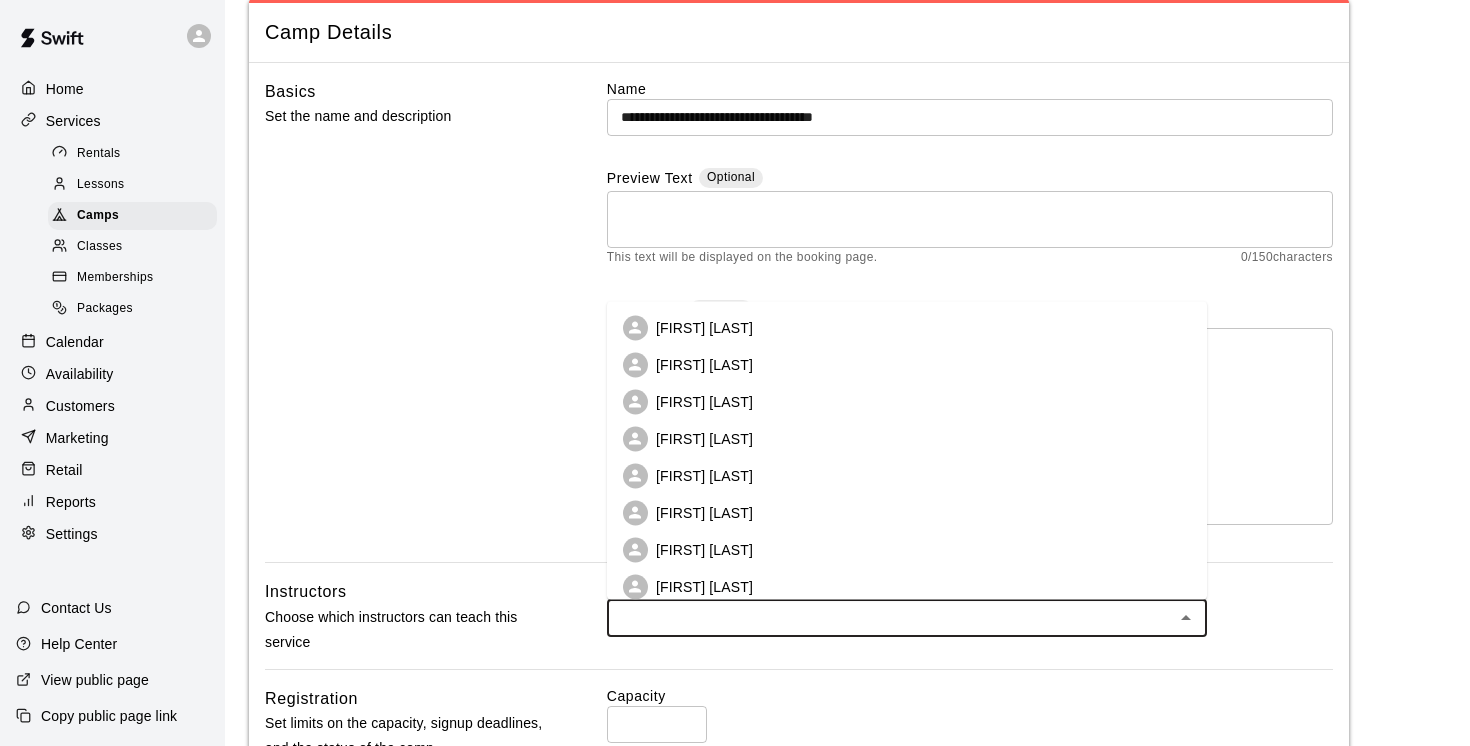 click at bounding box center (890, 617) 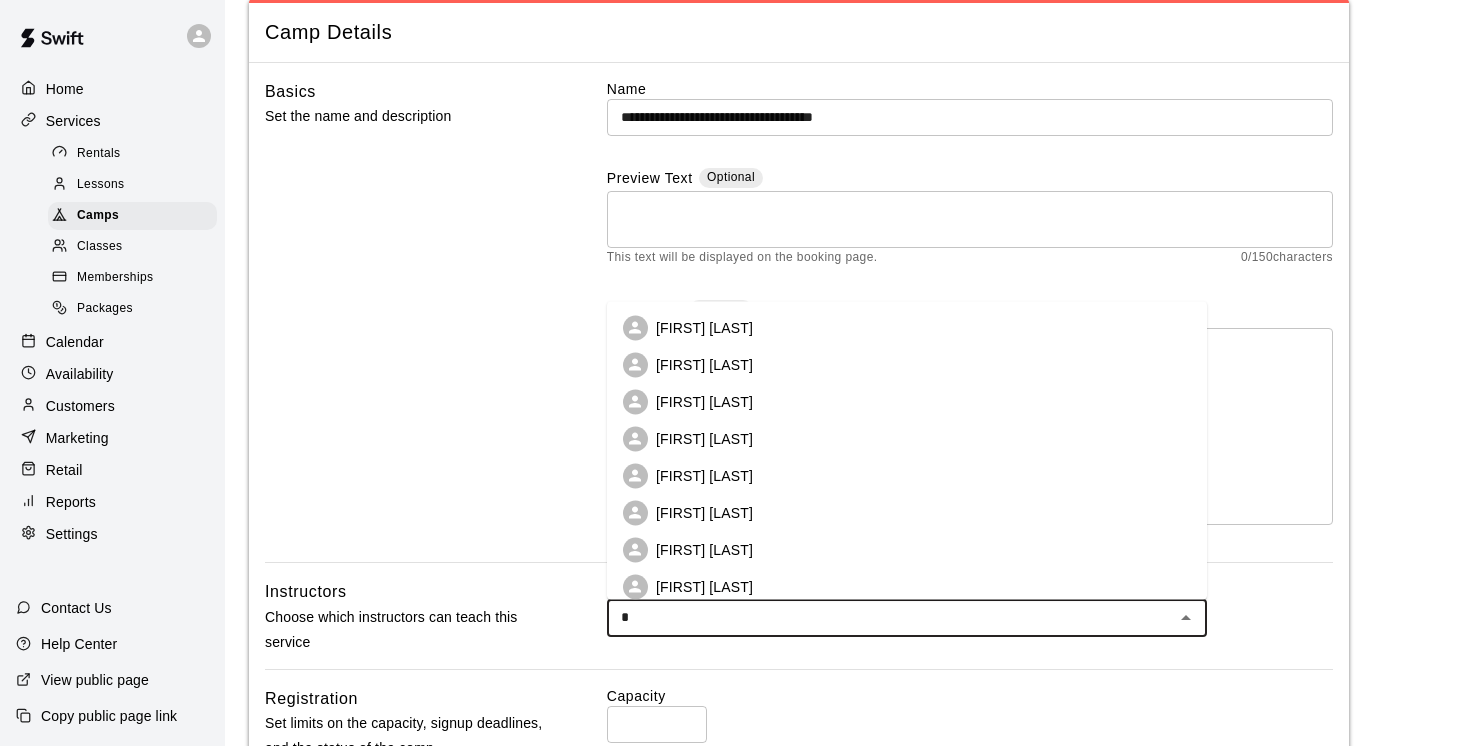 type on "**" 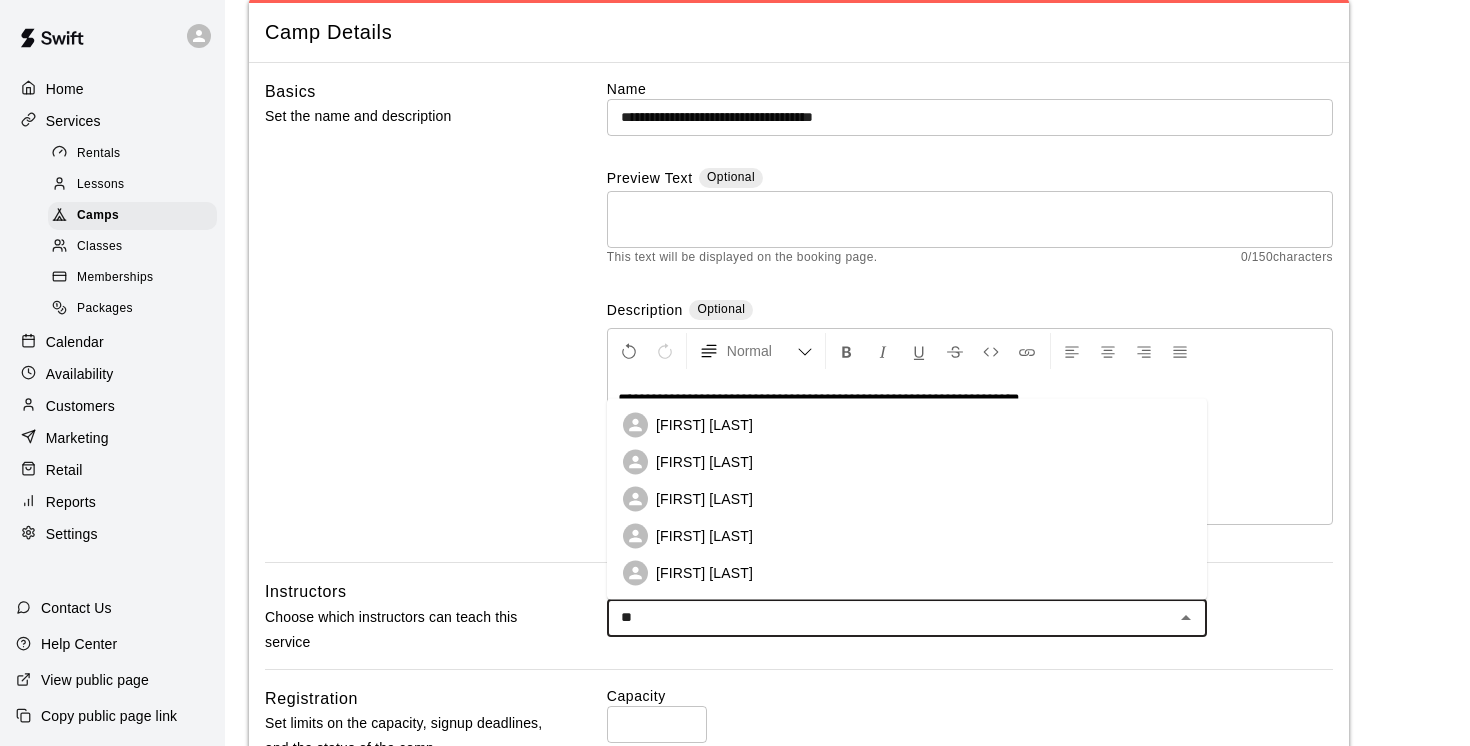click on "[FIRST] [LAST]" at bounding box center [704, 573] 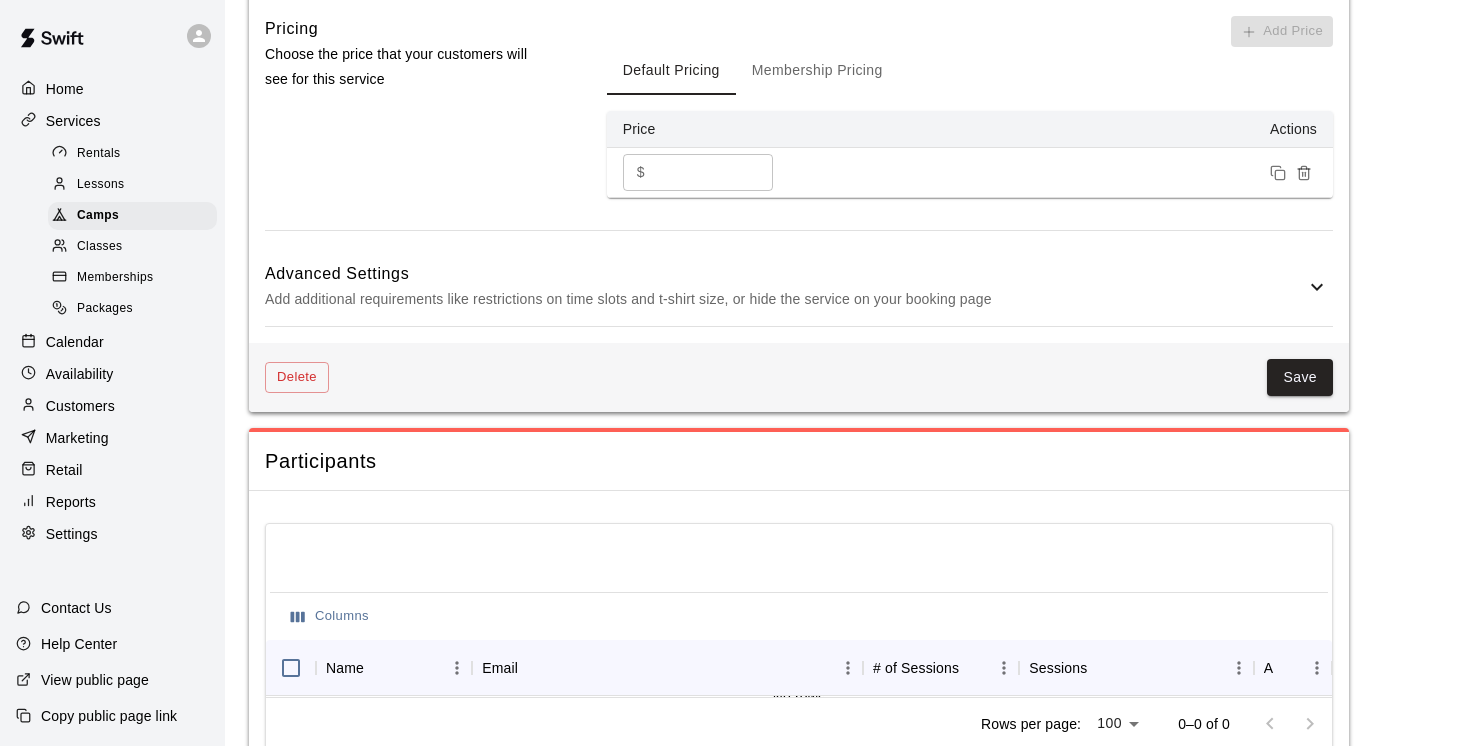 scroll, scrollTop: 1476, scrollLeft: 0, axis: vertical 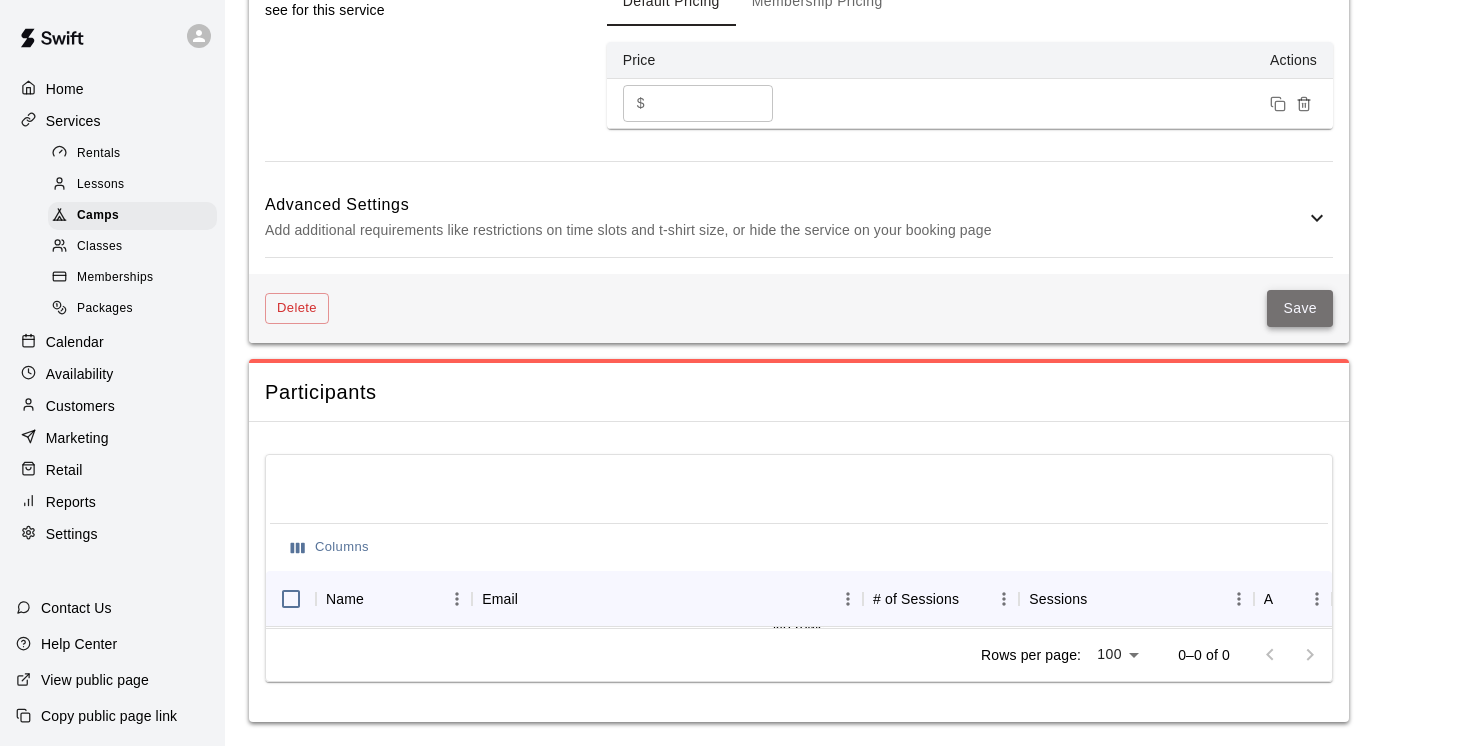 click on "Save" at bounding box center (1300, 308) 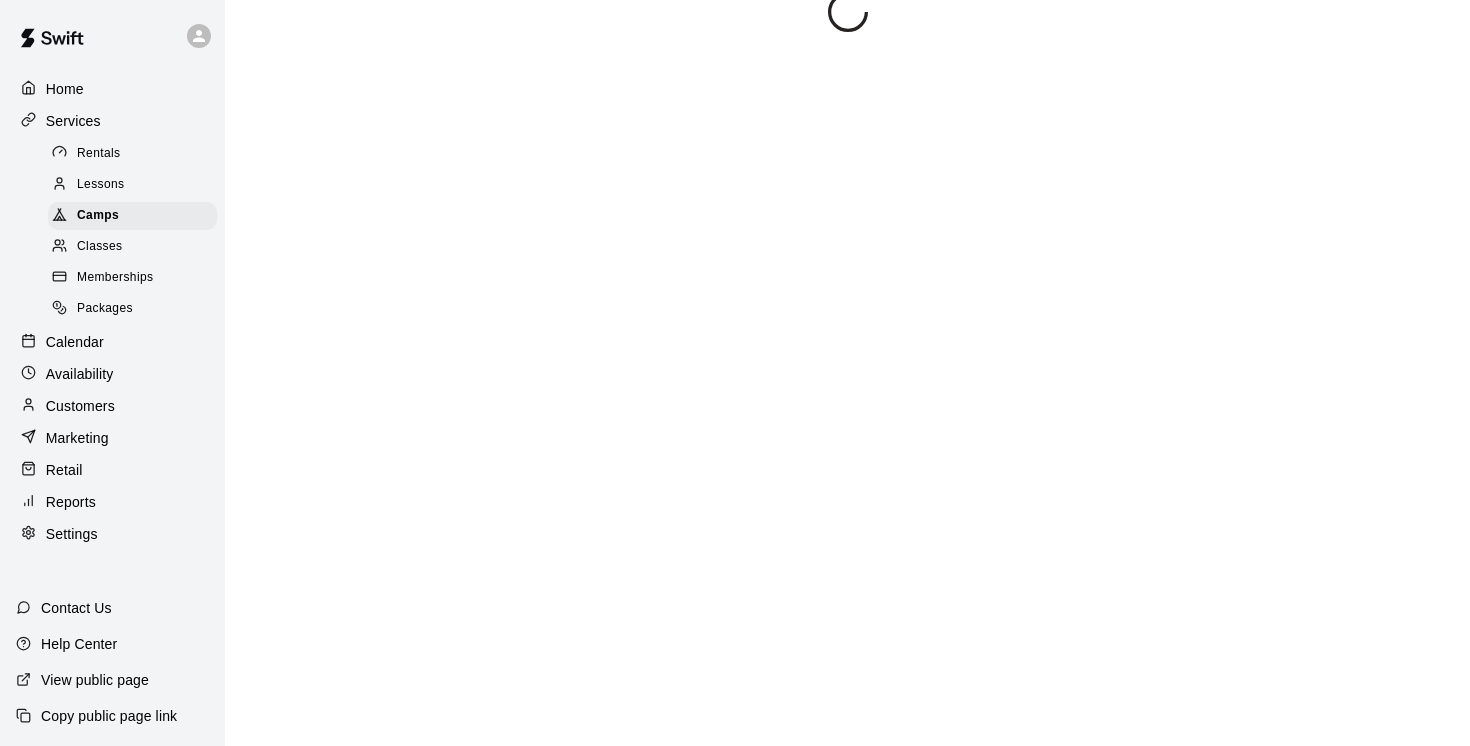scroll, scrollTop: 0, scrollLeft: 0, axis: both 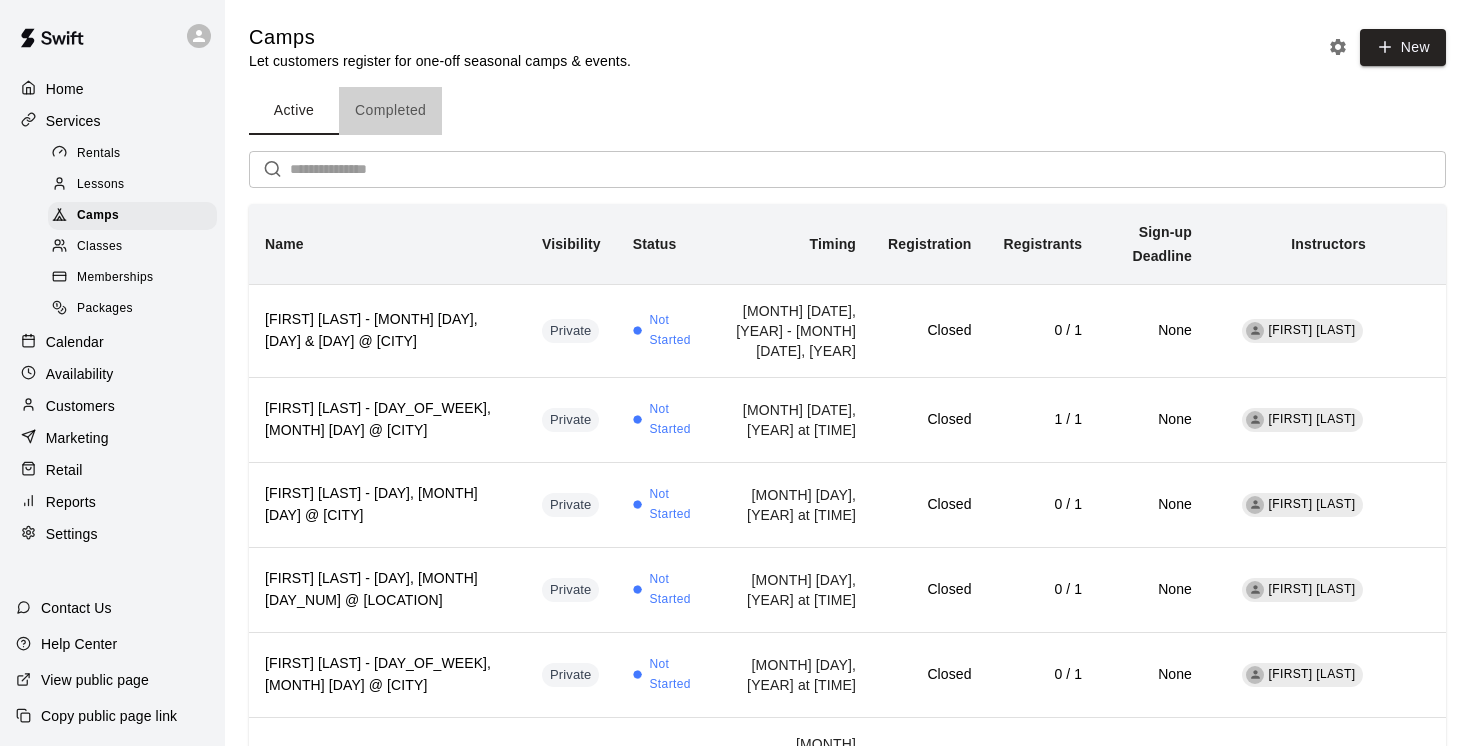 click on "Completed" at bounding box center [390, 111] 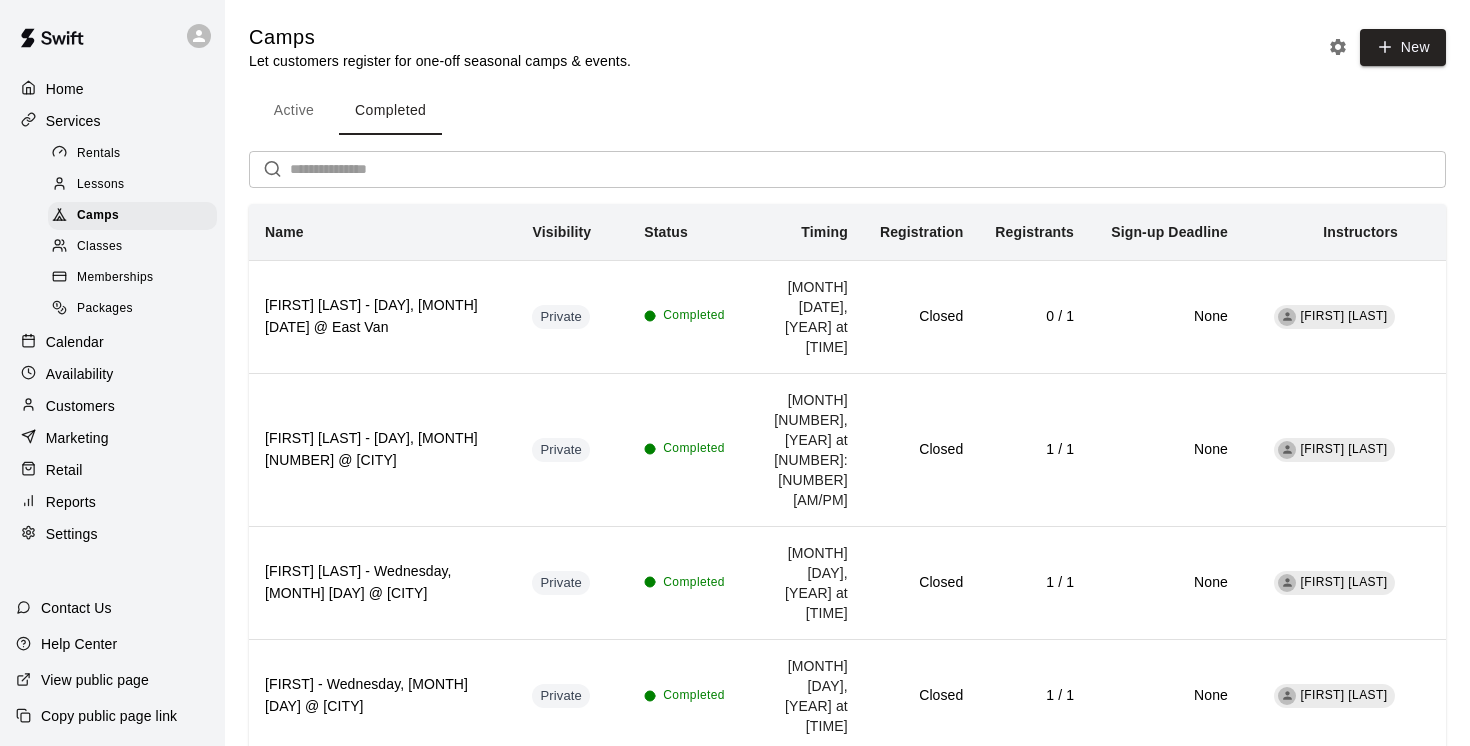 click at bounding box center (868, 169) 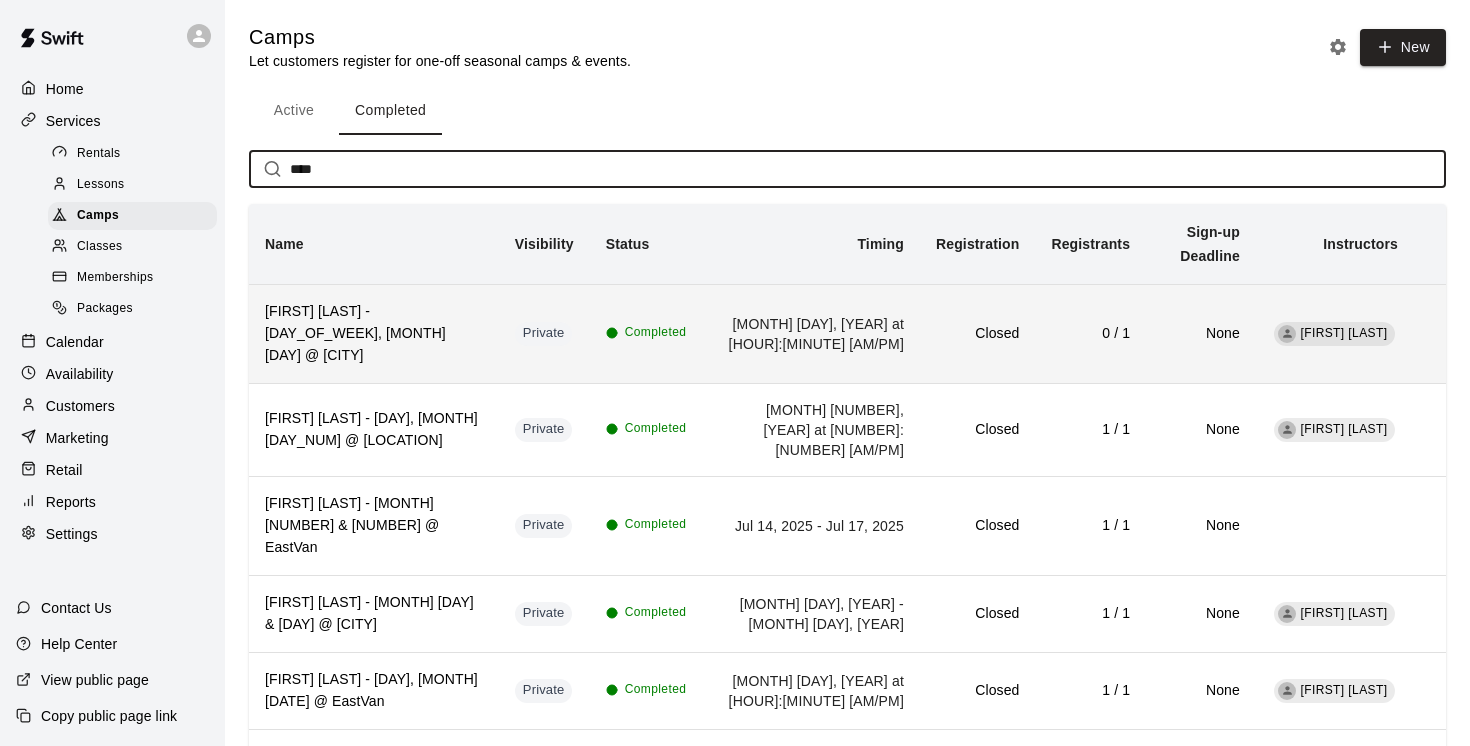 type on "****" 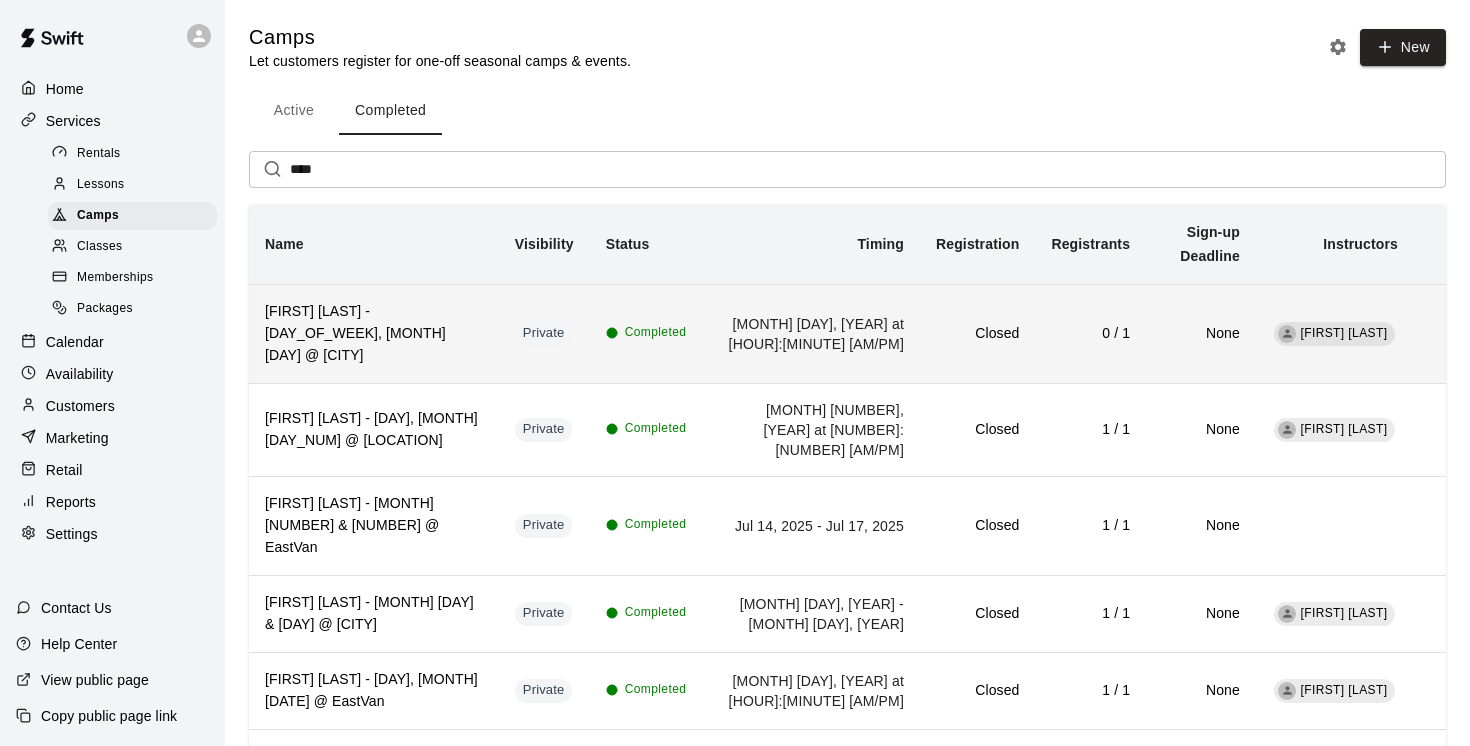 click on "[FIRST] [LAST] - [DAY_OF_WEEK], [MONTH] [DAY] @ [LOCATION]" at bounding box center (374, 334) 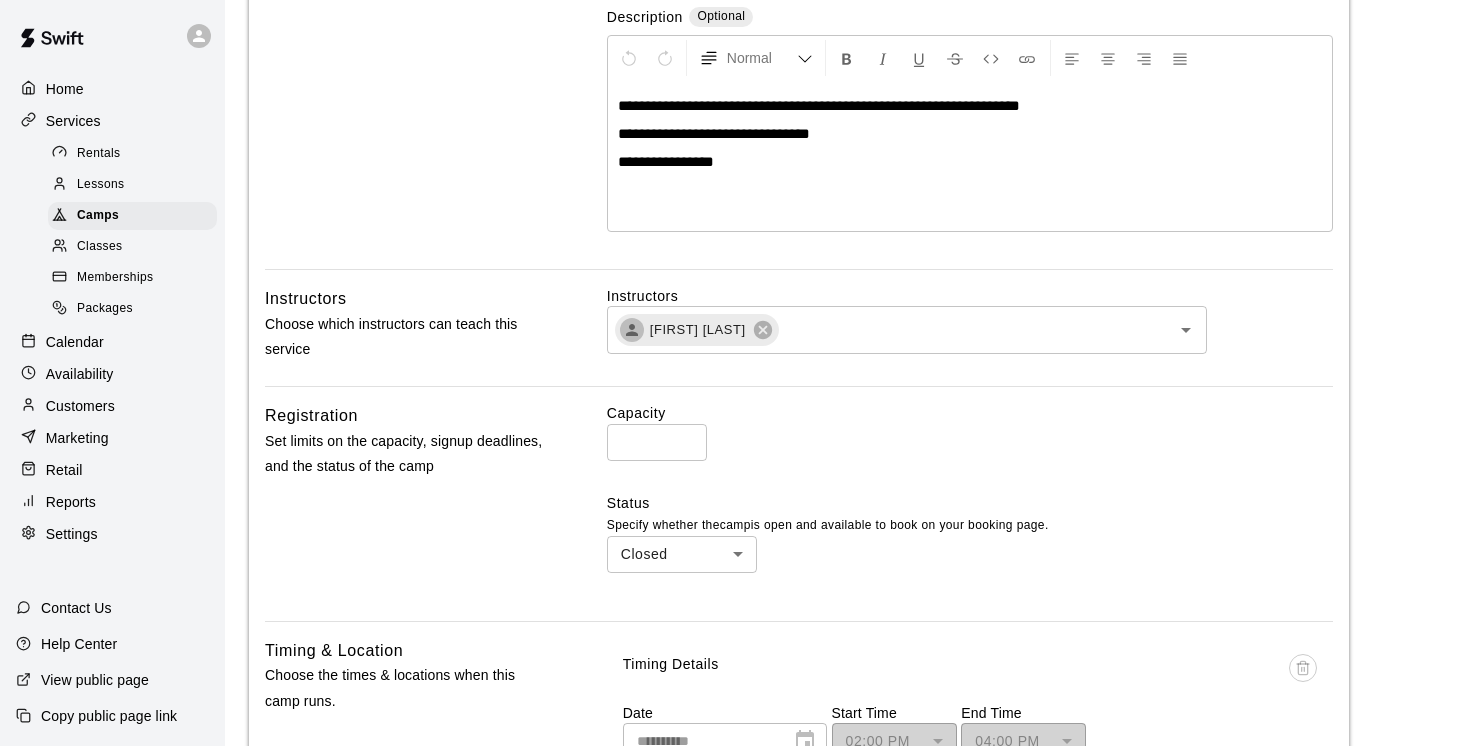 scroll, scrollTop: 0, scrollLeft: 0, axis: both 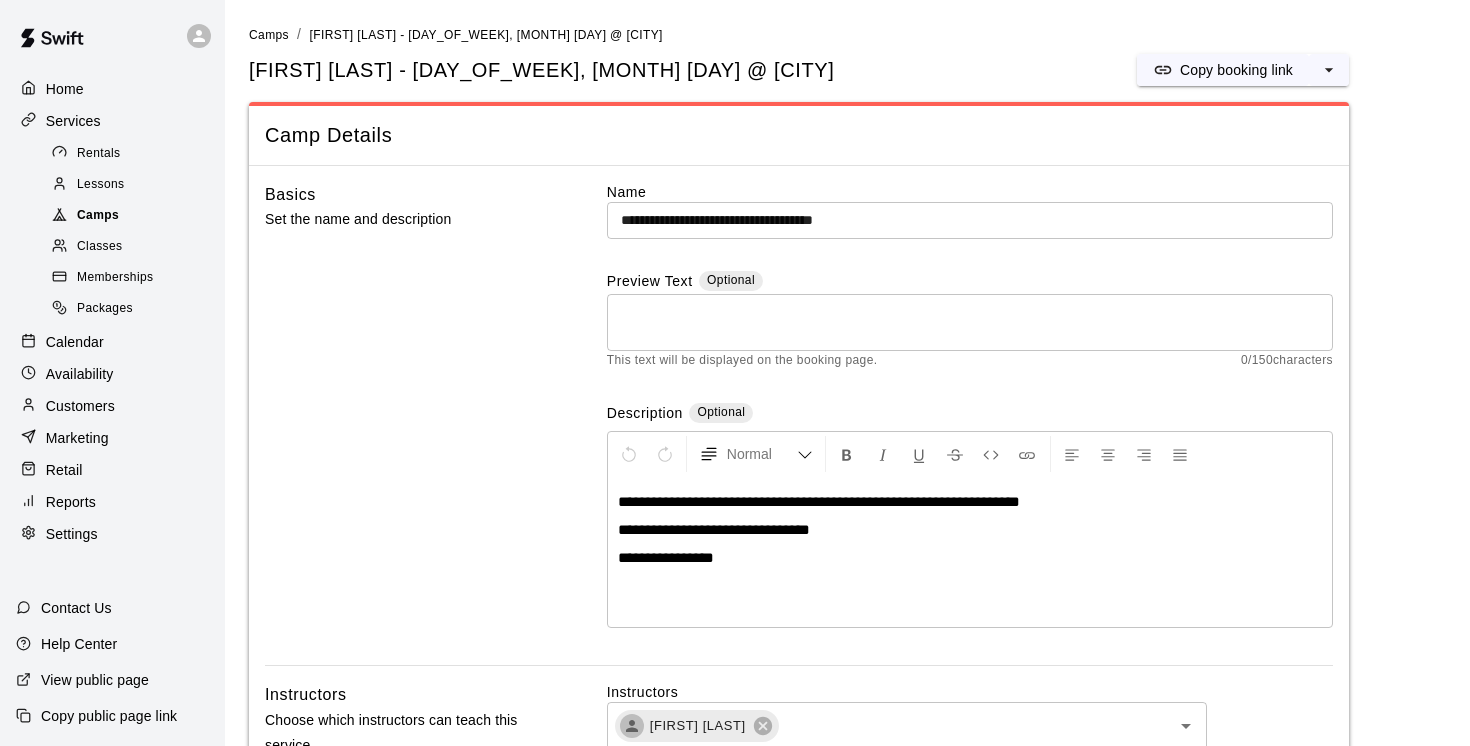 click on "Camps" at bounding box center [98, 216] 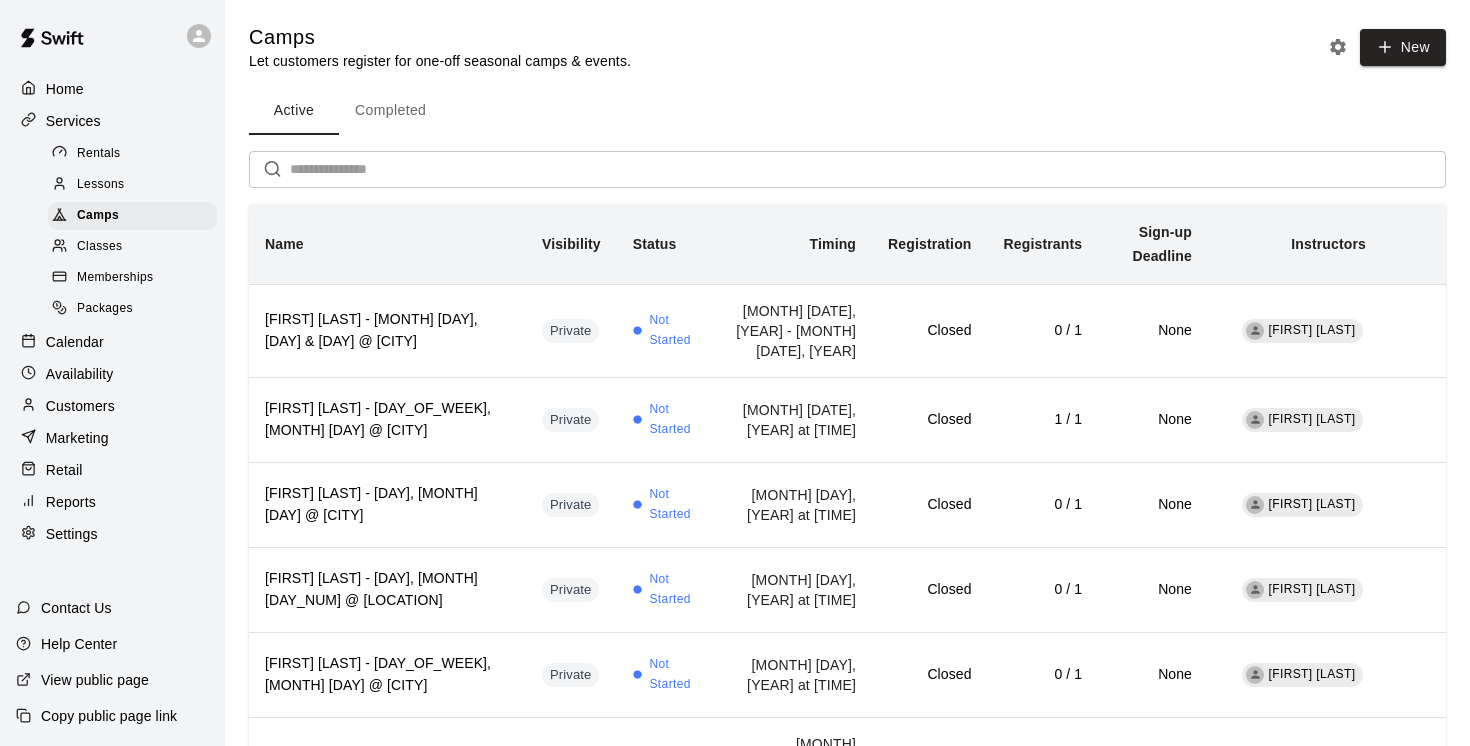 click on "Completed" at bounding box center [390, 111] 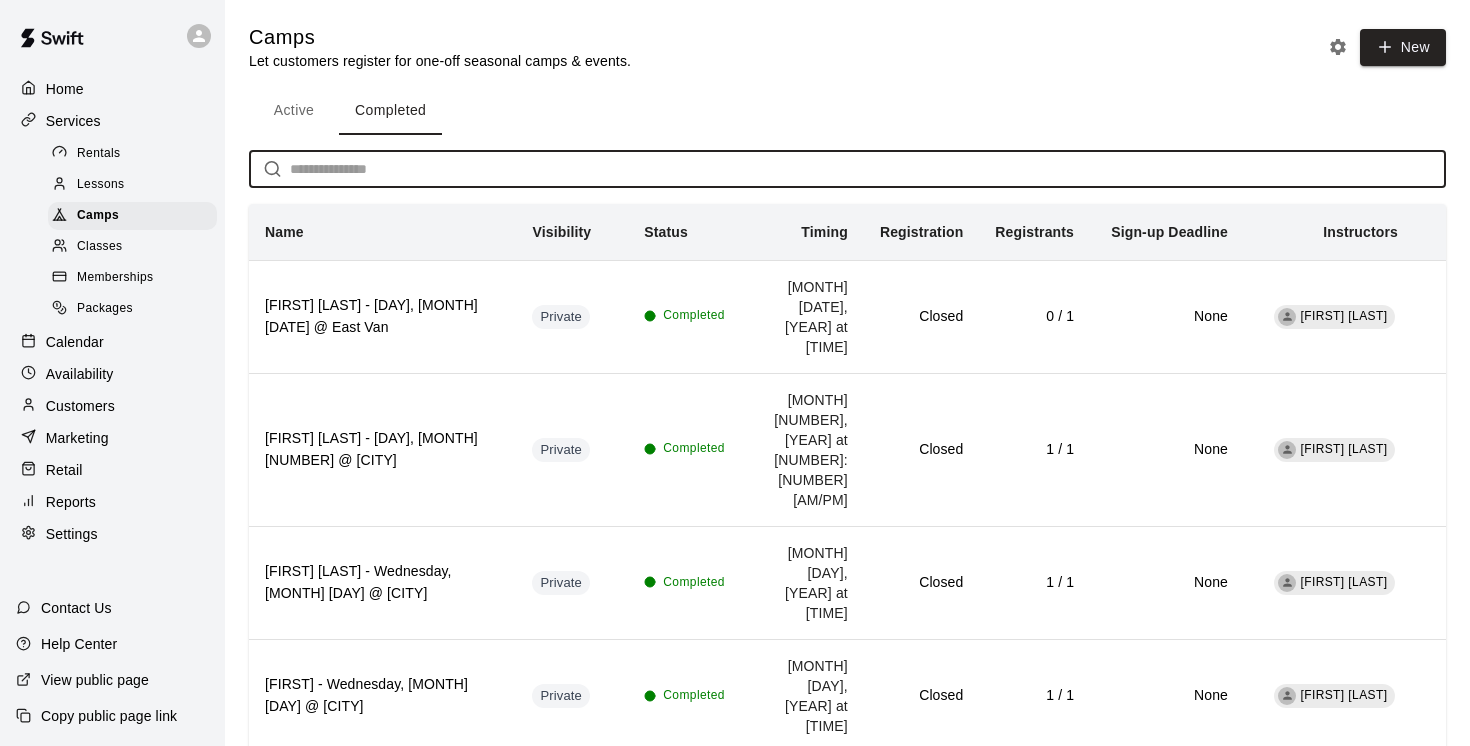 click at bounding box center (868, 169) 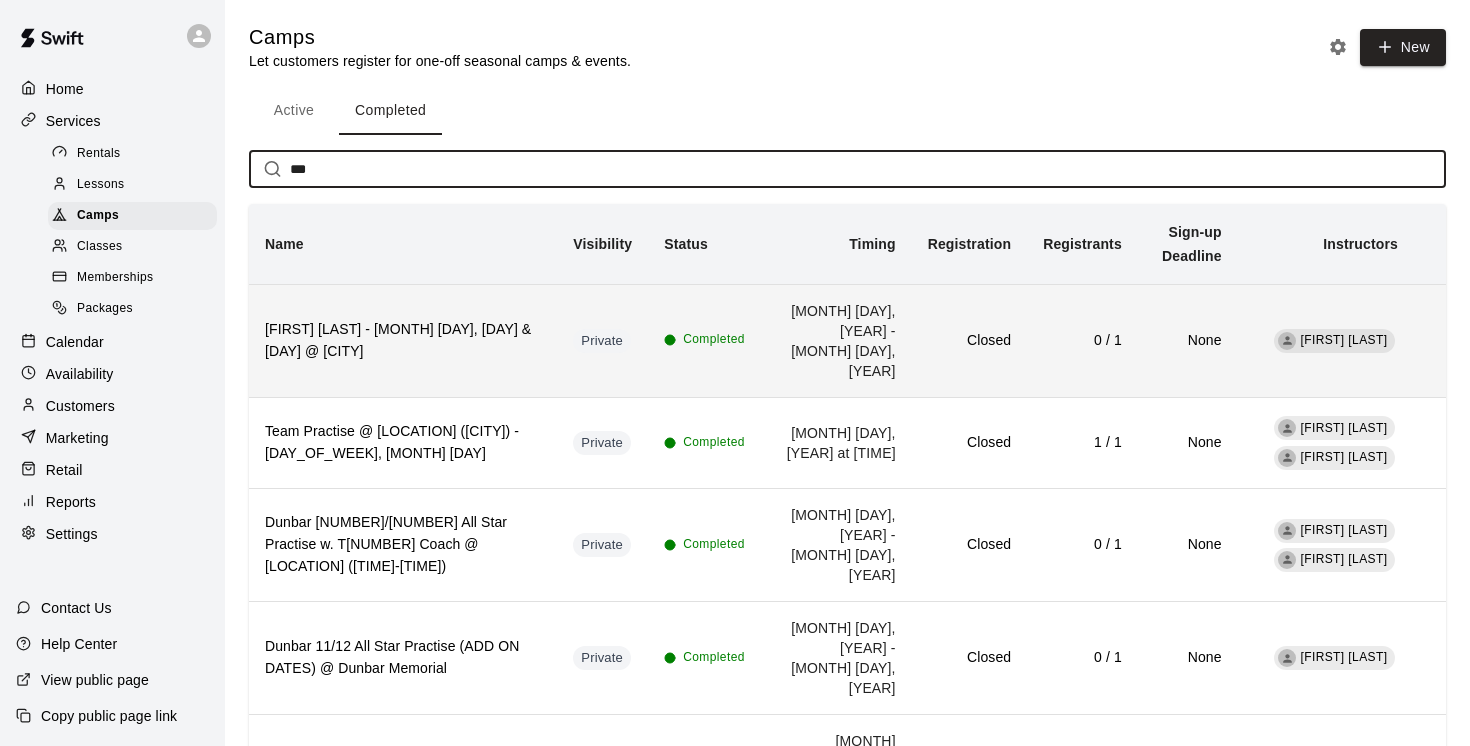 type on "***" 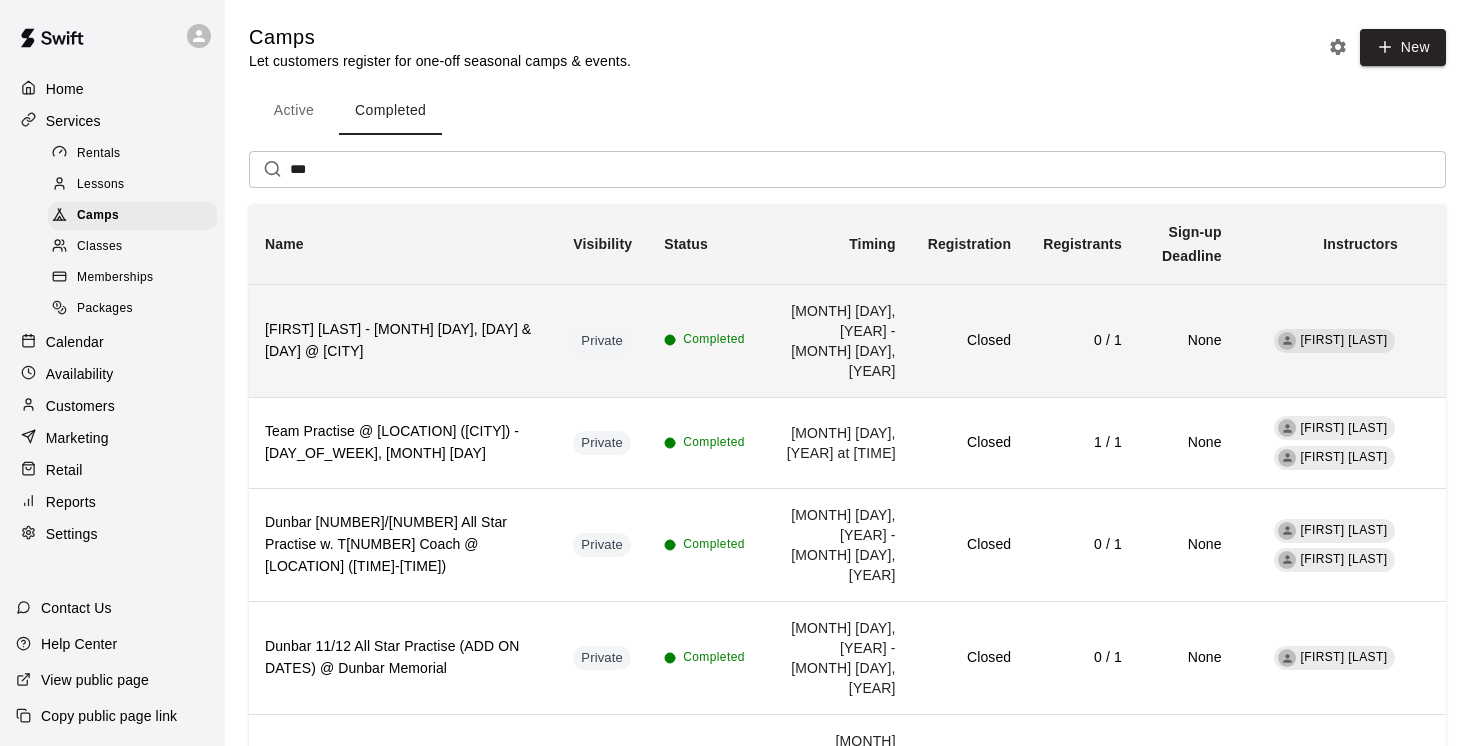 click on "[FIRST] [LAST] - [MONTH] [DAY], [DAY] & [DAY]  @ [LOCATION]" at bounding box center (403, 340) 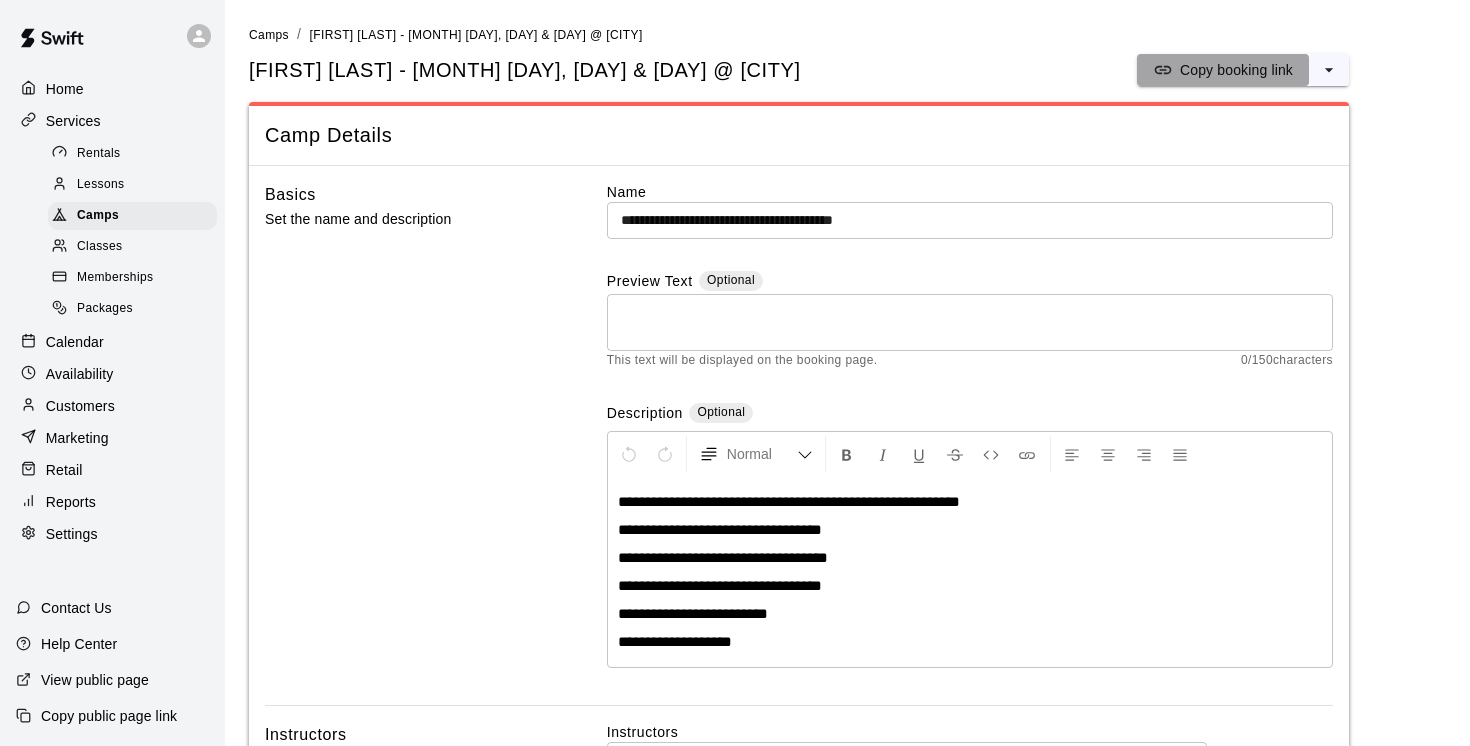 click on "Copy booking link" at bounding box center (1236, 70) 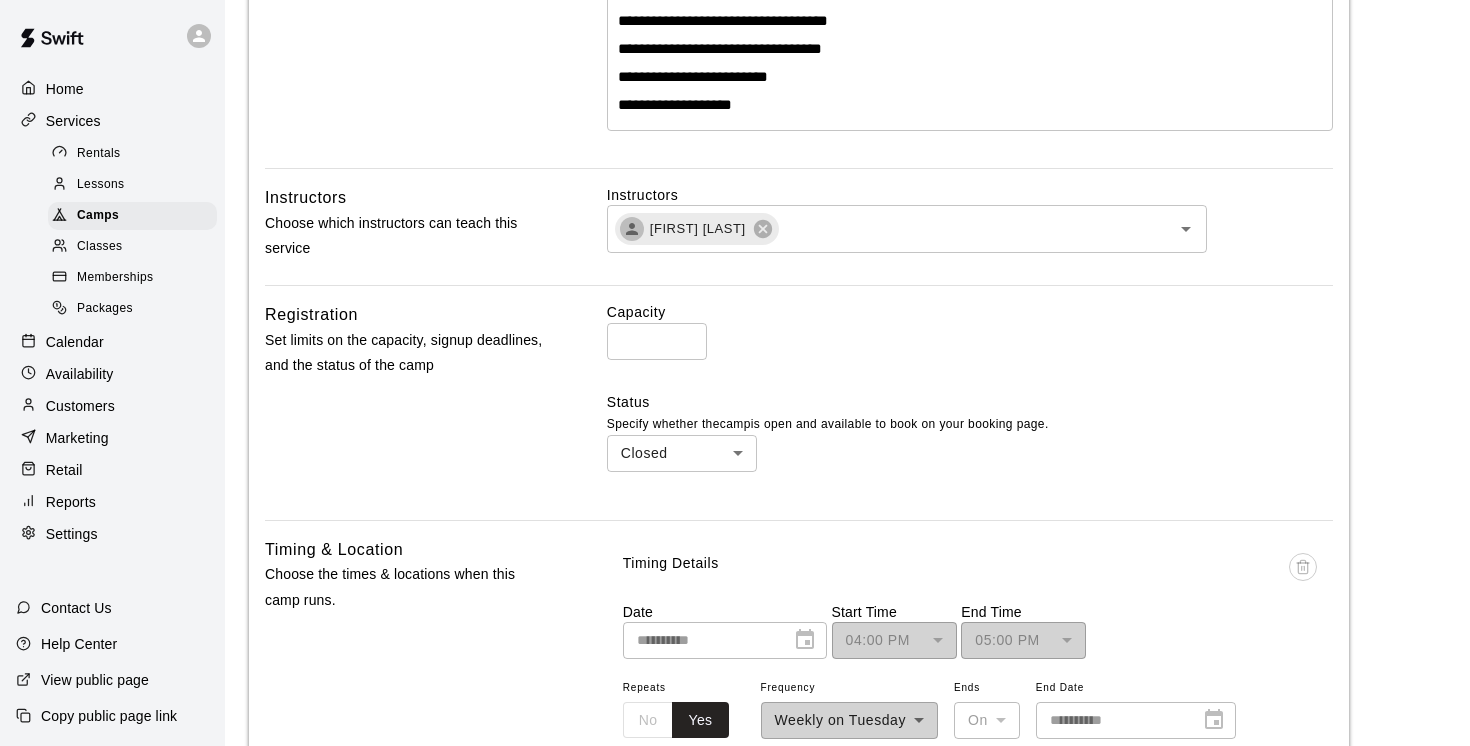 scroll, scrollTop: 0, scrollLeft: 0, axis: both 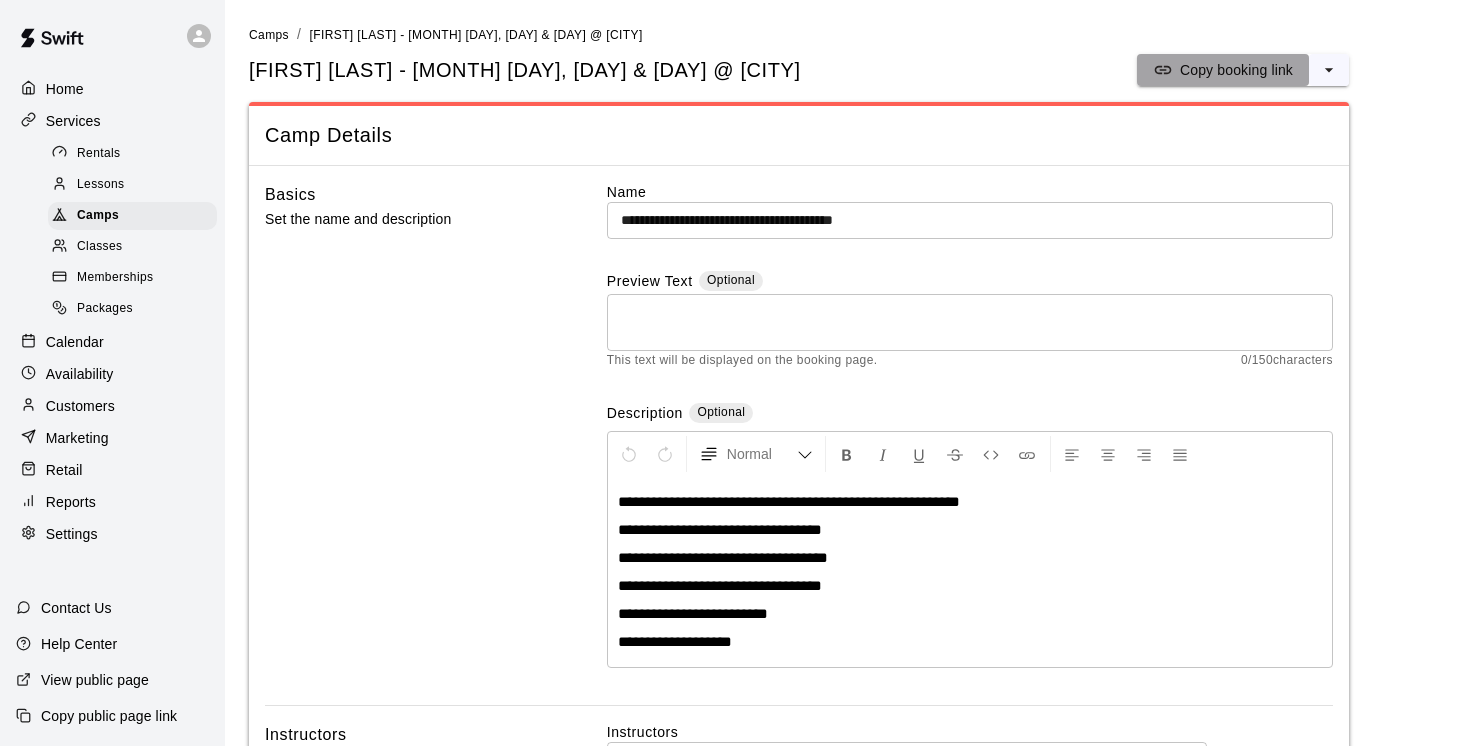 click on "Copy booking link" at bounding box center (1236, 70) 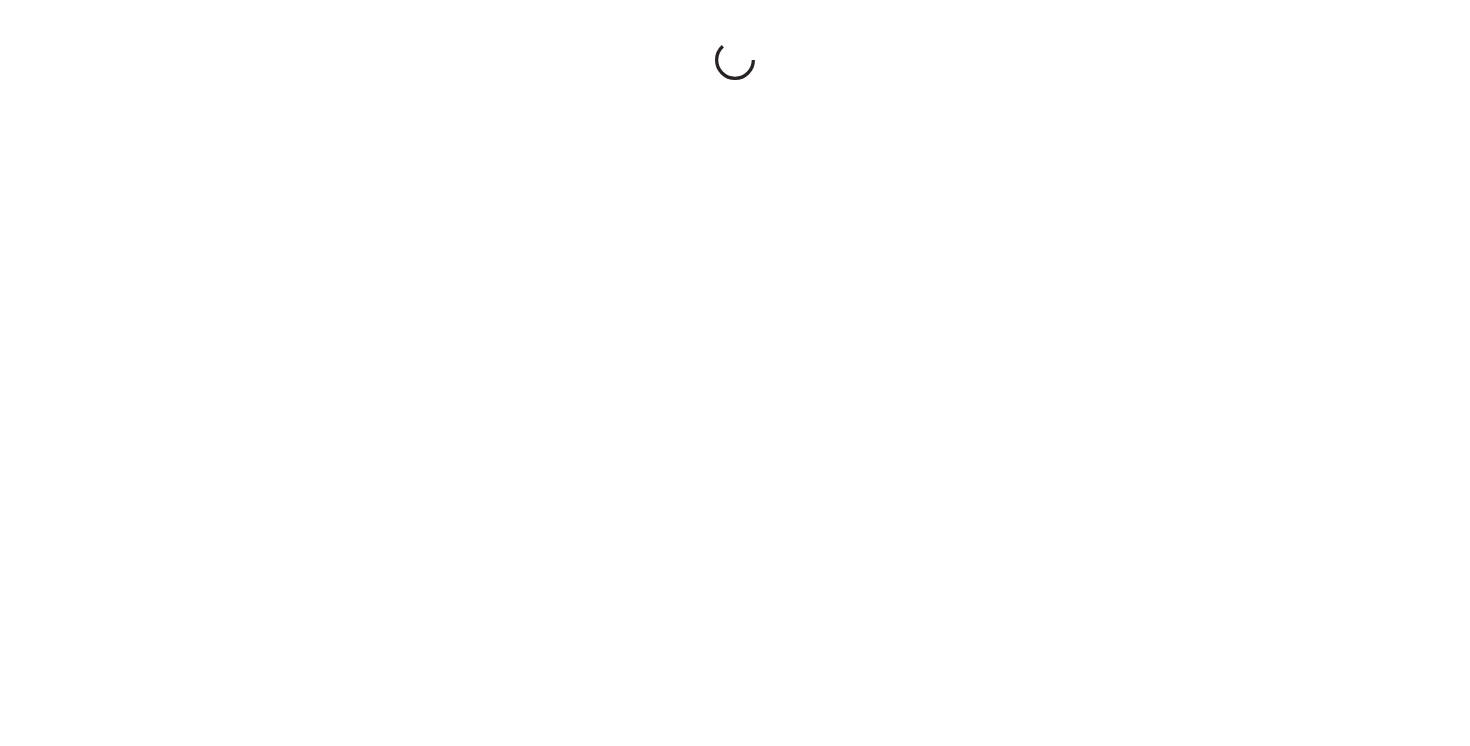 scroll, scrollTop: 0, scrollLeft: 0, axis: both 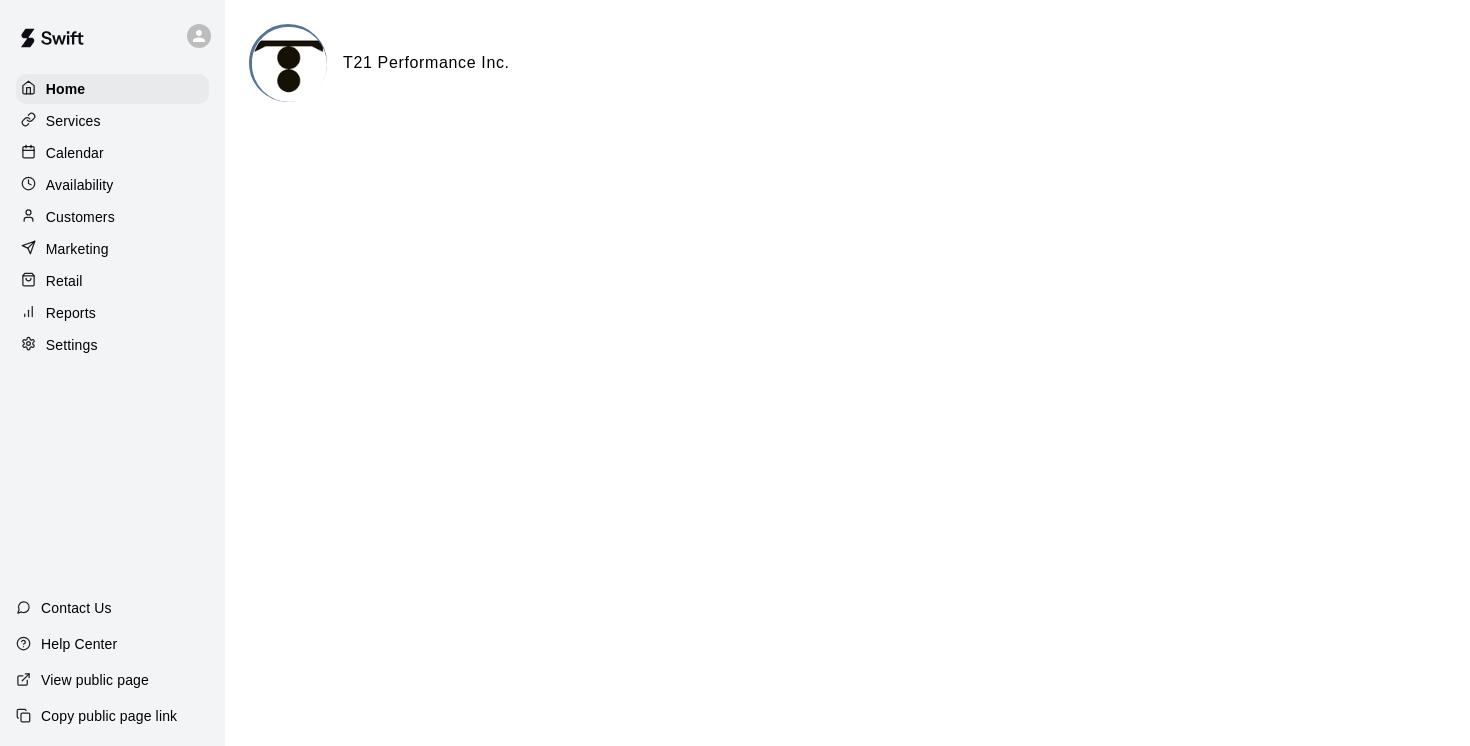 click on "Customers" at bounding box center (80, 217) 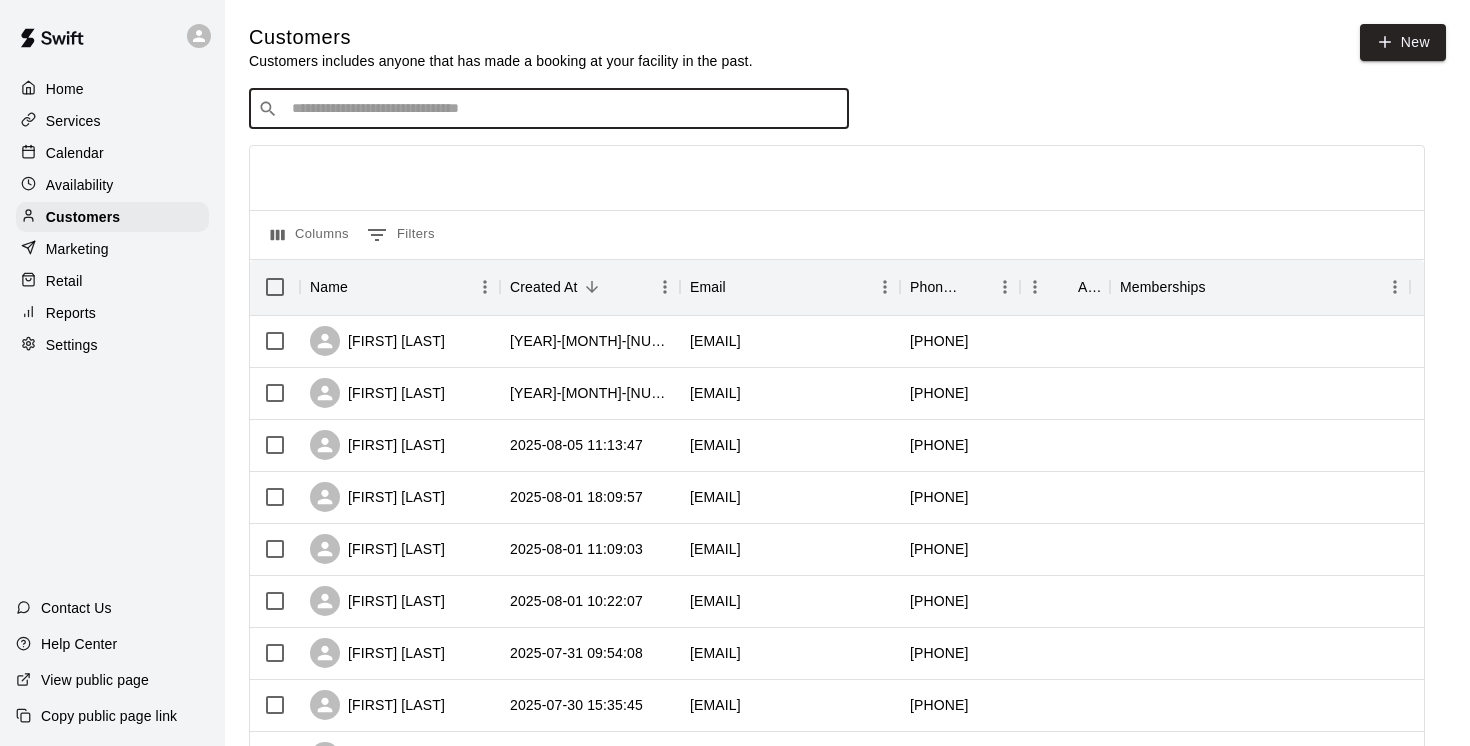 click at bounding box center [563, 109] 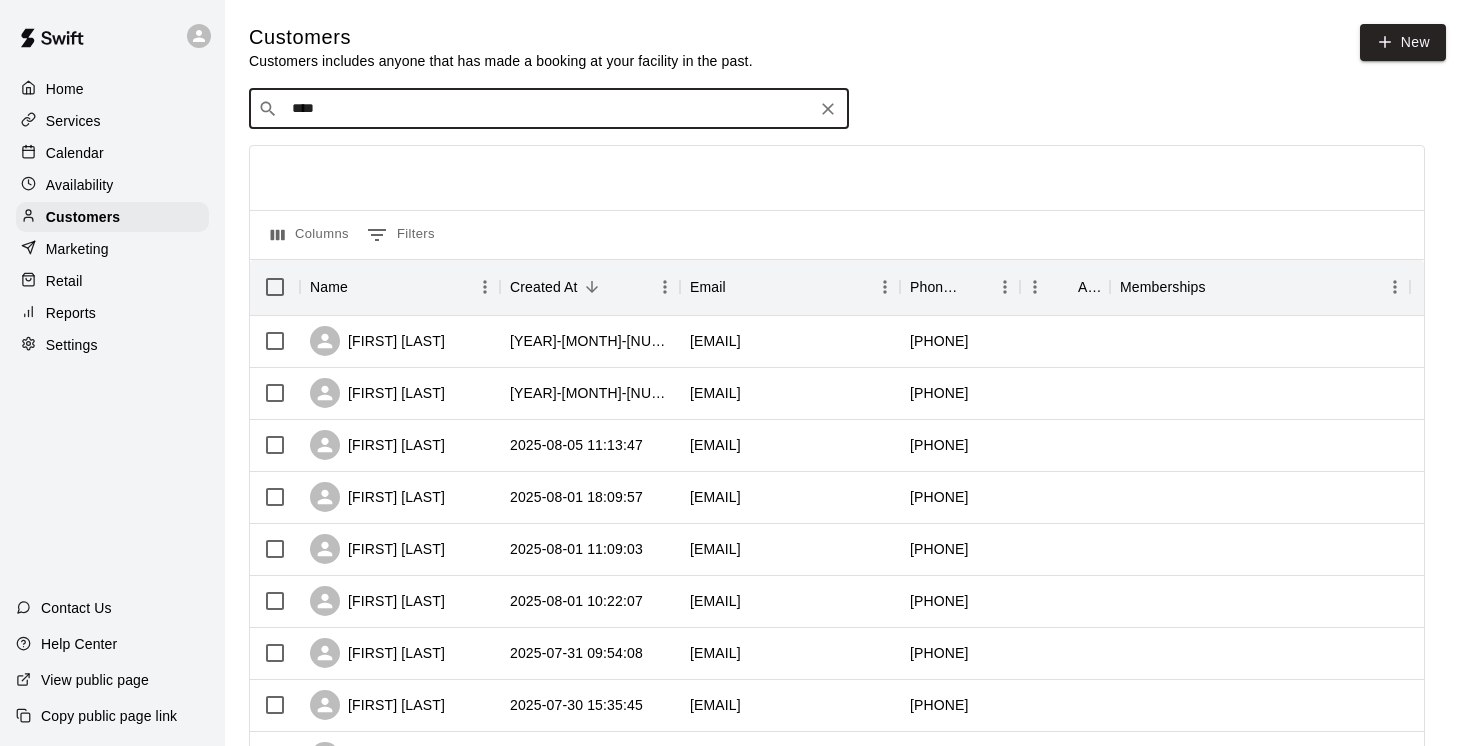 type on "*****" 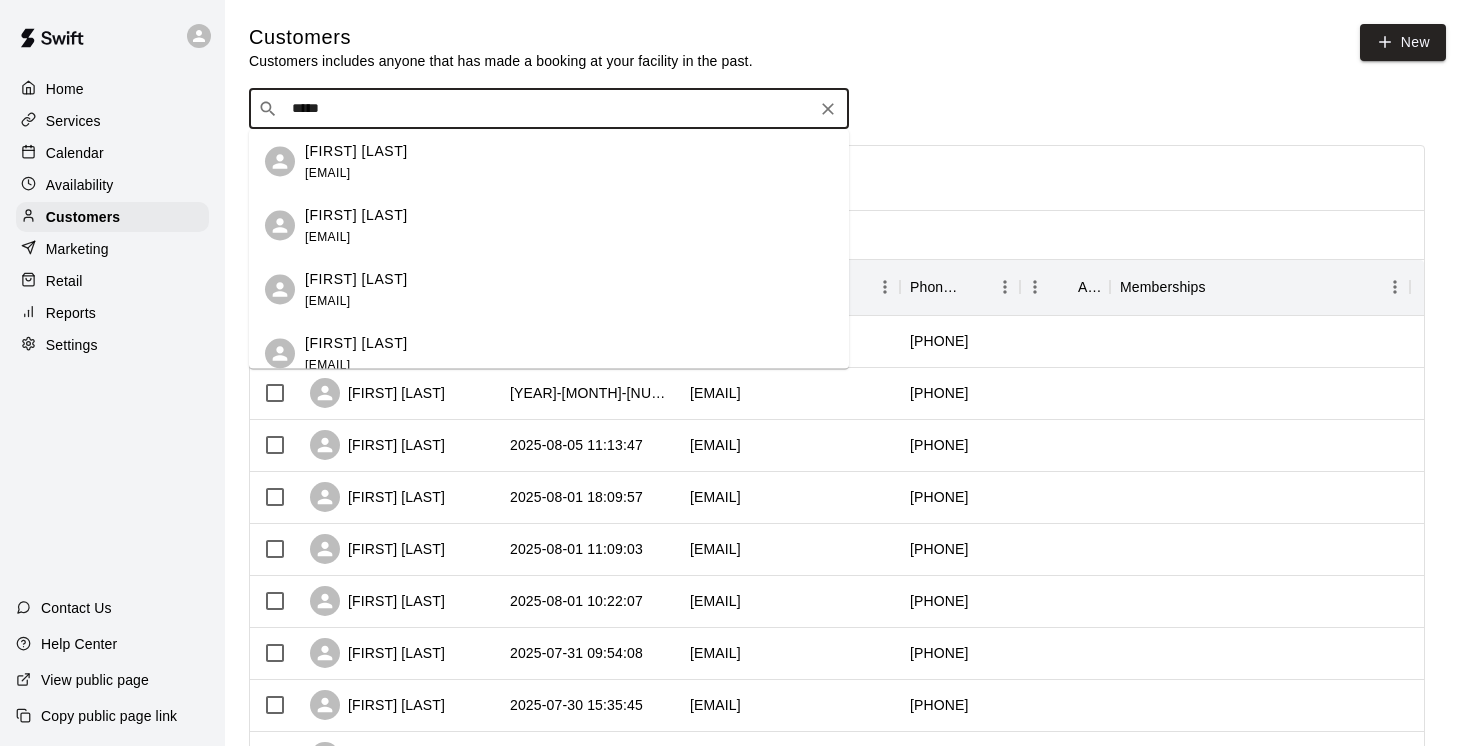 click on "John Welsh" at bounding box center [356, 150] 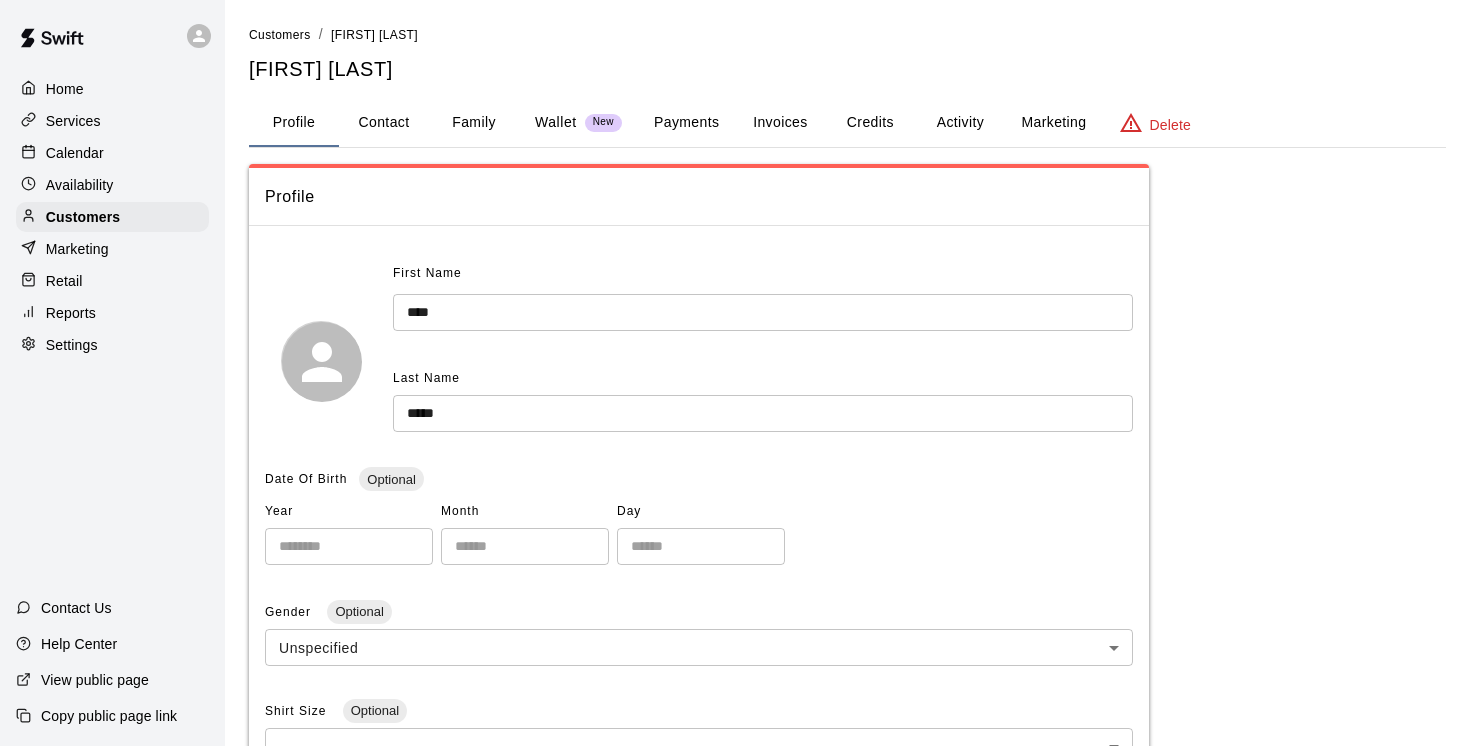 click on "Contact" at bounding box center [384, 123] 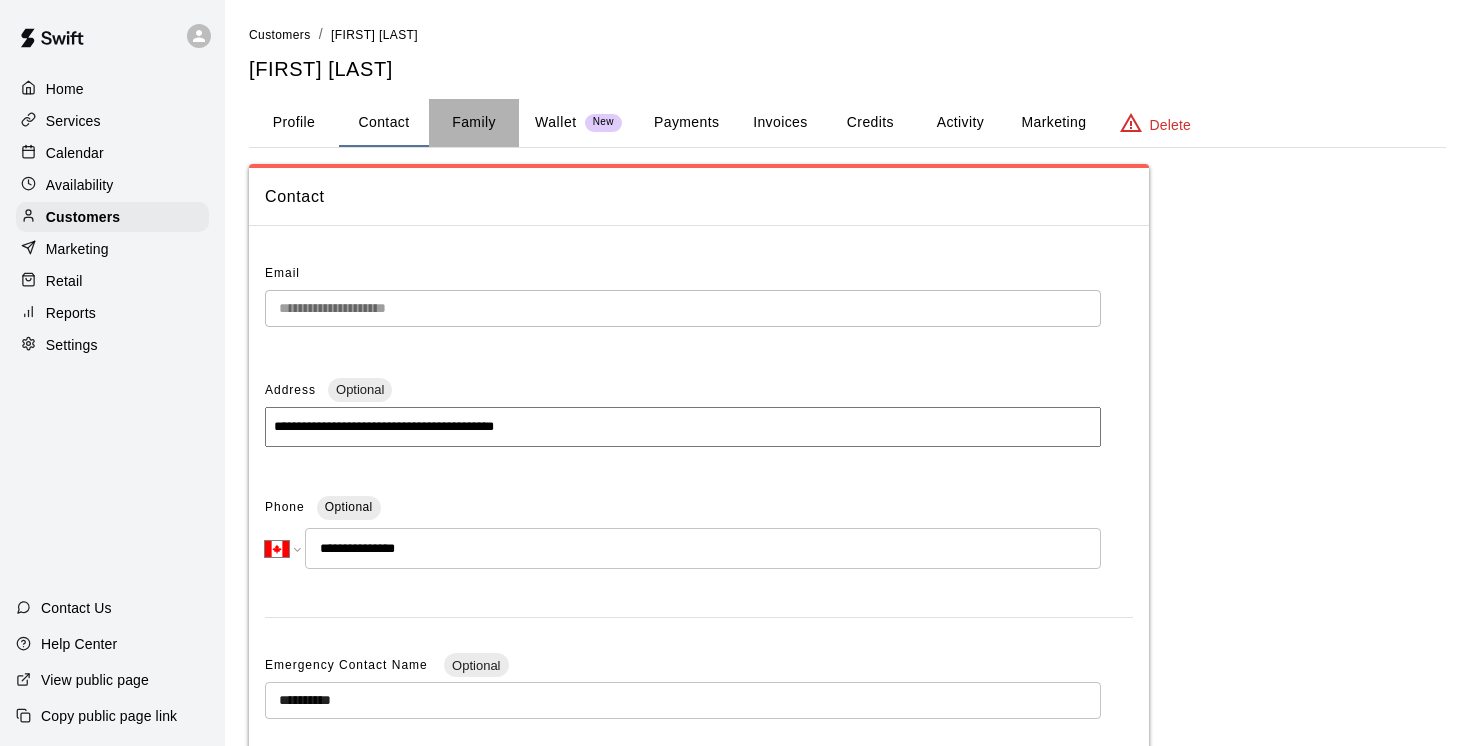 click on "Family" at bounding box center [474, 123] 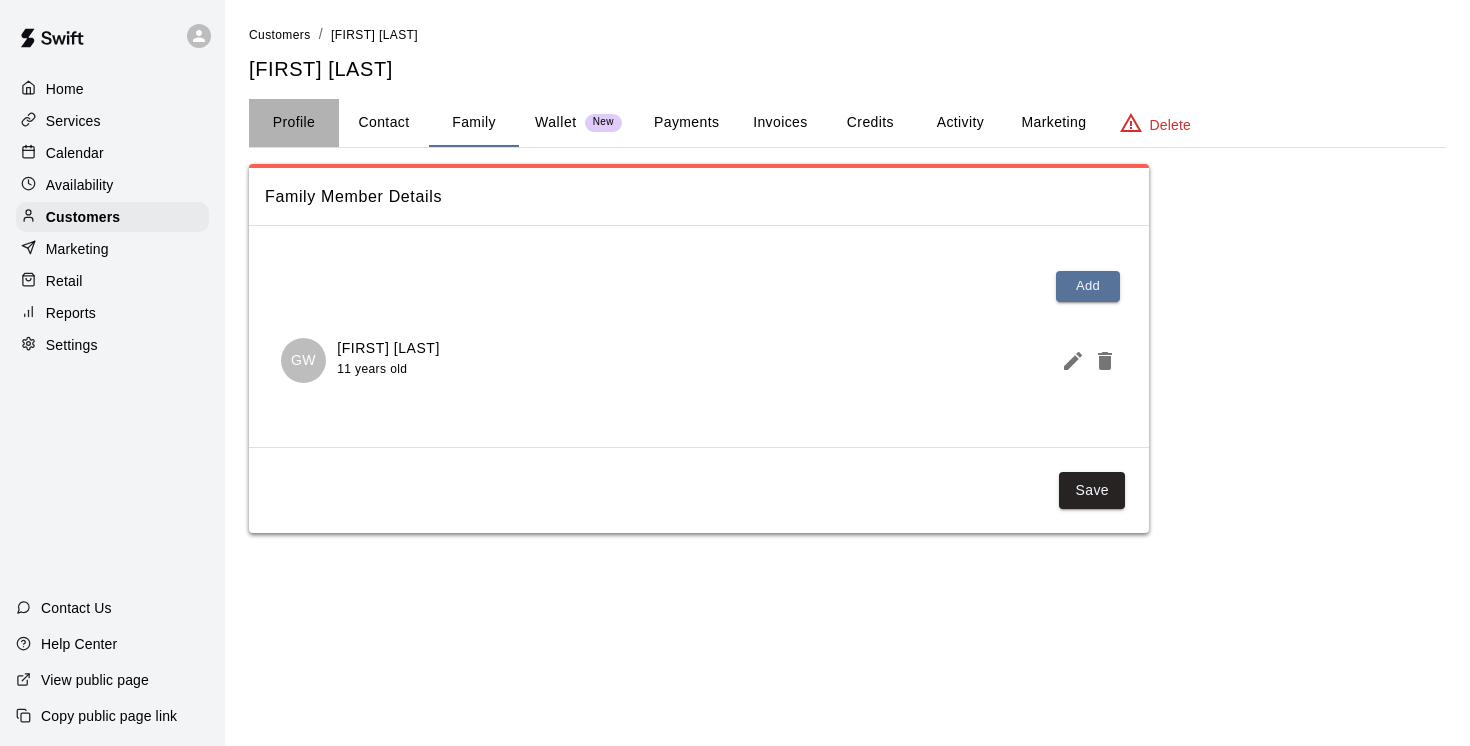 click on "Profile" at bounding box center (294, 123) 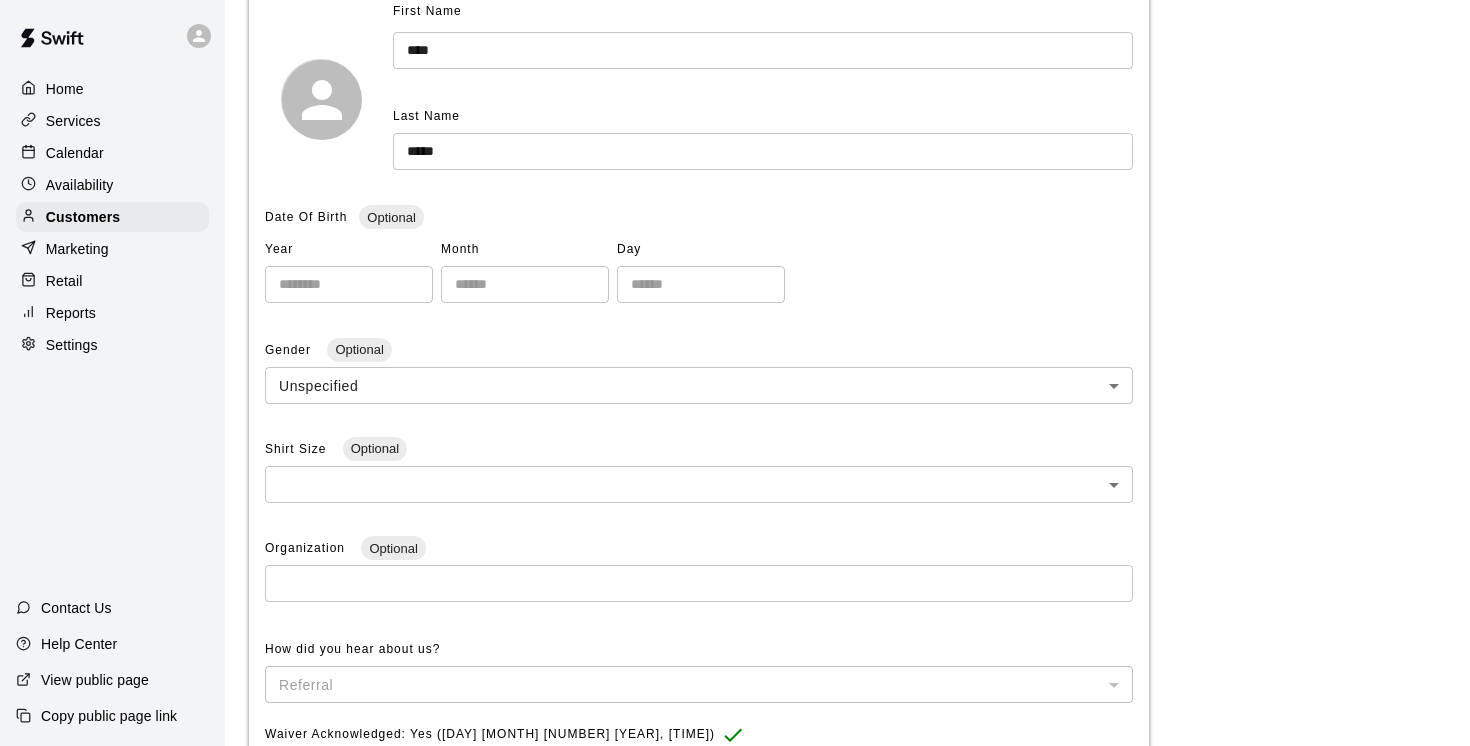 scroll, scrollTop: 0, scrollLeft: 0, axis: both 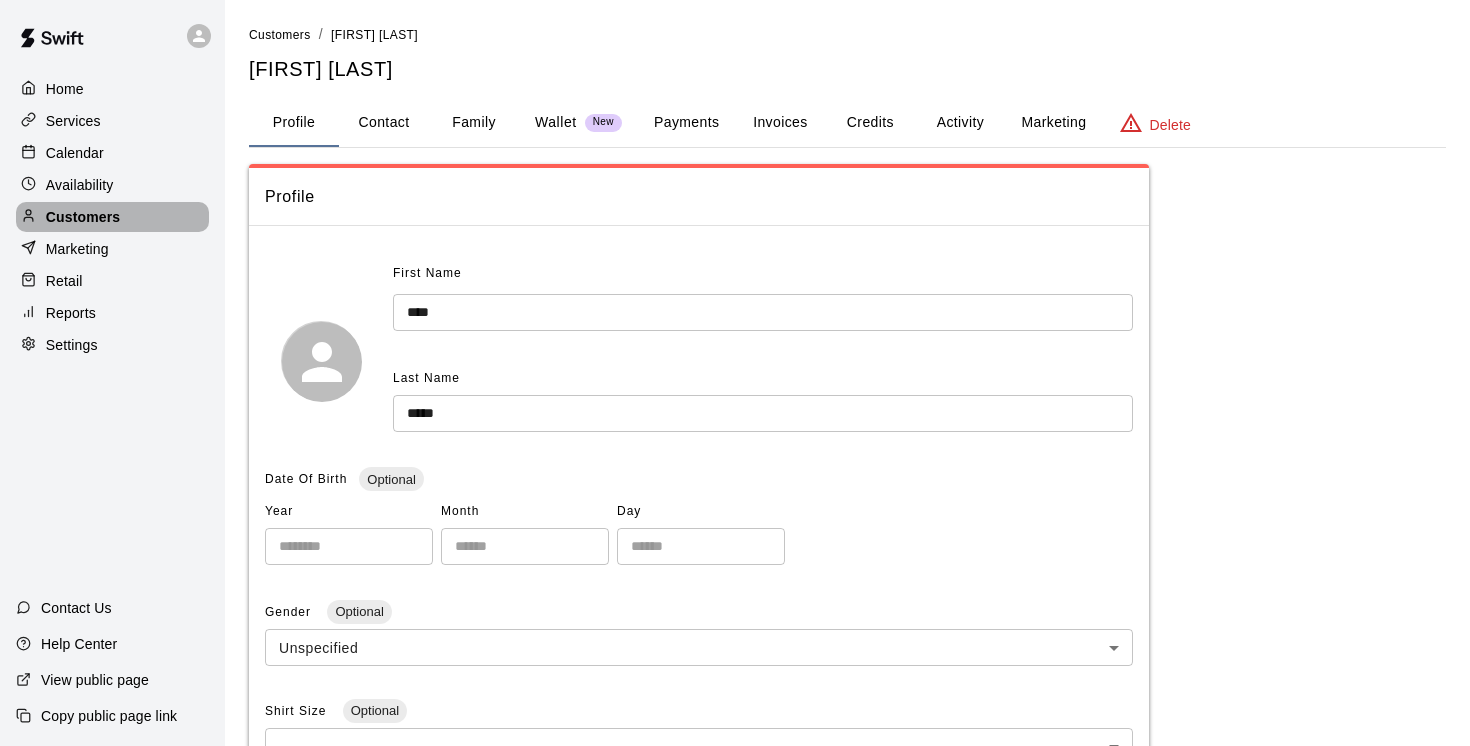 click on "Customers" at bounding box center (83, 217) 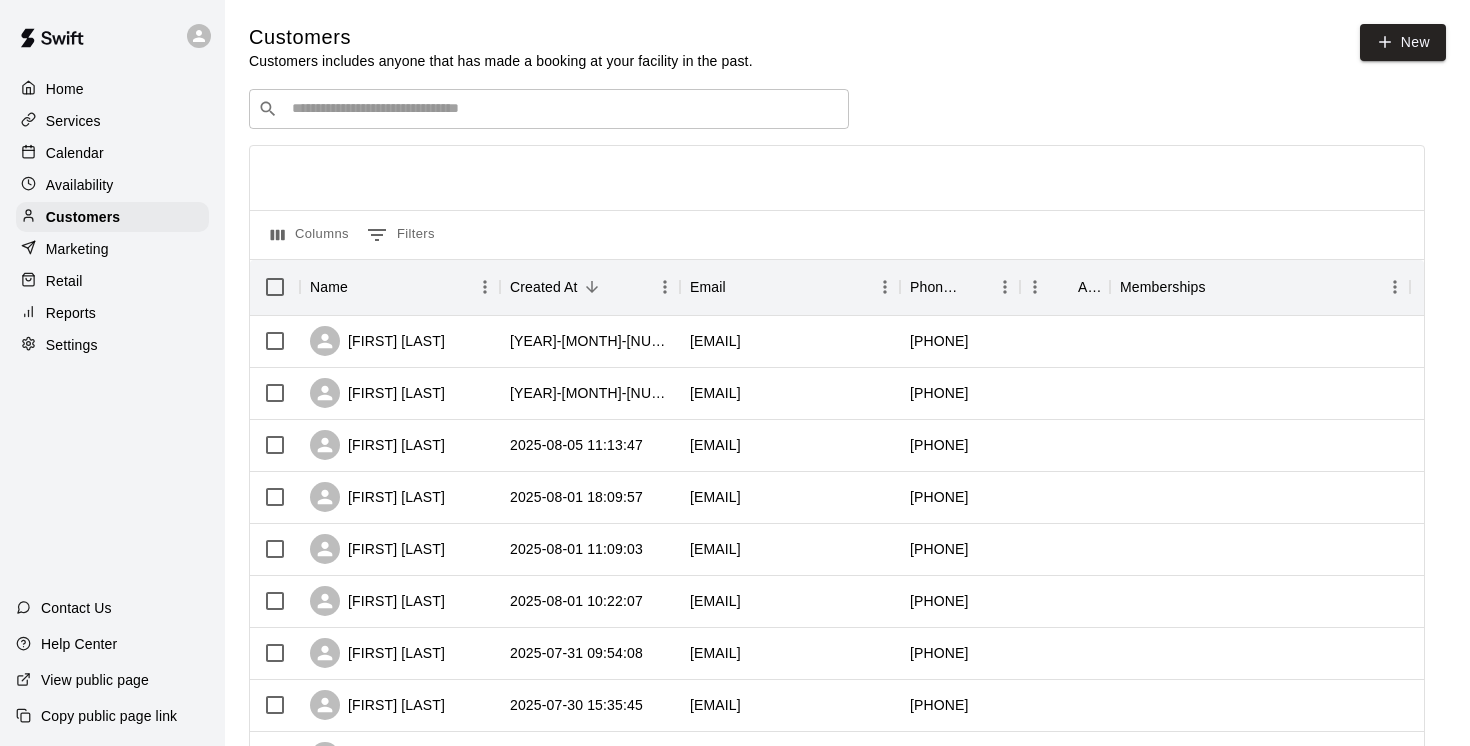 click on "​ ​" at bounding box center (549, 109) 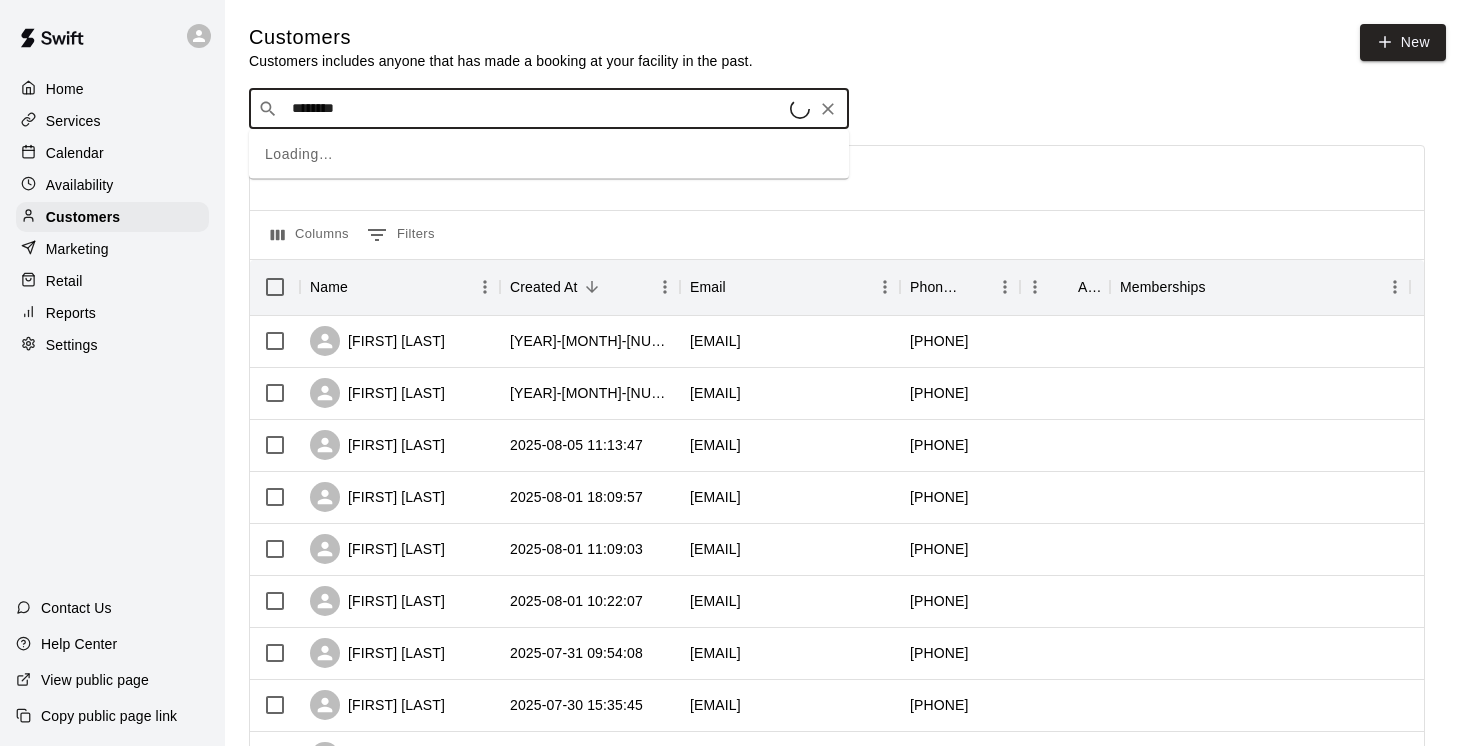 type on "*********" 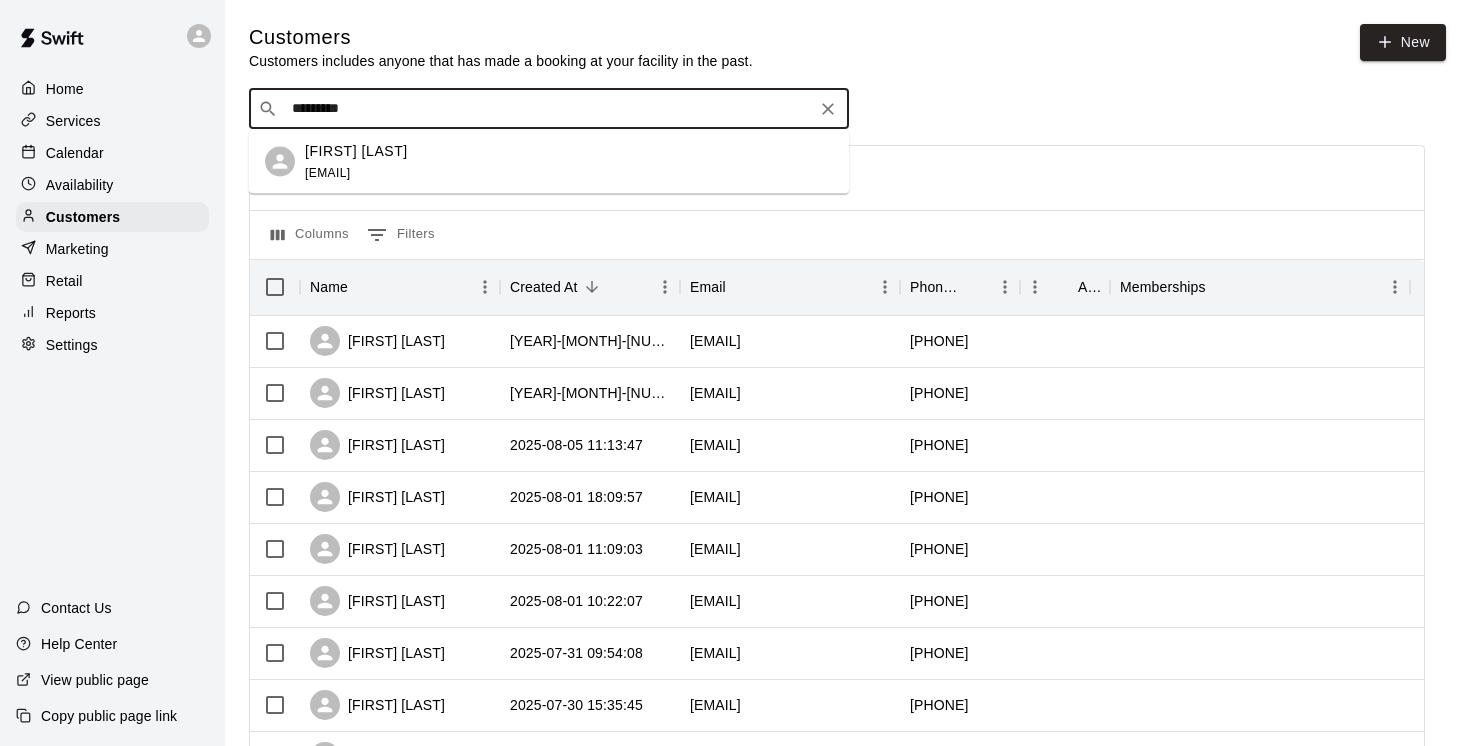 click on "Hank Bonn vbonn3000@yahoo.ca" at bounding box center [356, 161] 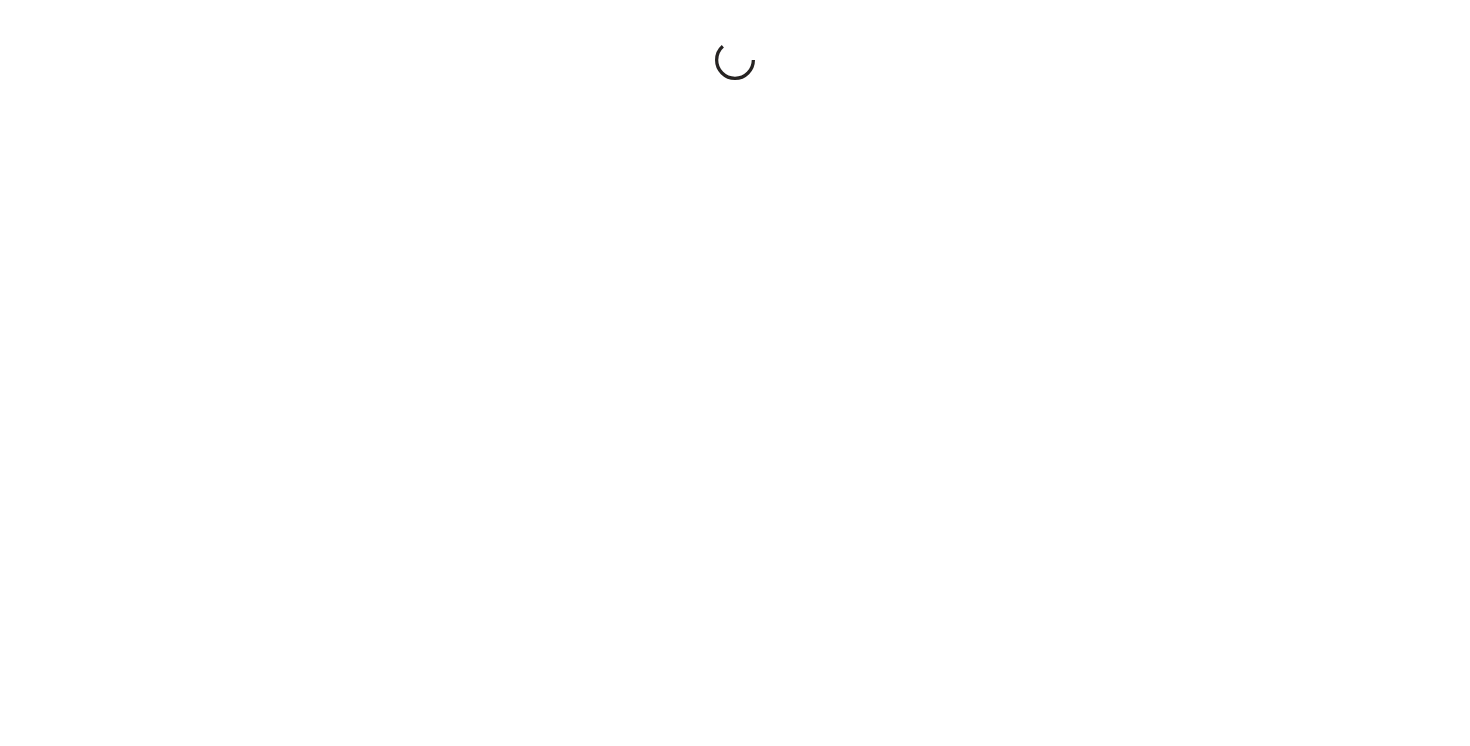 scroll, scrollTop: 0, scrollLeft: 0, axis: both 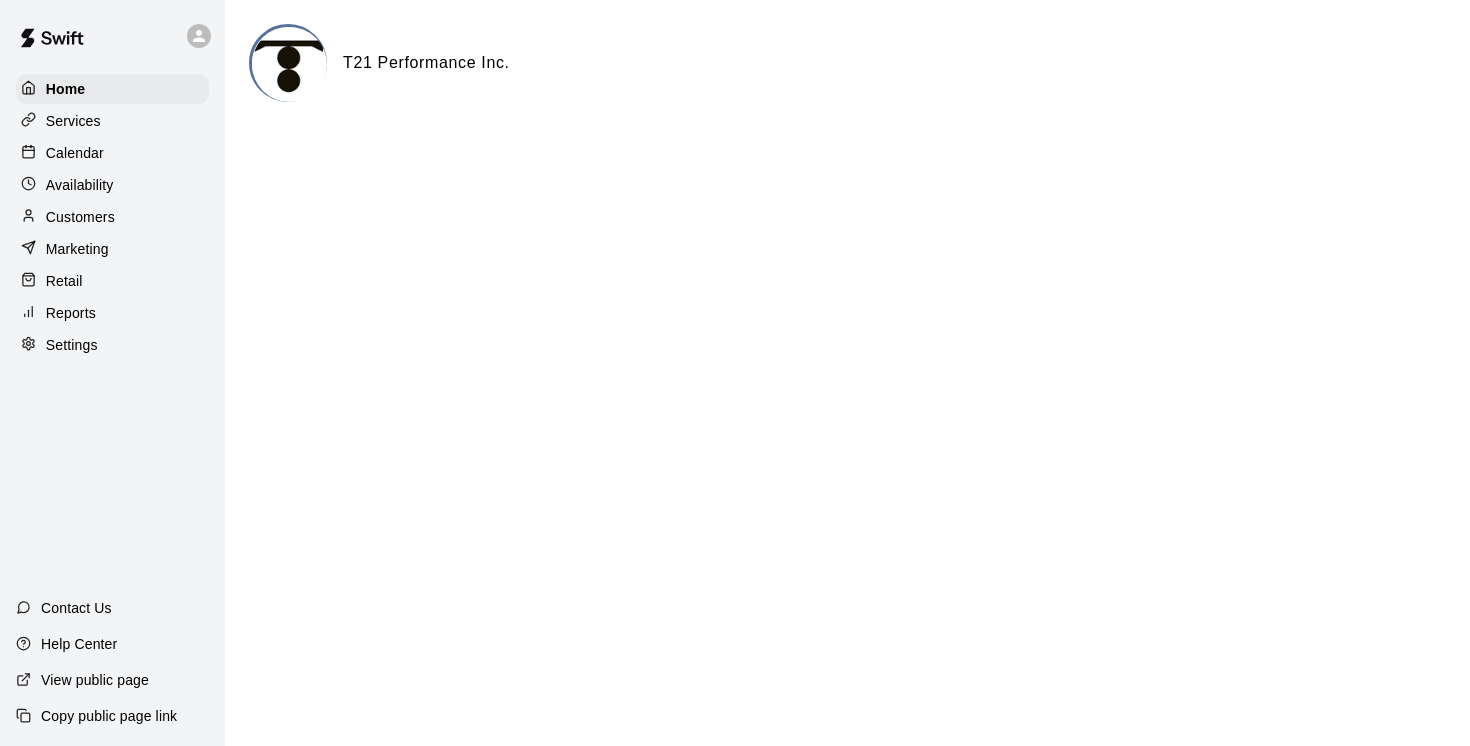 click on "Calendar" at bounding box center [75, 153] 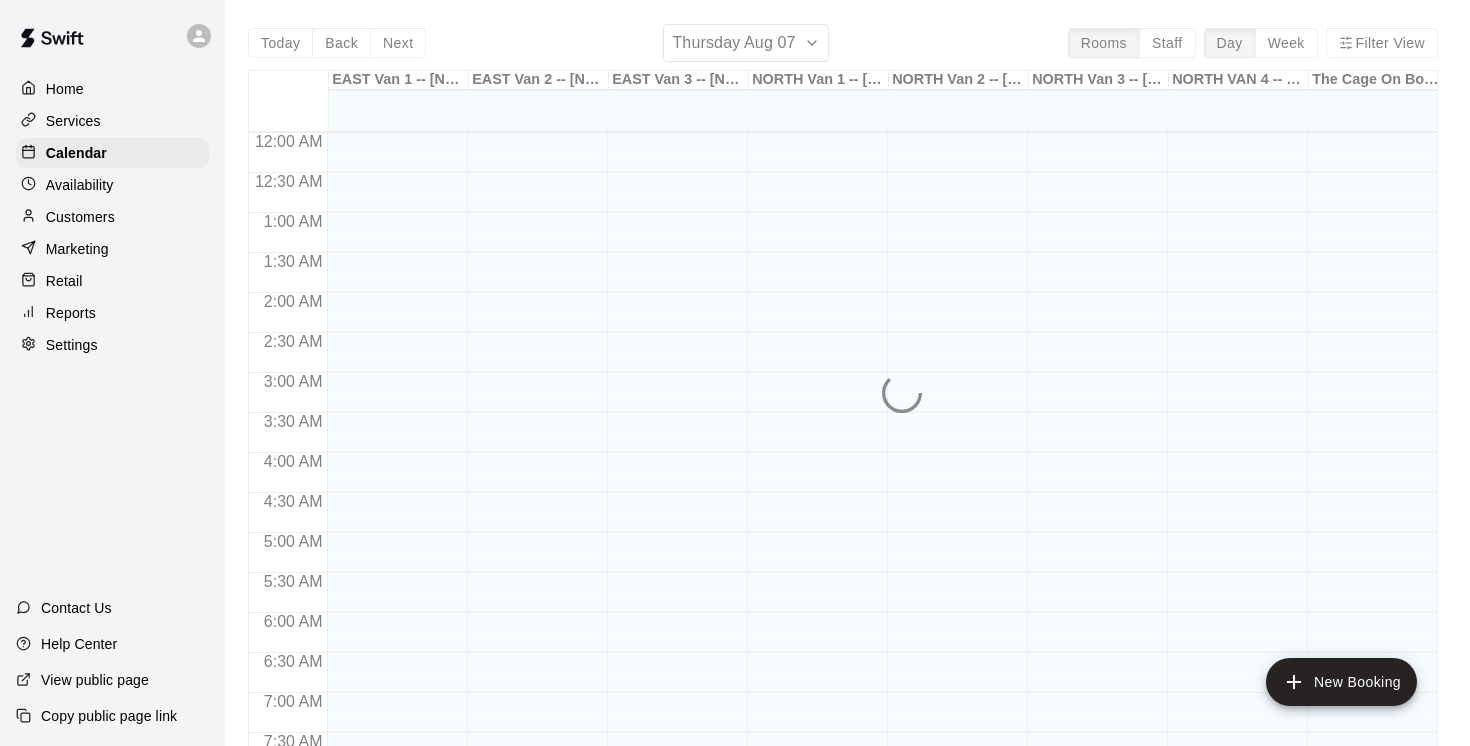 scroll, scrollTop: 1103, scrollLeft: 0, axis: vertical 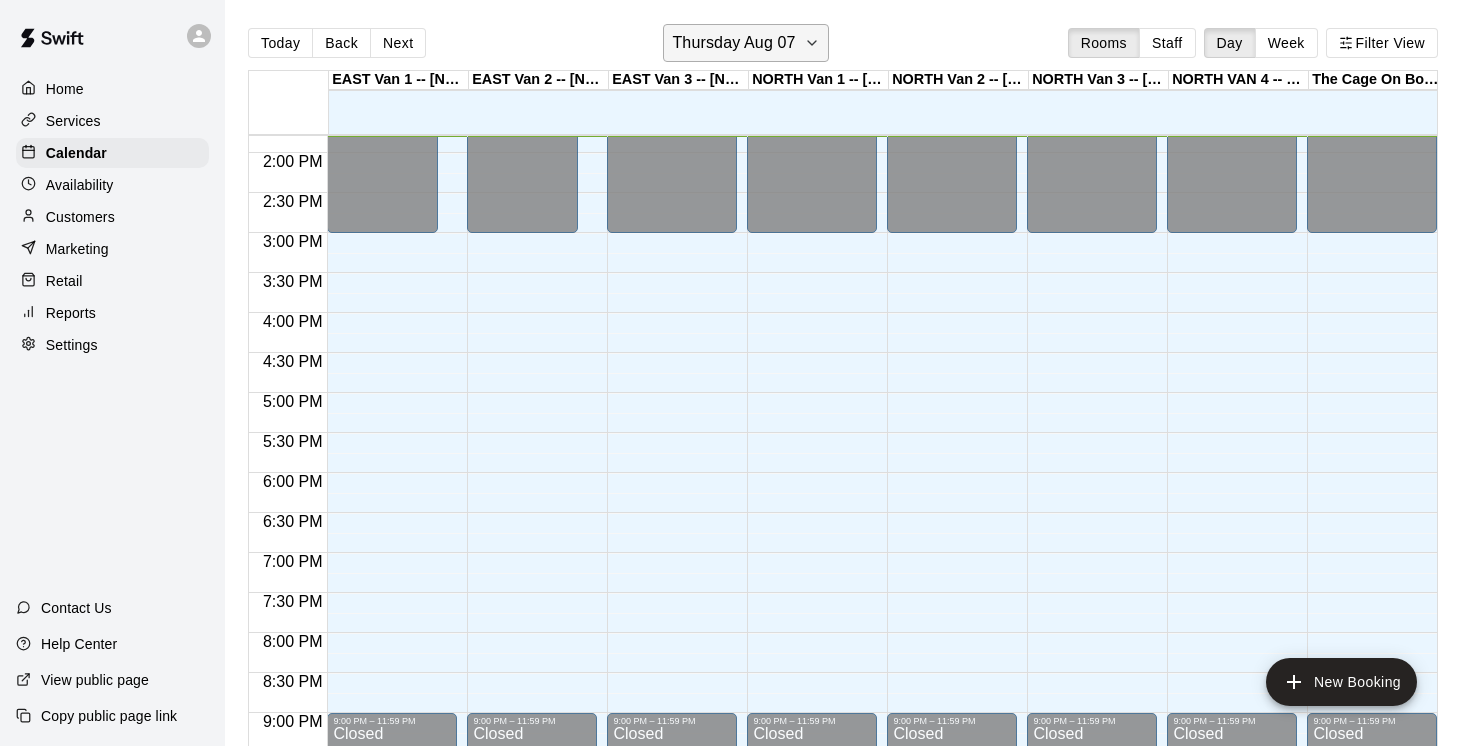 click 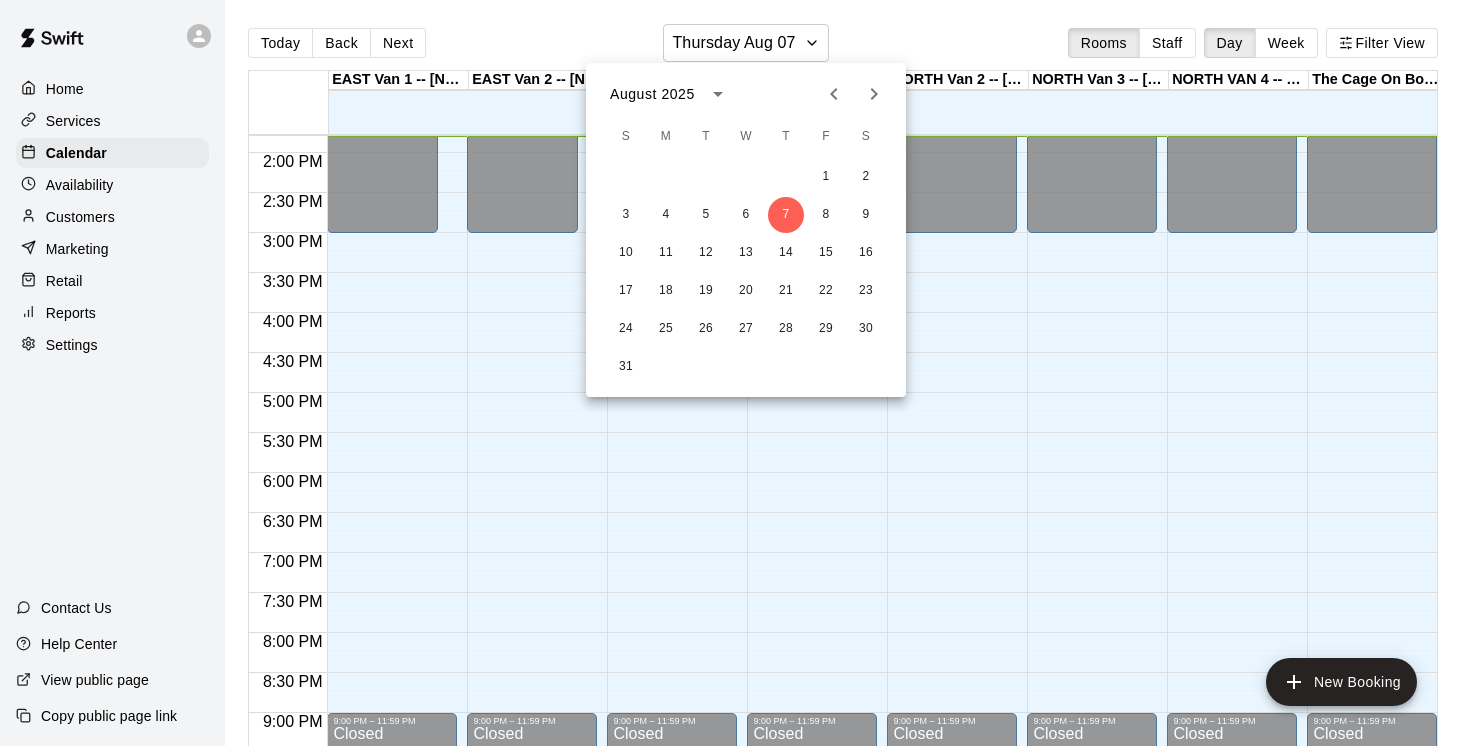 click 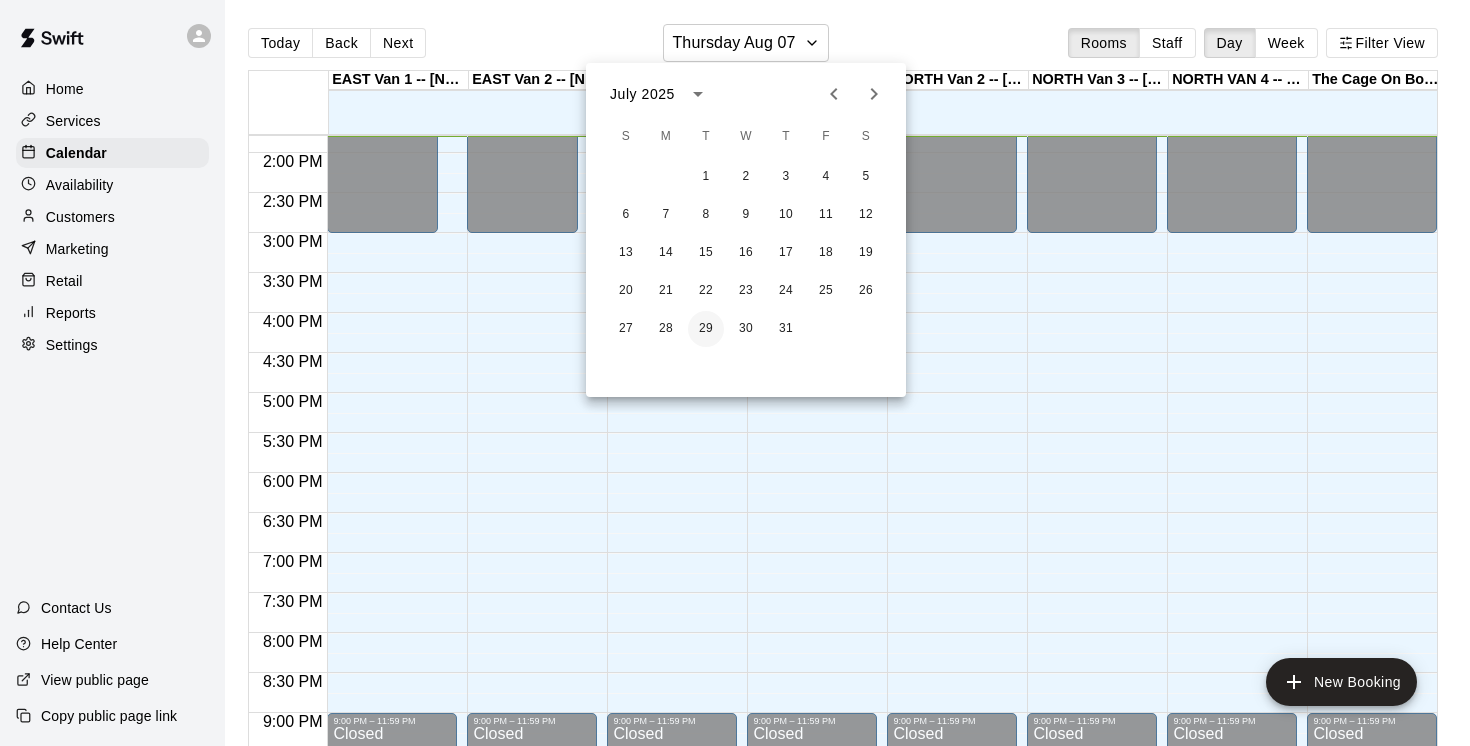 click on "29" at bounding box center [706, 329] 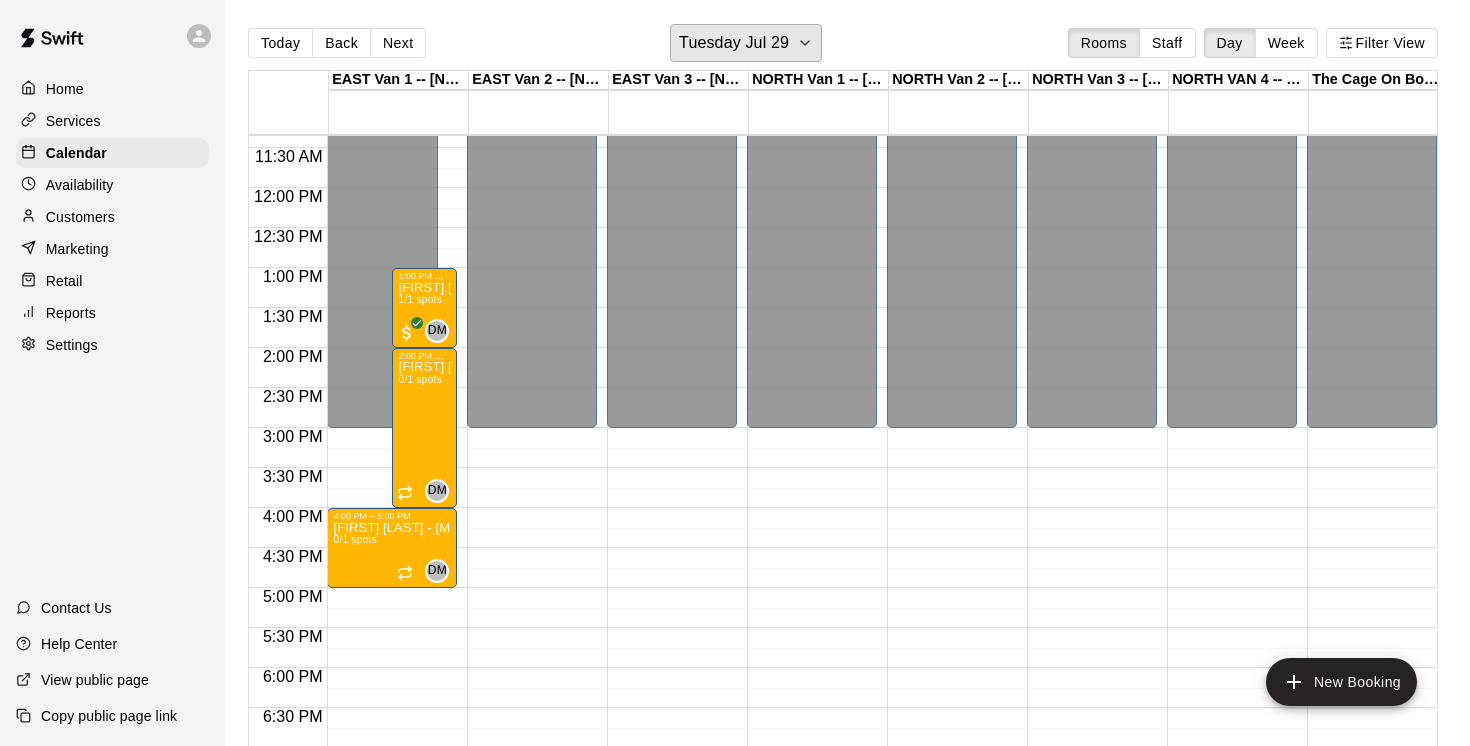 scroll, scrollTop: 902, scrollLeft: 0, axis: vertical 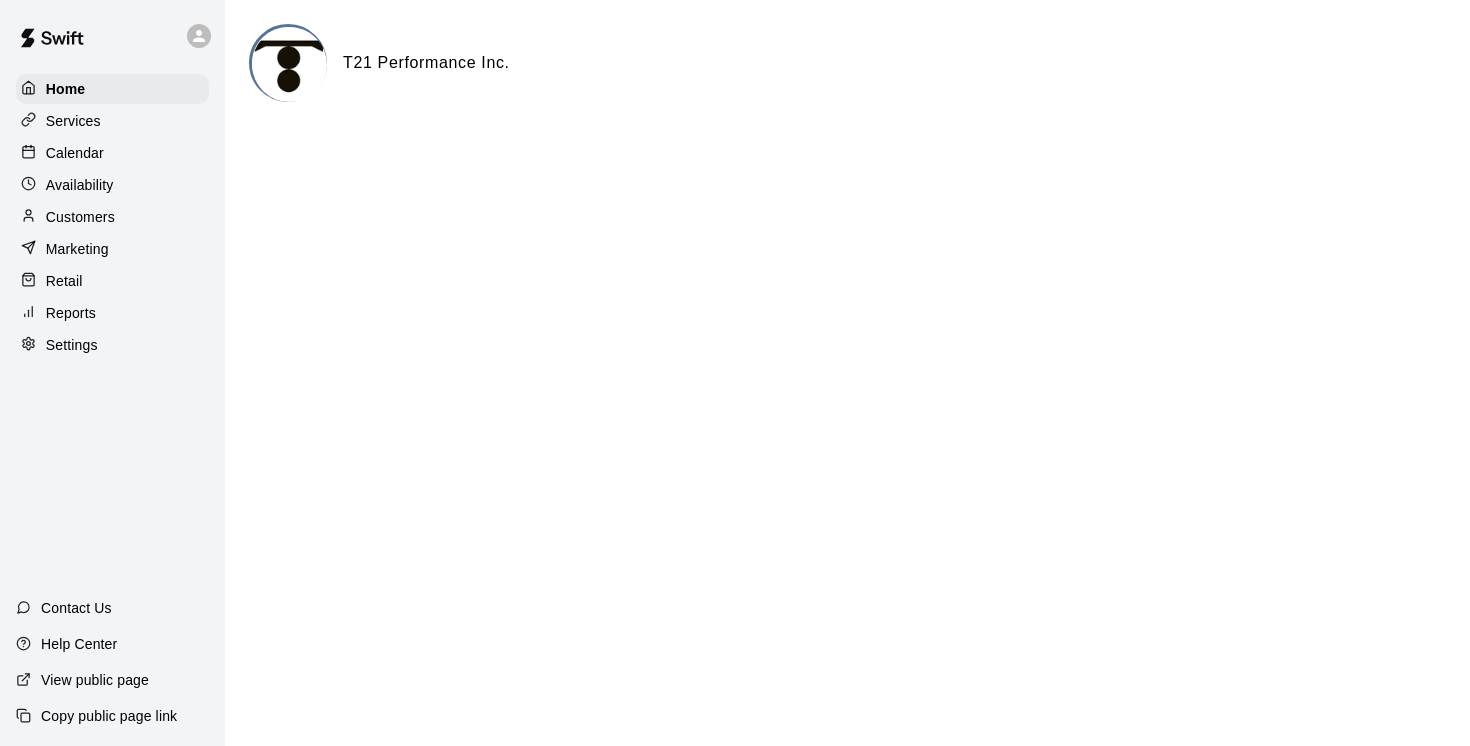 click on "Customers" at bounding box center (80, 217) 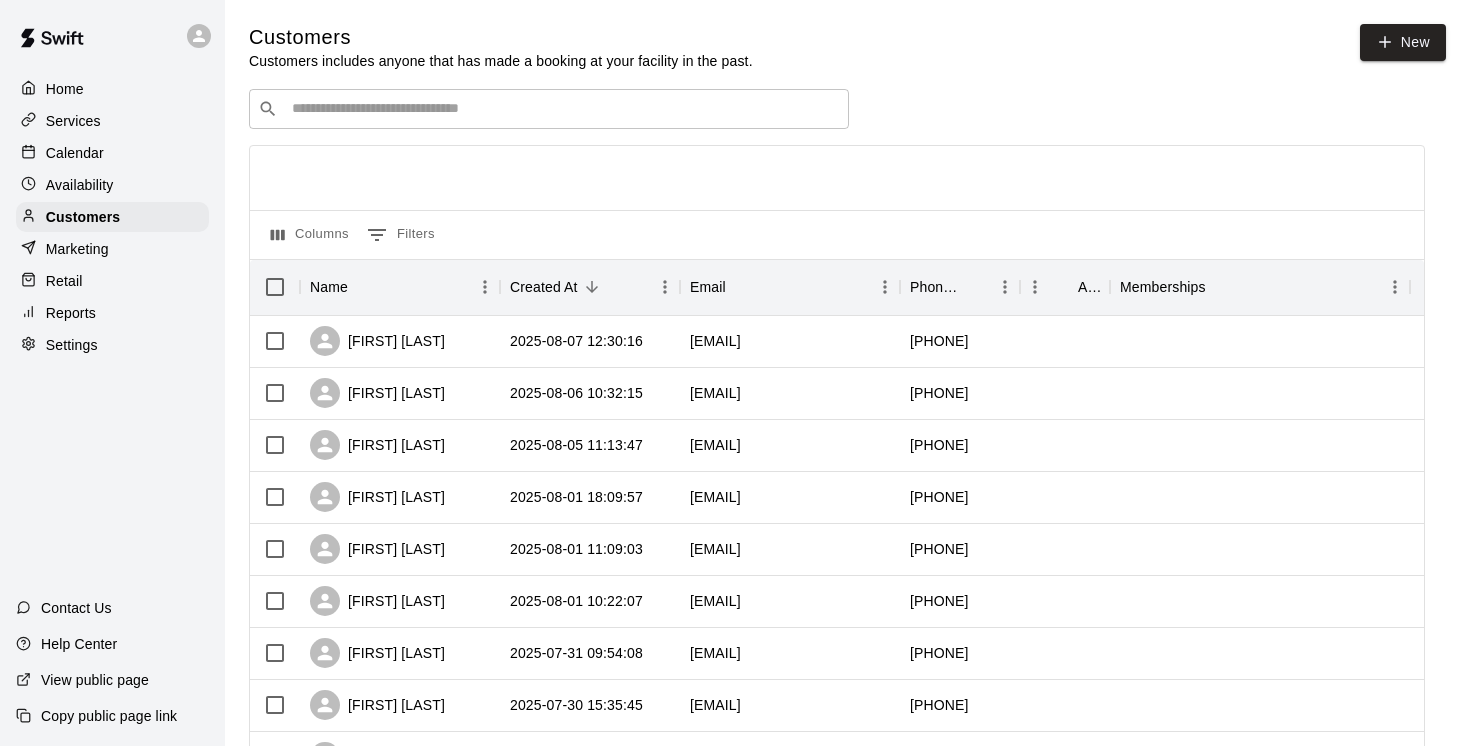 click at bounding box center (563, 109) 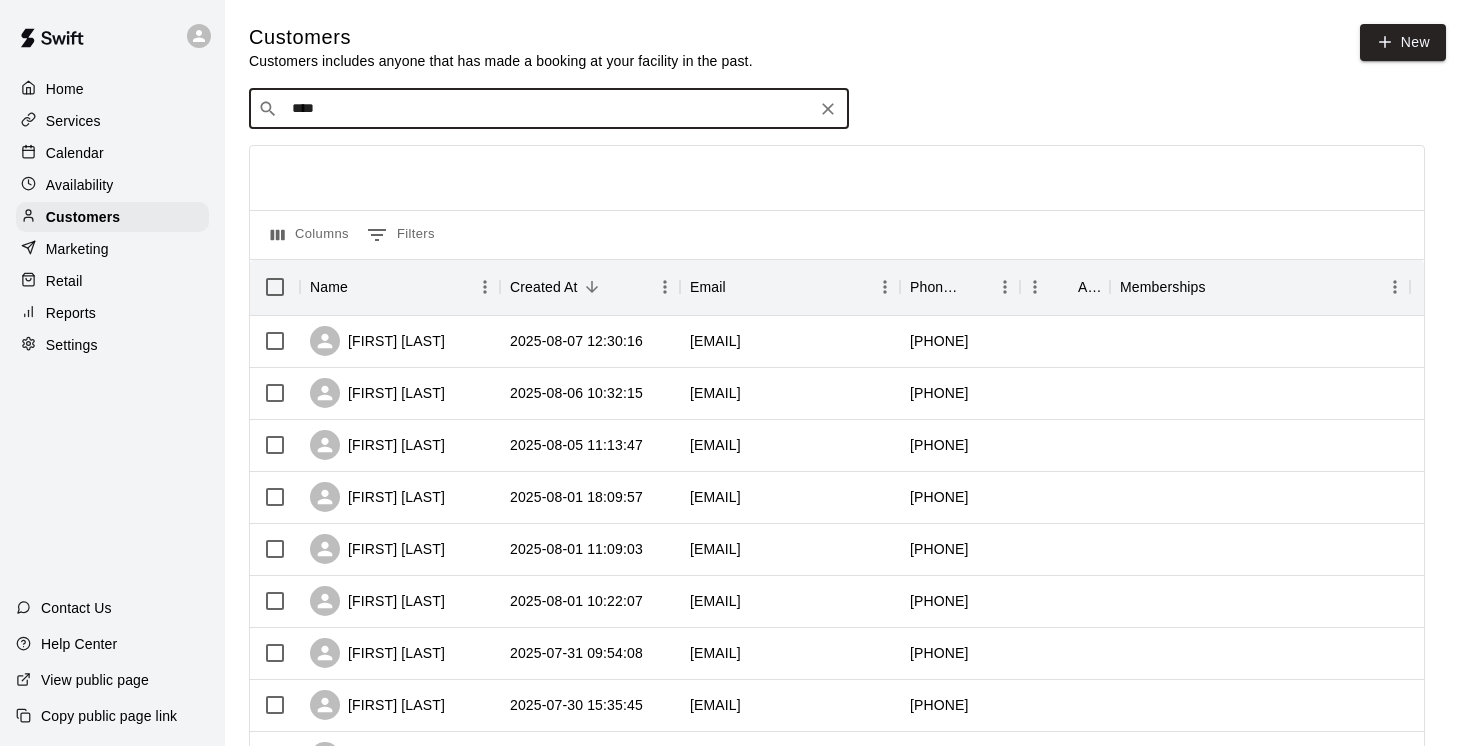 type on "*****" 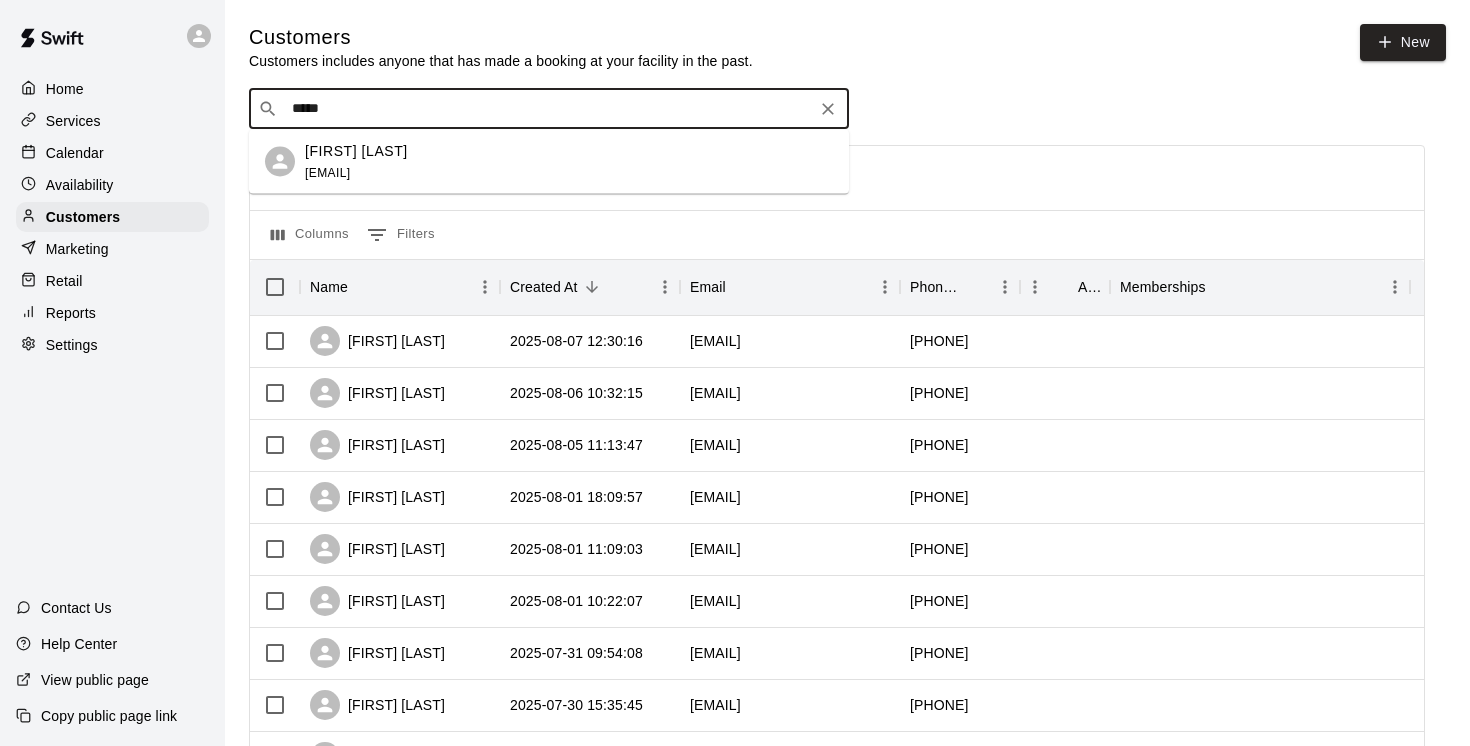 click on "[FIRST] [LAST]" at bounding box center (356, 150) 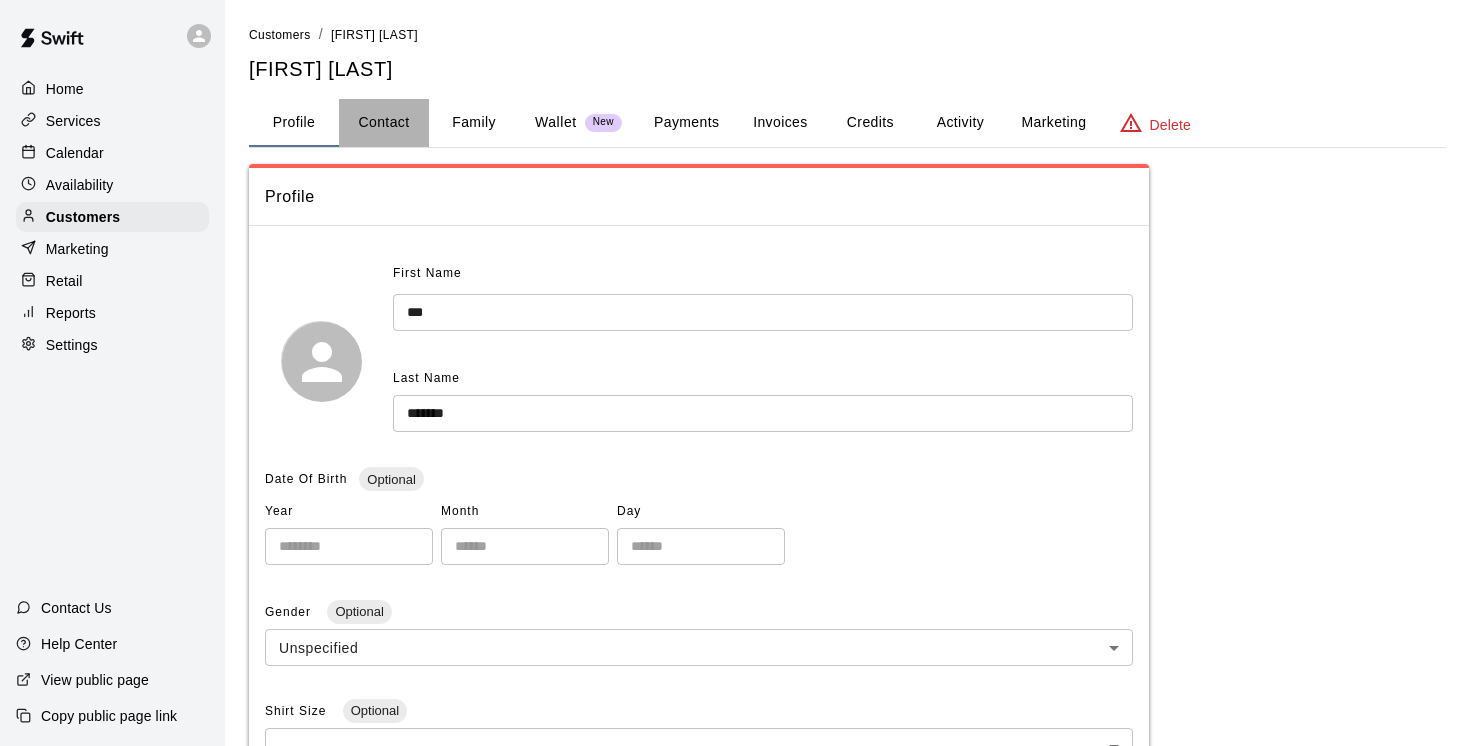 click on "Contact" at bounding box center [384, 123] 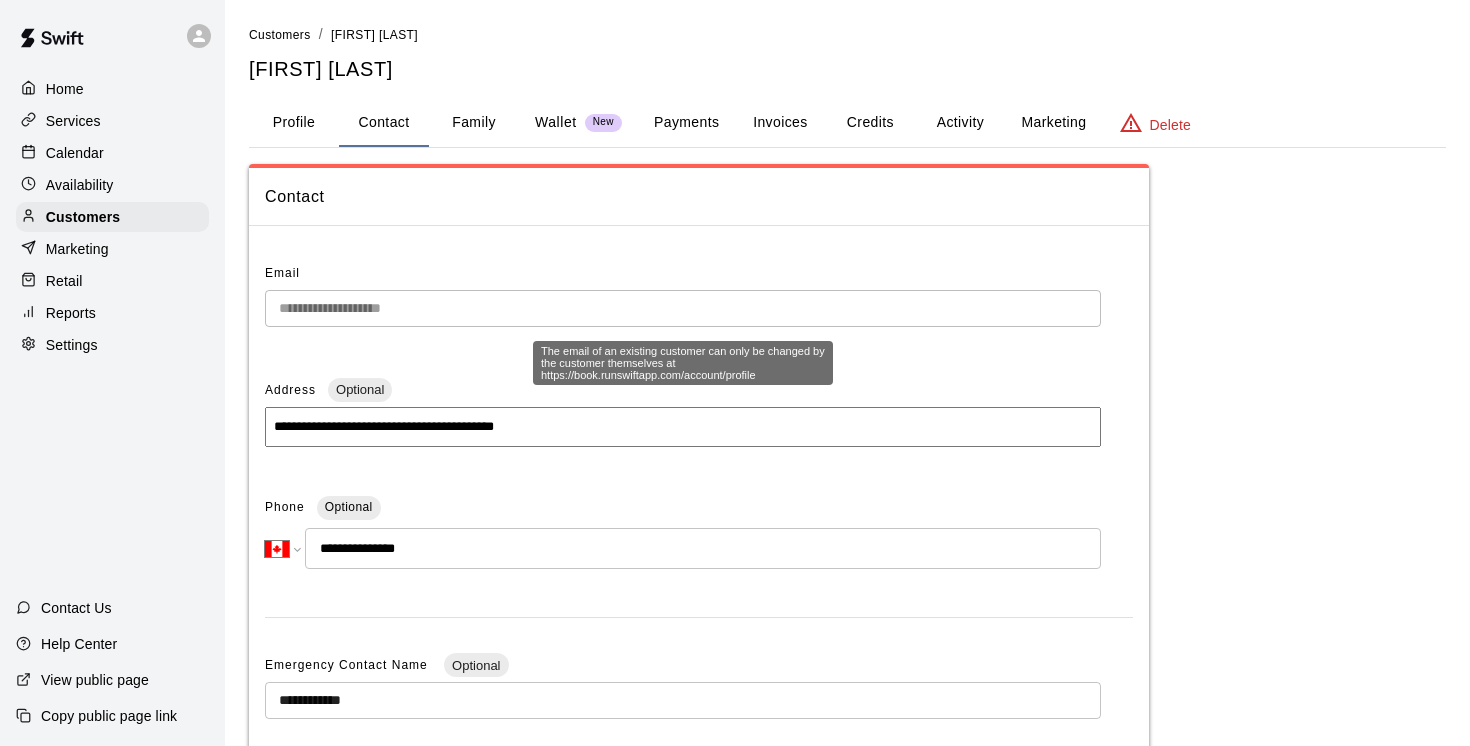 click on "**********" at bounding box center (699, 633) 